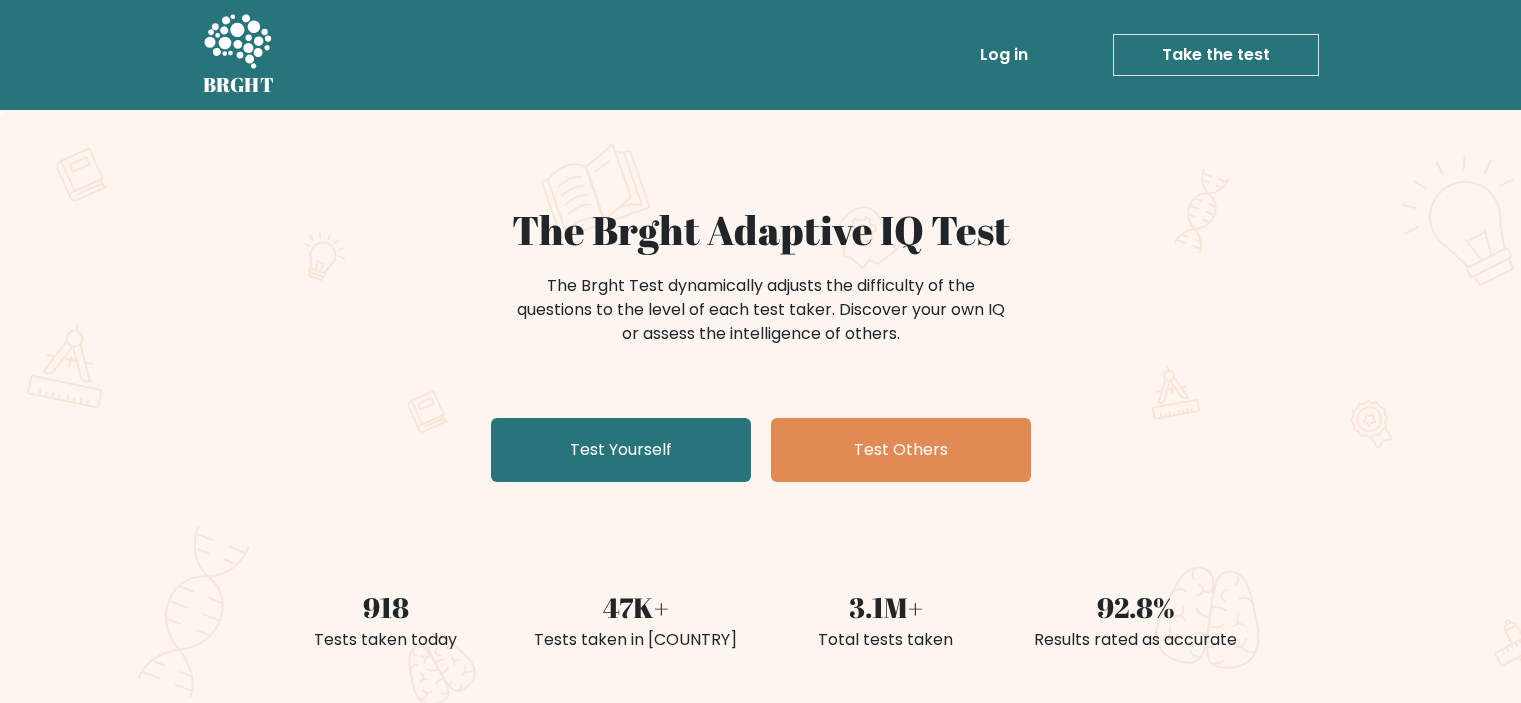 scroll, scrollTop: 100, scrollLeft: 0, axis: vertical 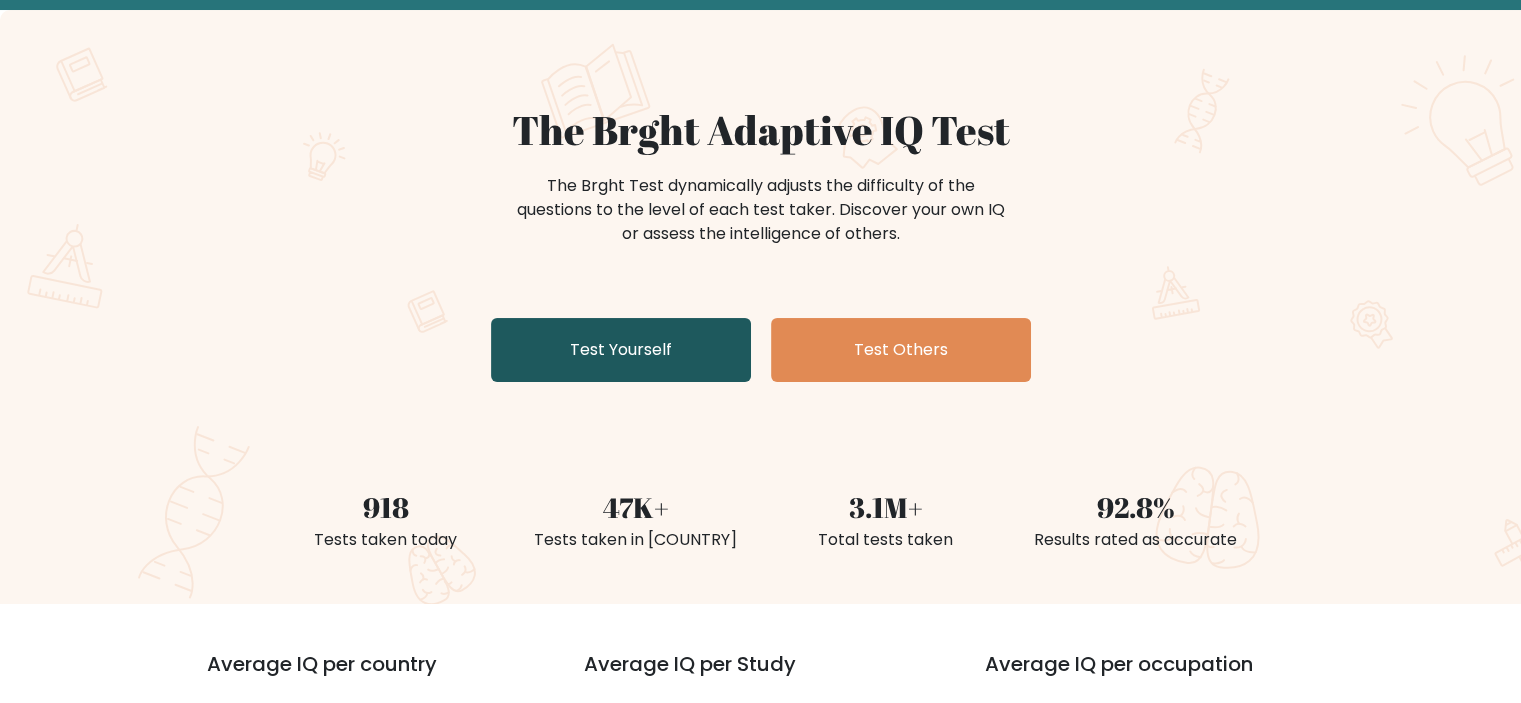 click on "Test Yourself" at bounding box center [621, 350] 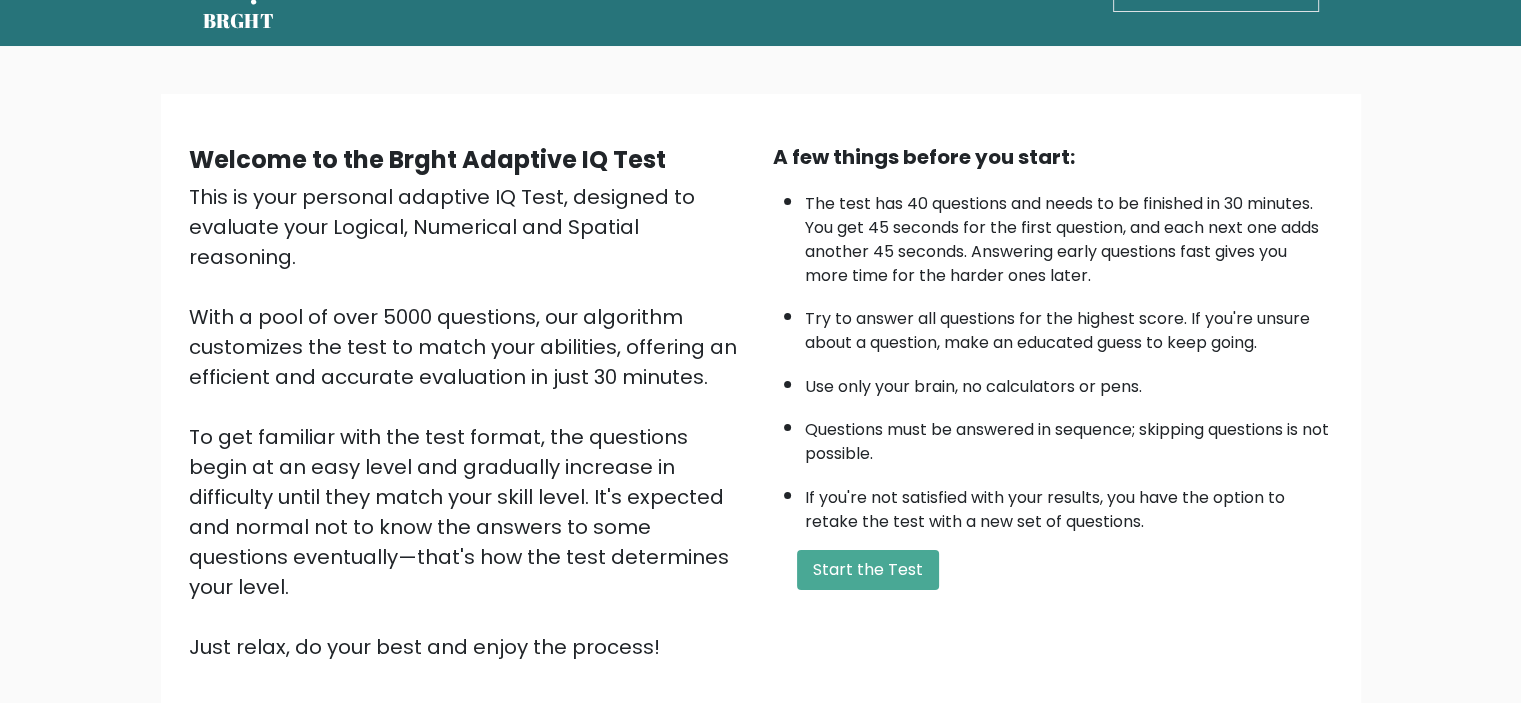 scroll, scrollTop: 100, scrollLeft: 0, axis: vertical 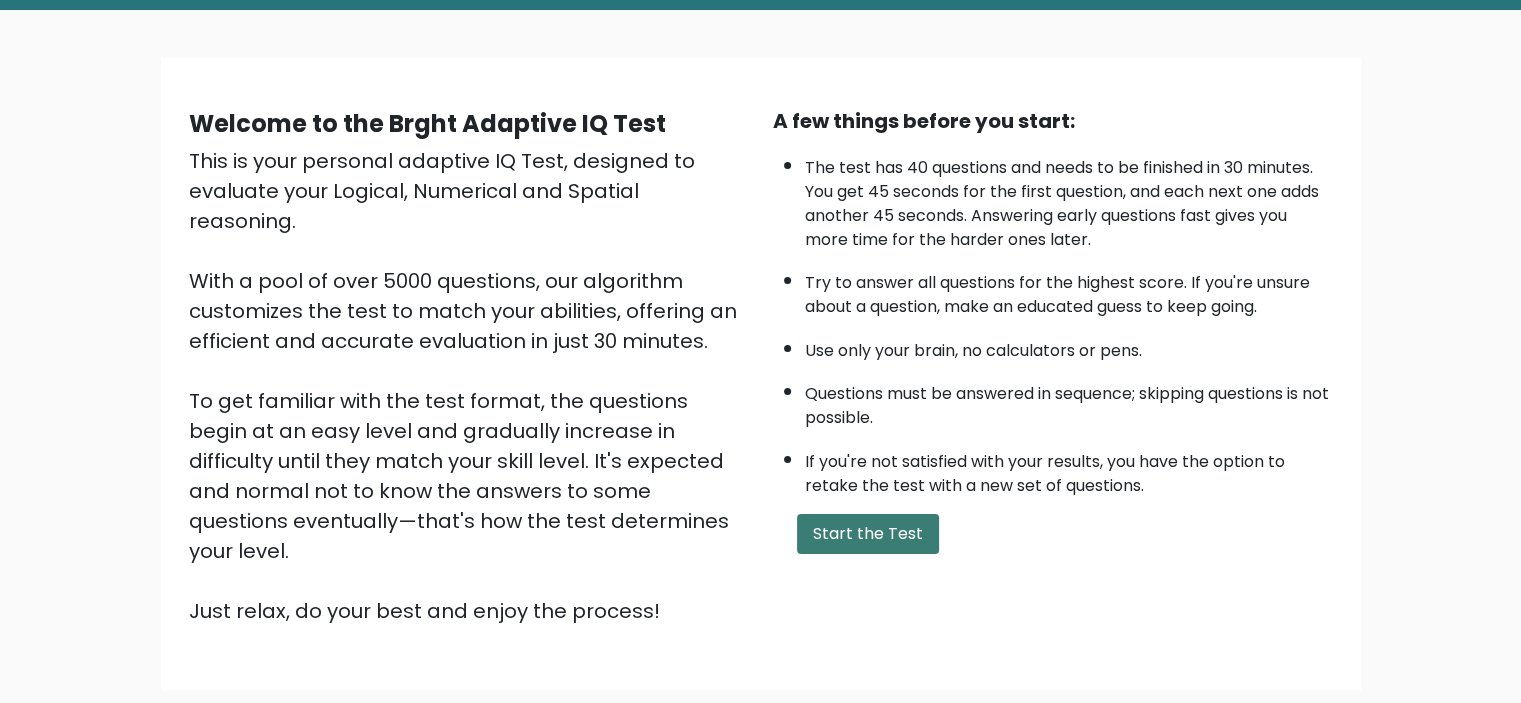 click on "Start the Test" at bounding box center (868, 534) 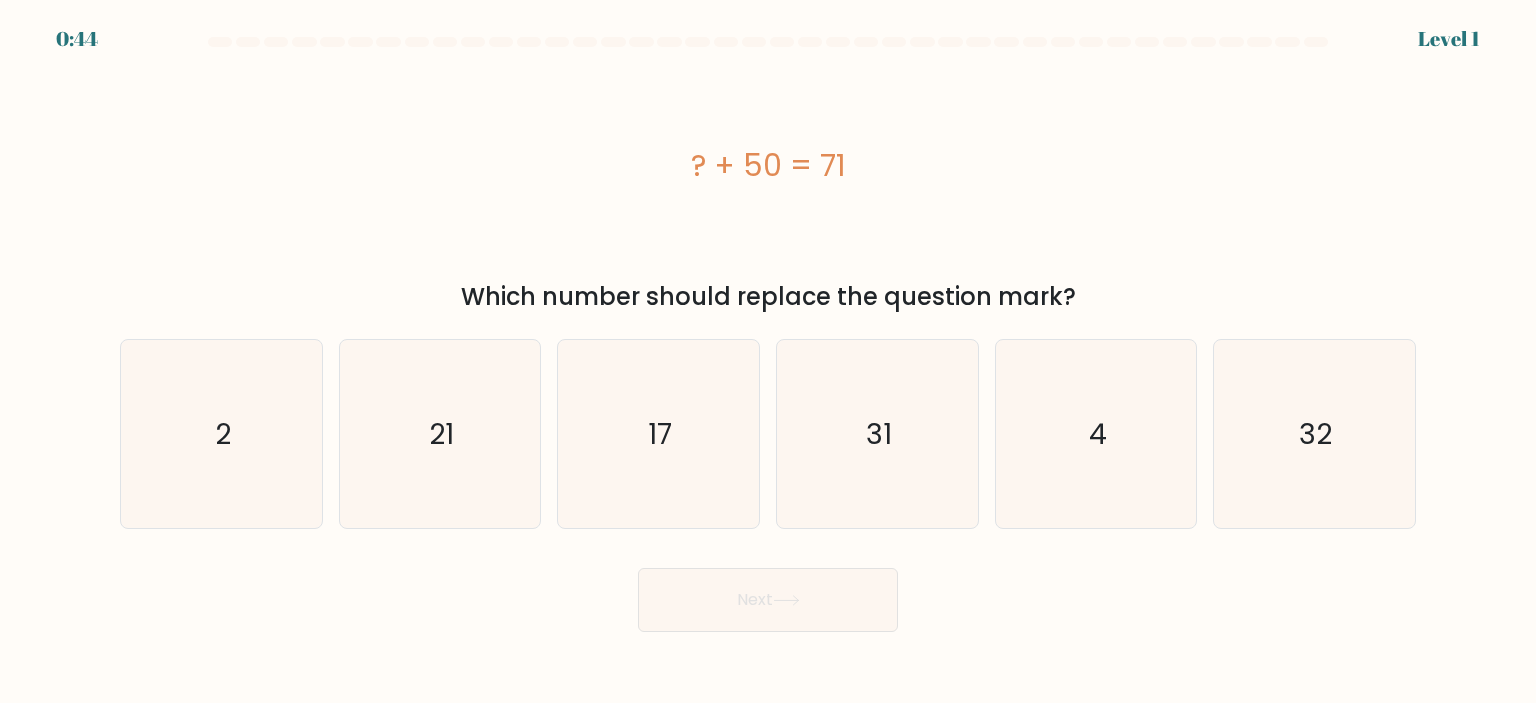 scroll, scrollTop: 0, scrollLeft: 0, axis: both 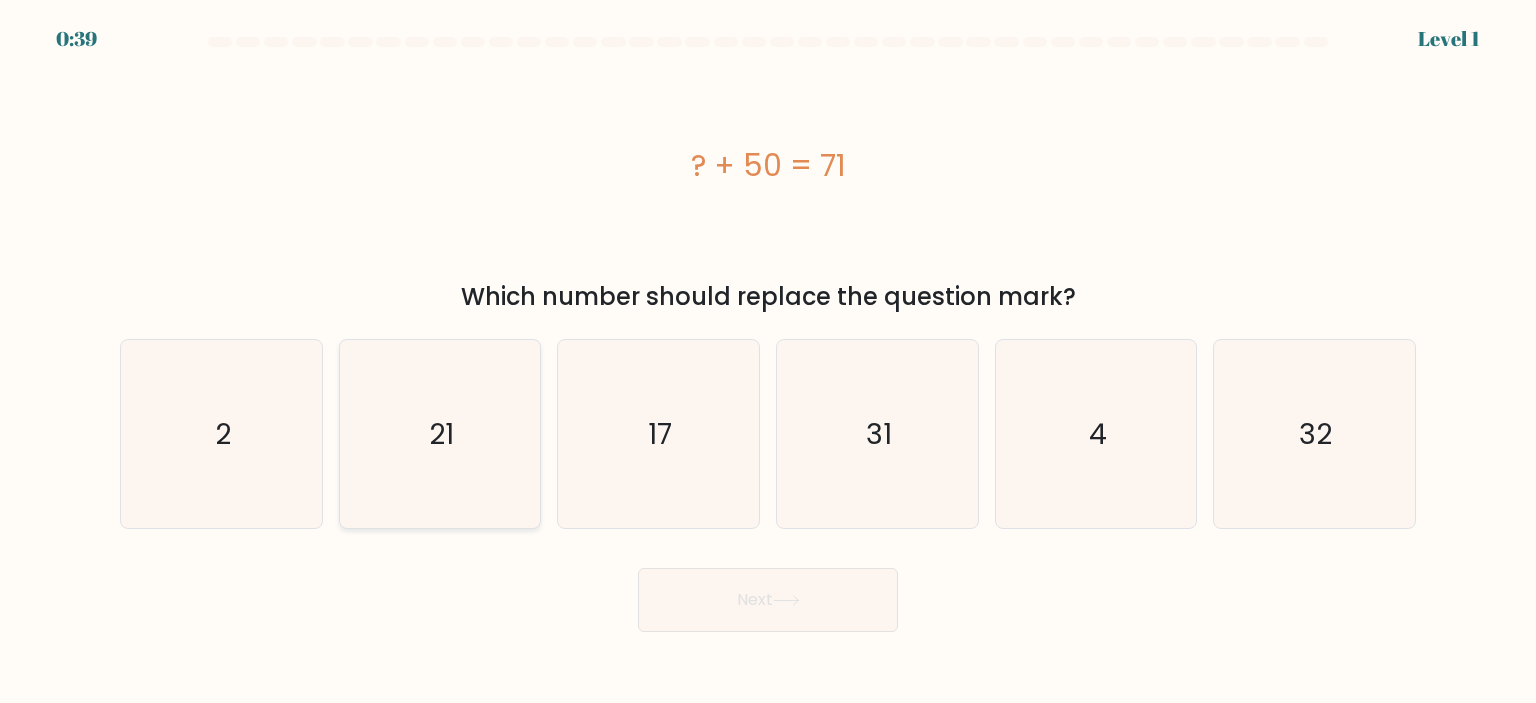 click on "21" 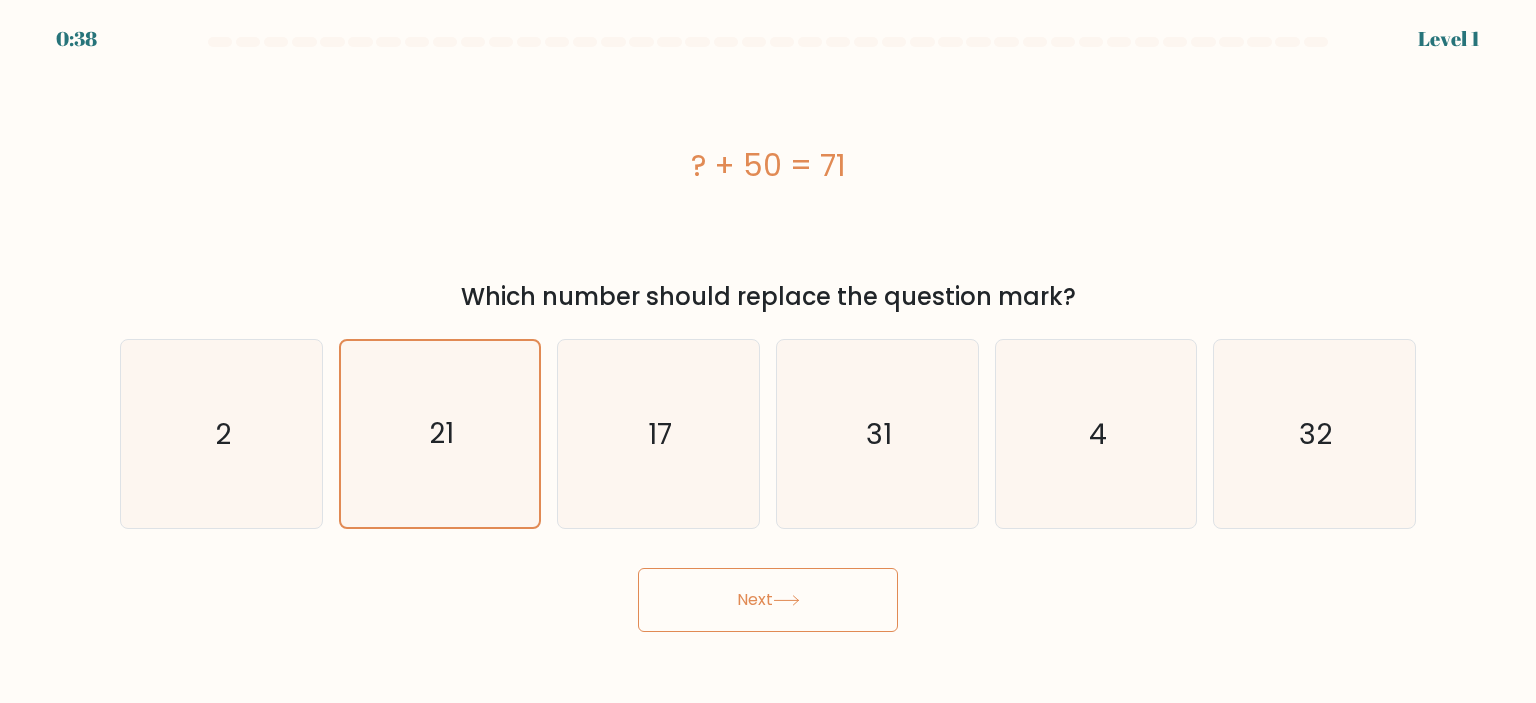 click on "Next" at bounding box center [768, 600] 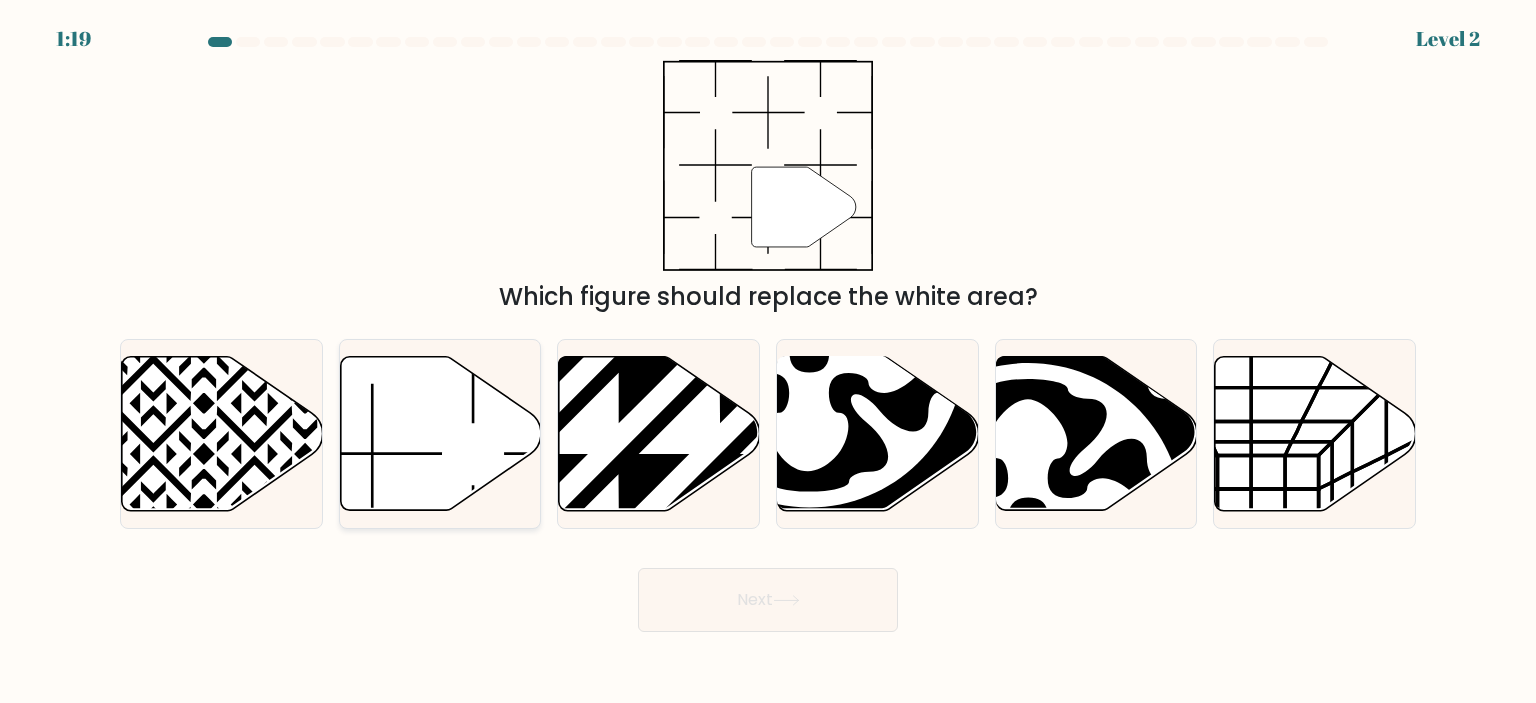 click 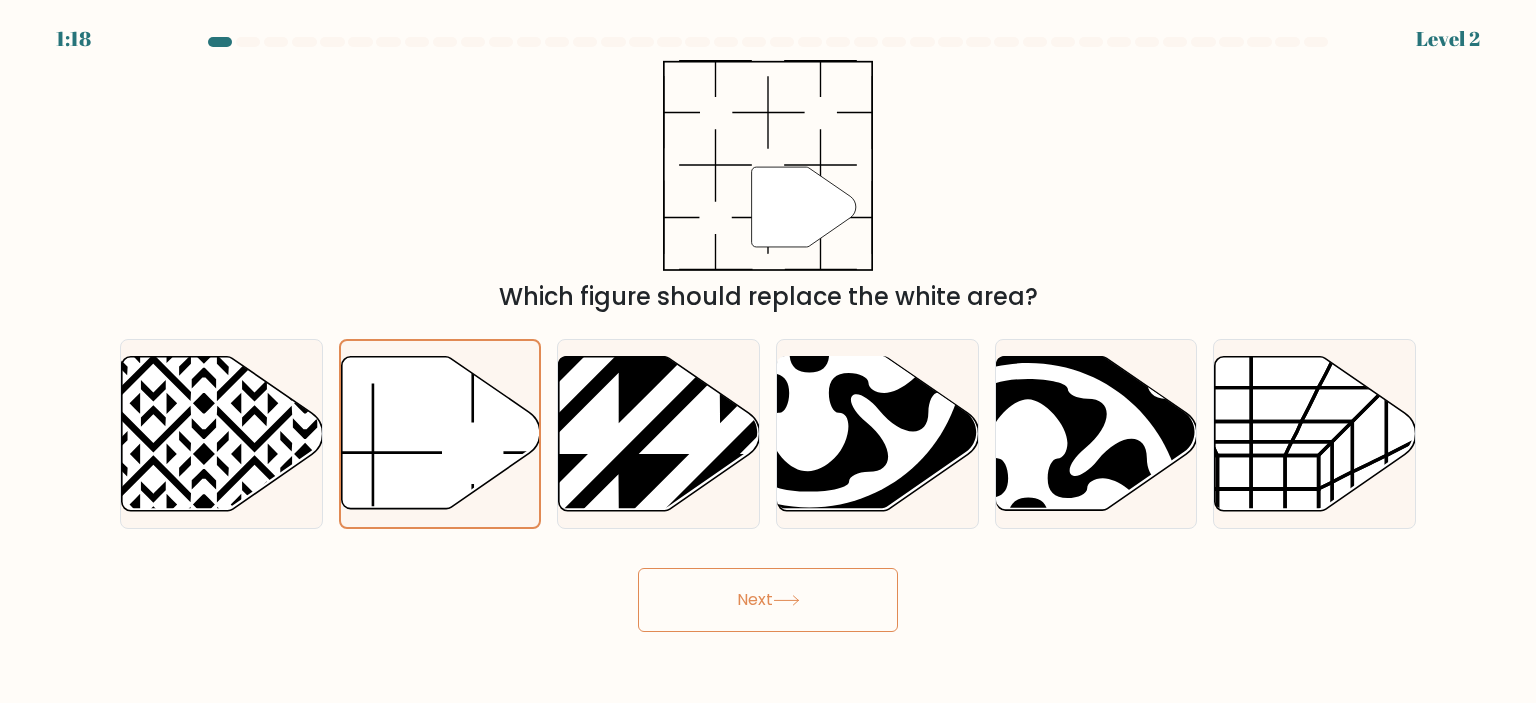 click on "Next" at bounding box center [768, 600] 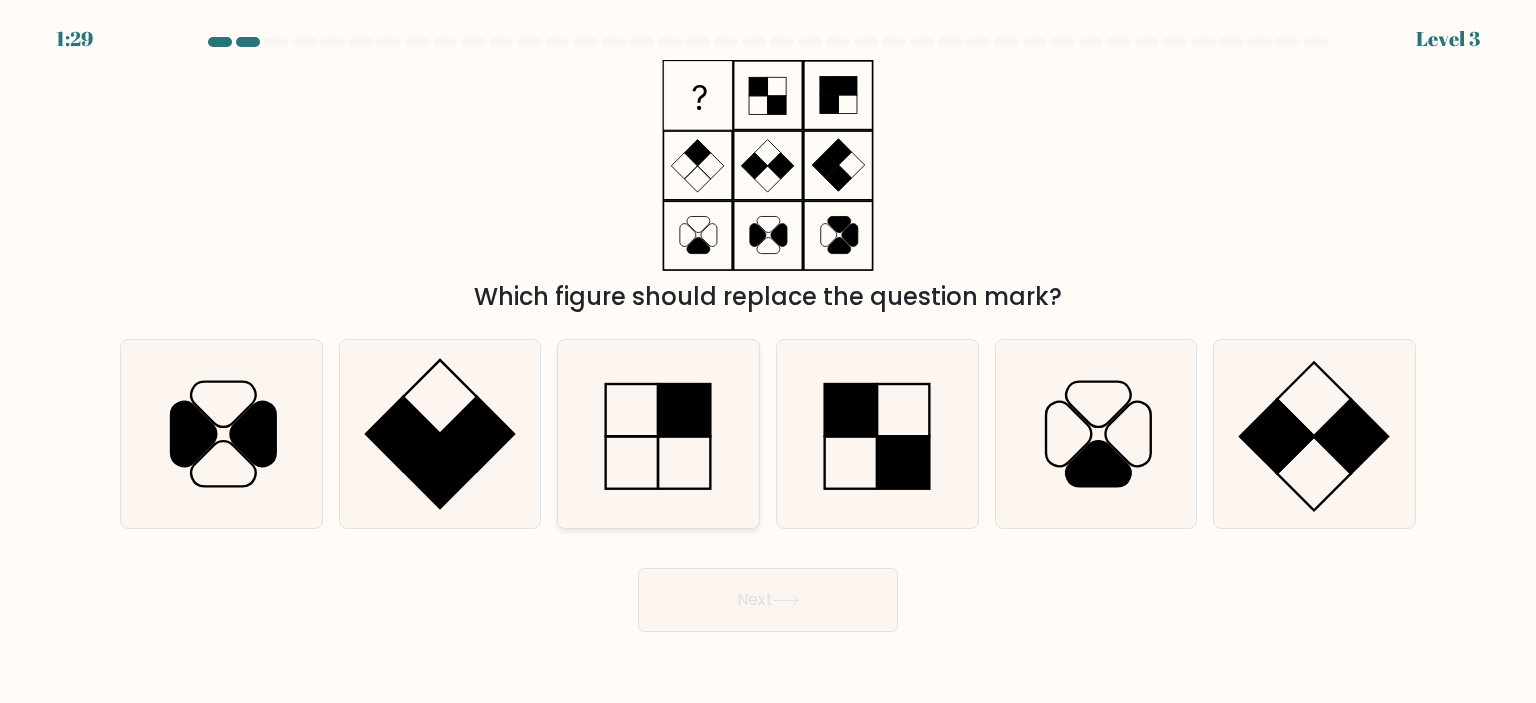 click 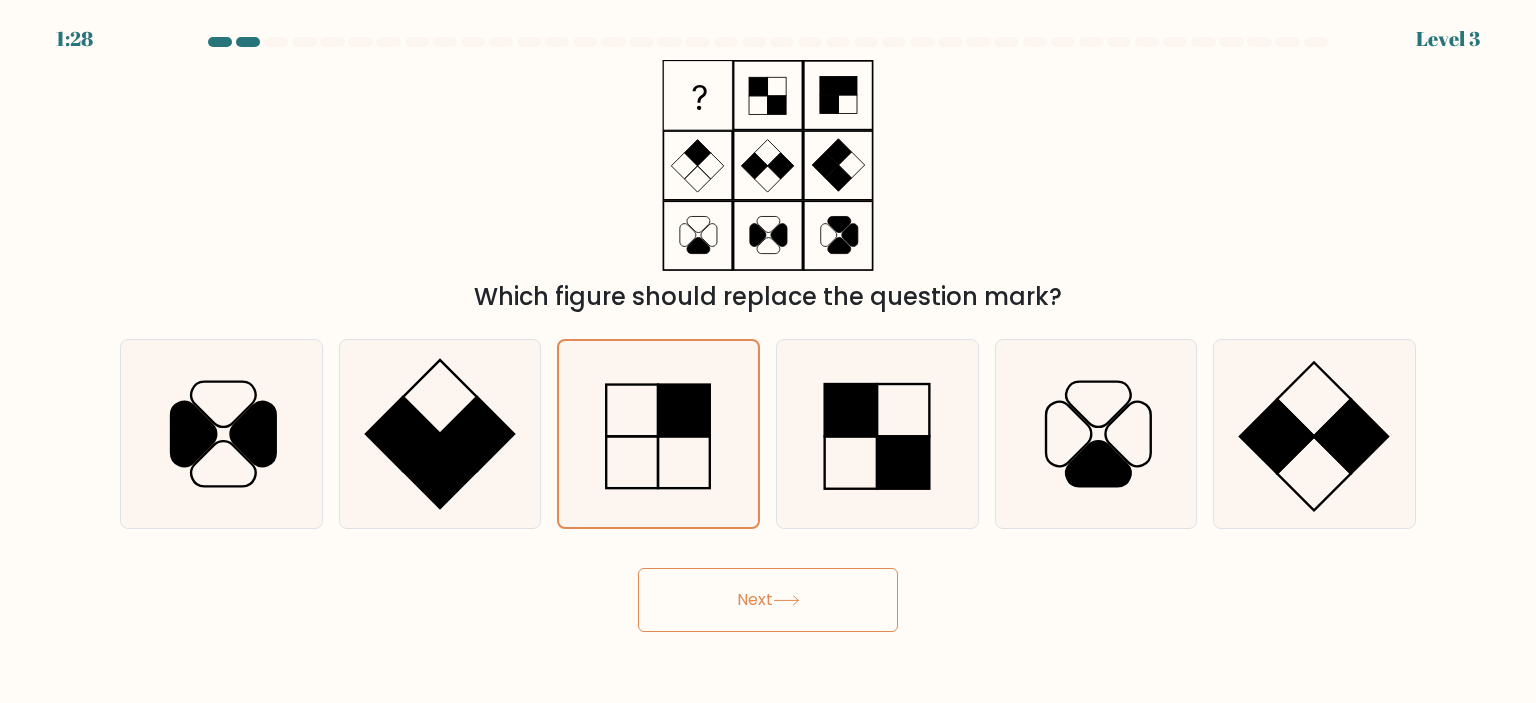 click on "Next" at bounding box center [768, 600] 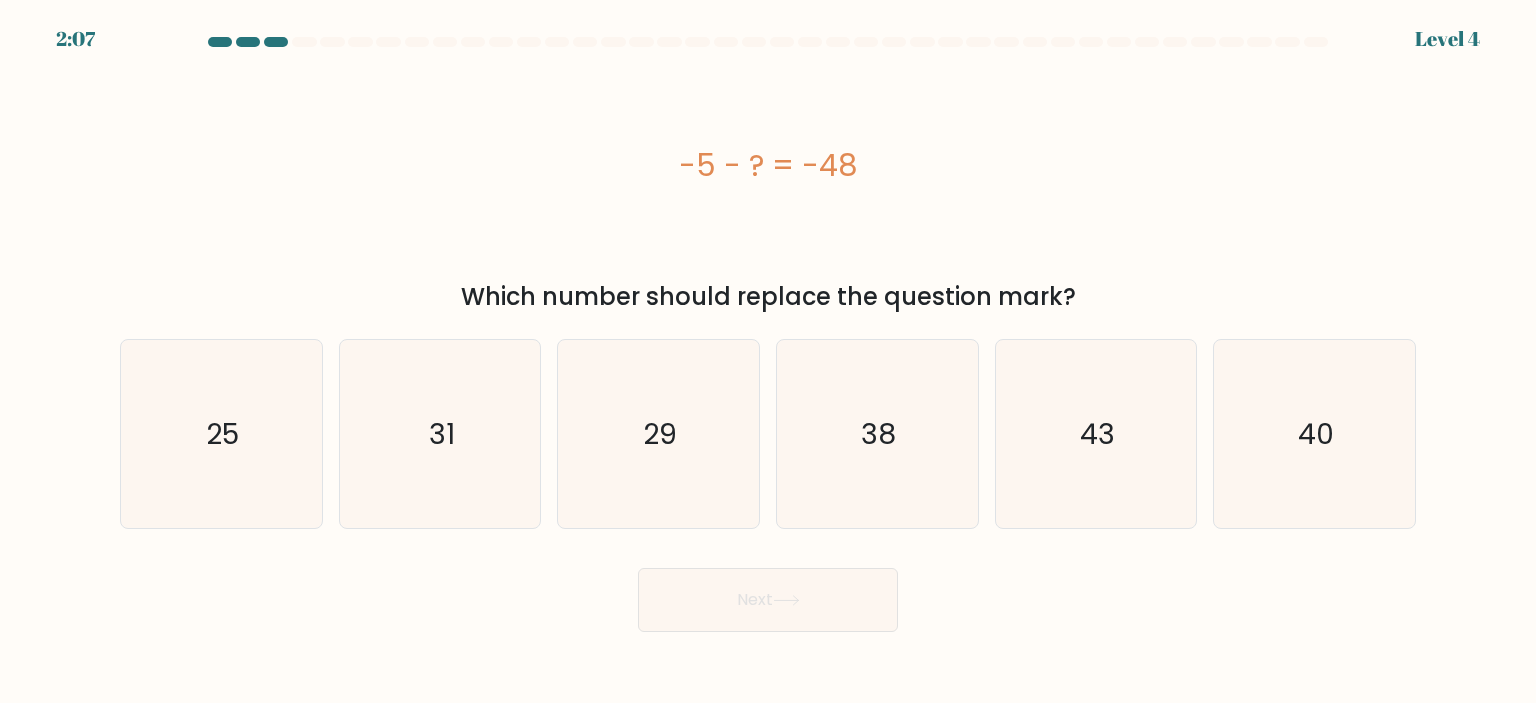 drag, startPoint x: 680, startPoint y: 163, endPoint x: 853, endPoint y: 169, distance: 173.10402 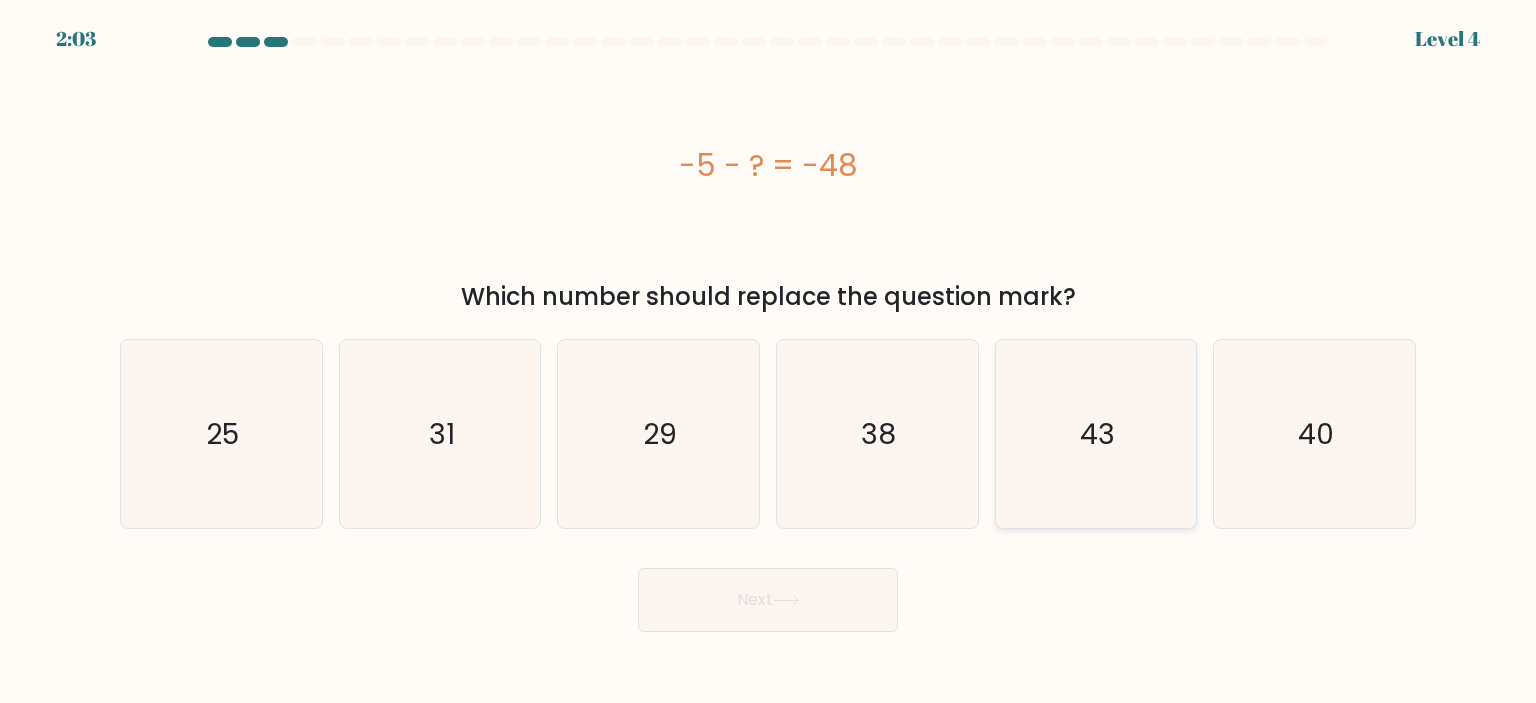 click on "43" 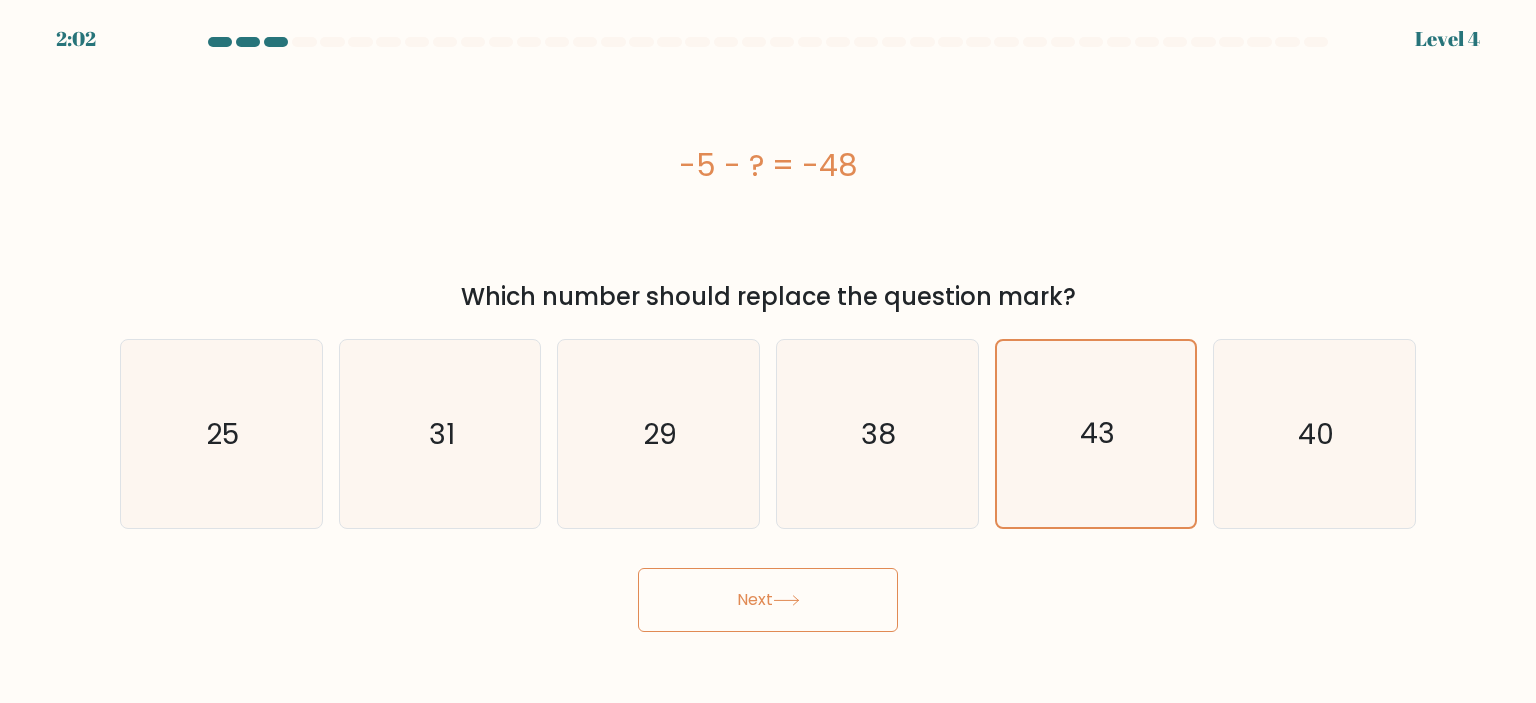 click on "Next" at bounding box center [768, 600] 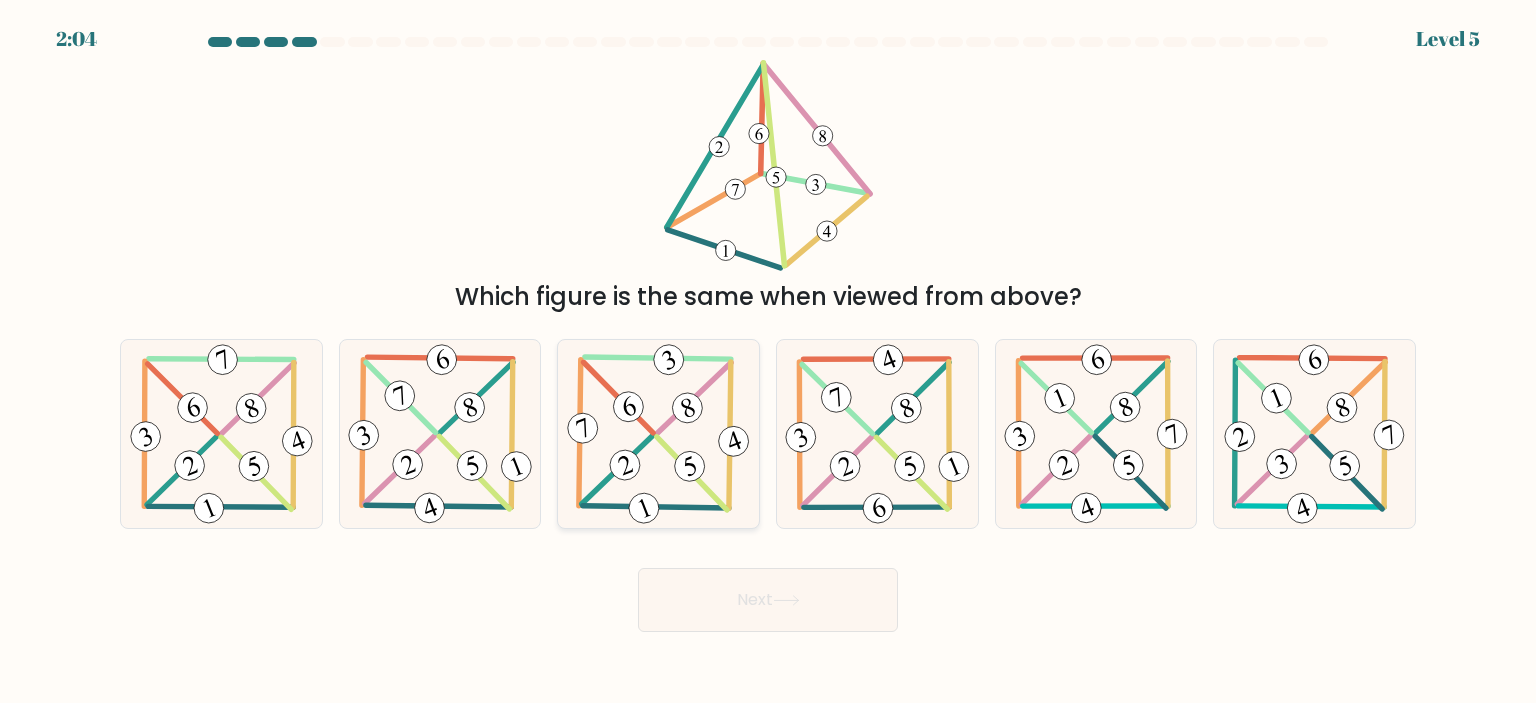 click 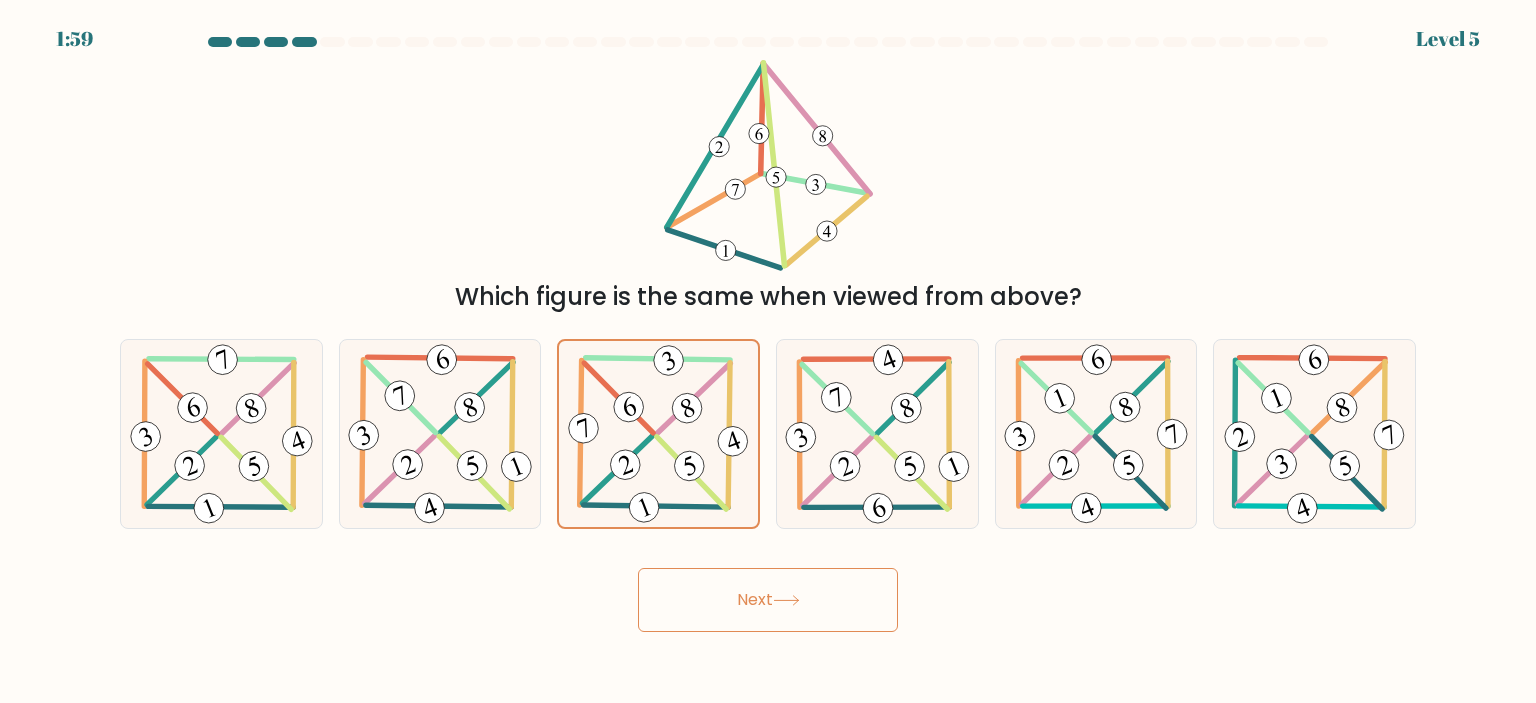 click 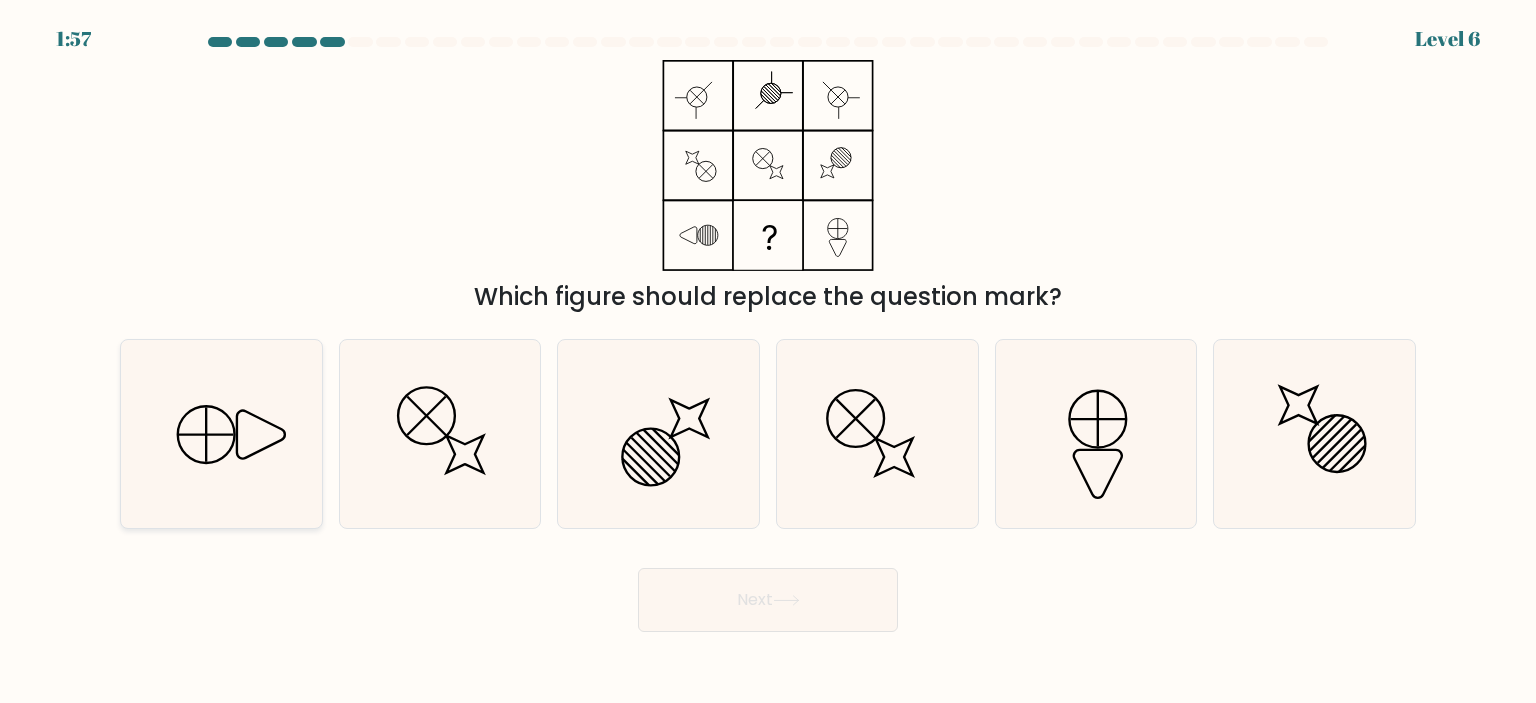 click 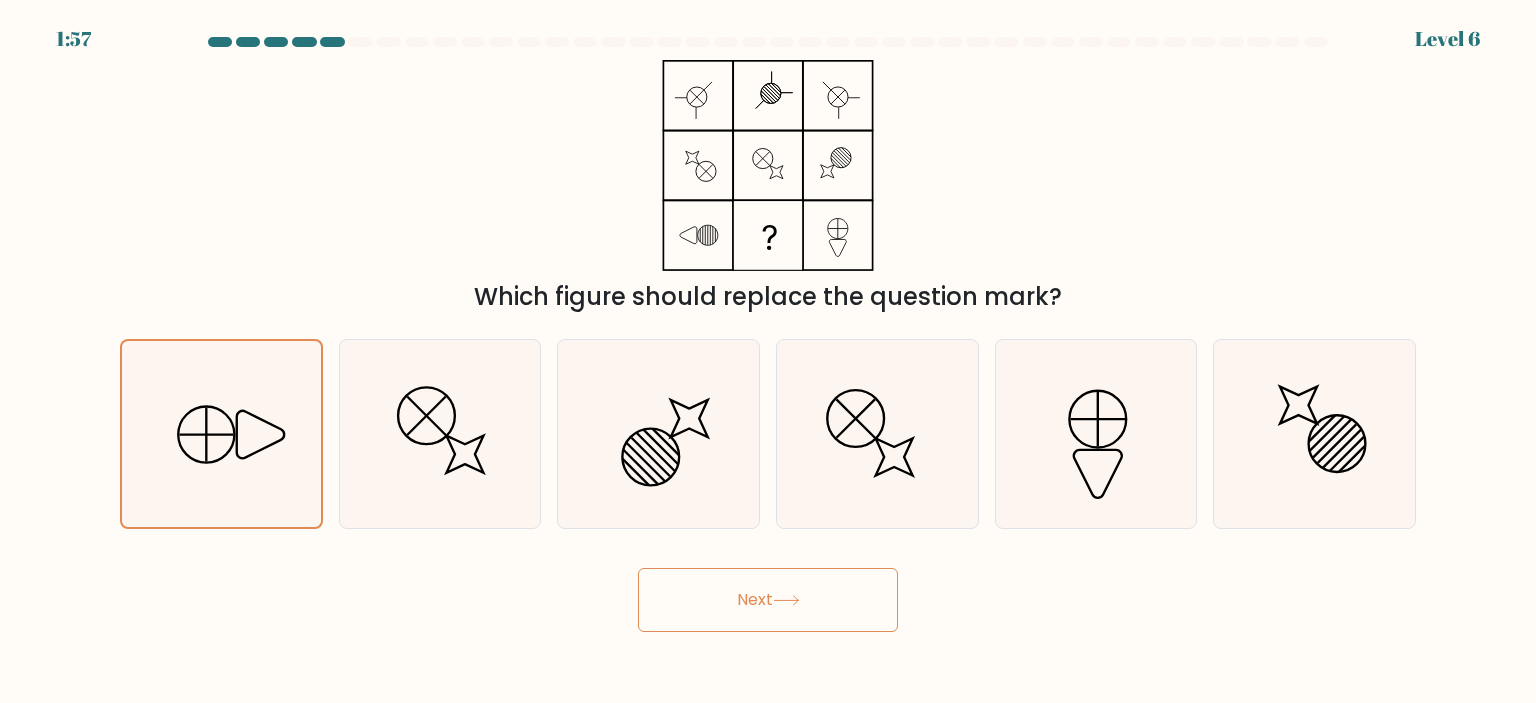click on "Next" at bounding box center (768, 600) 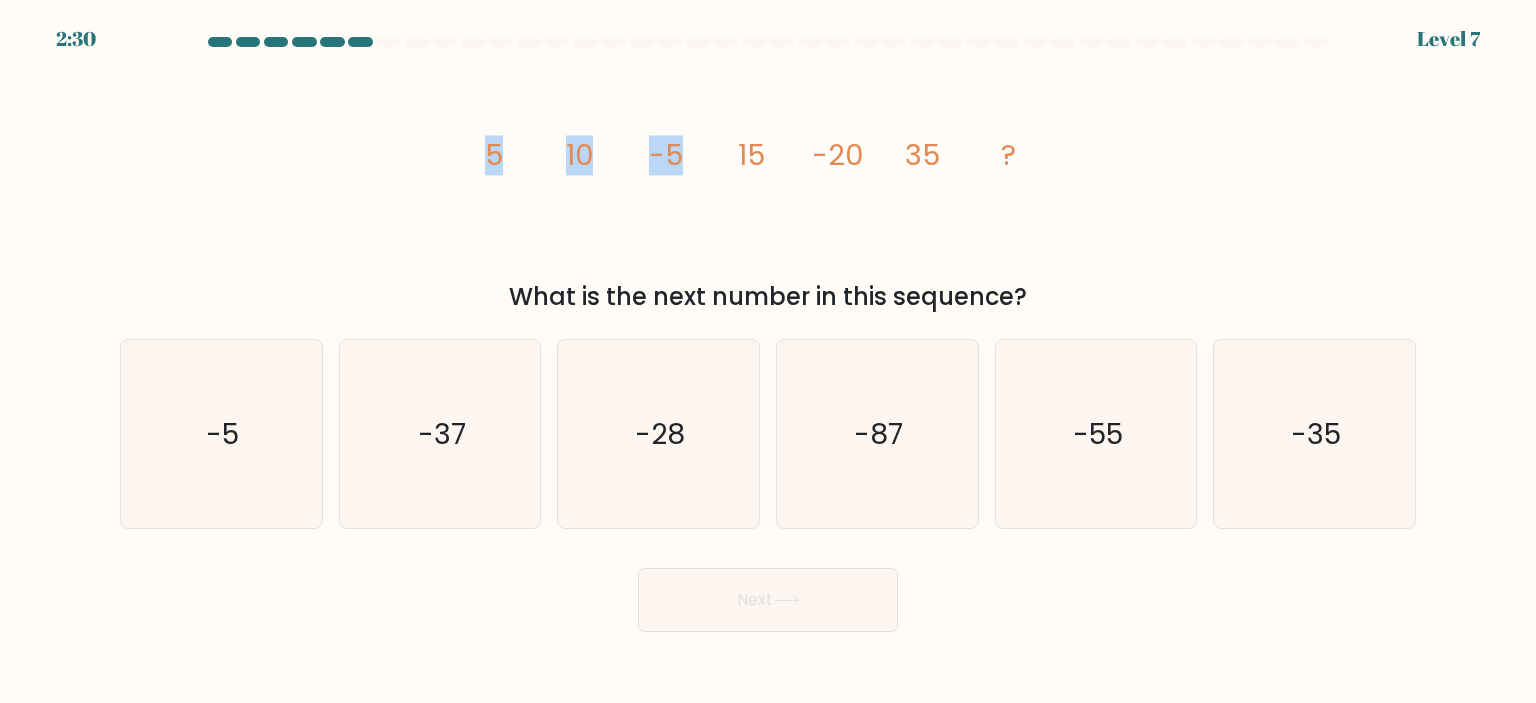 drag, startPoint x: 470, startPoint y: 164, endPoint x: 694, endPoint y: 170, distance: 224.08034 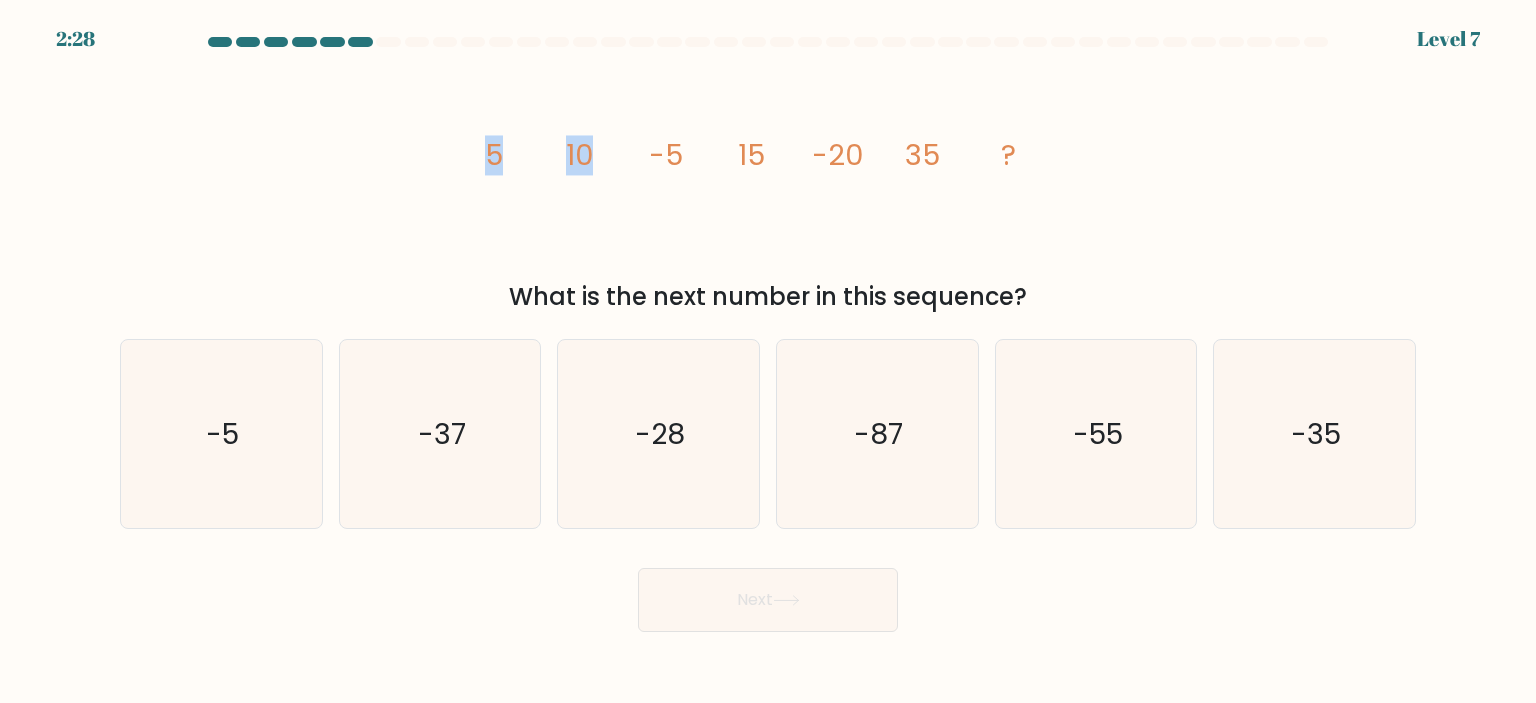 drag, startPoint x: 486, startPoint y: 154, endPoint x: 594, endPoint y: 149, distance: 108.11568 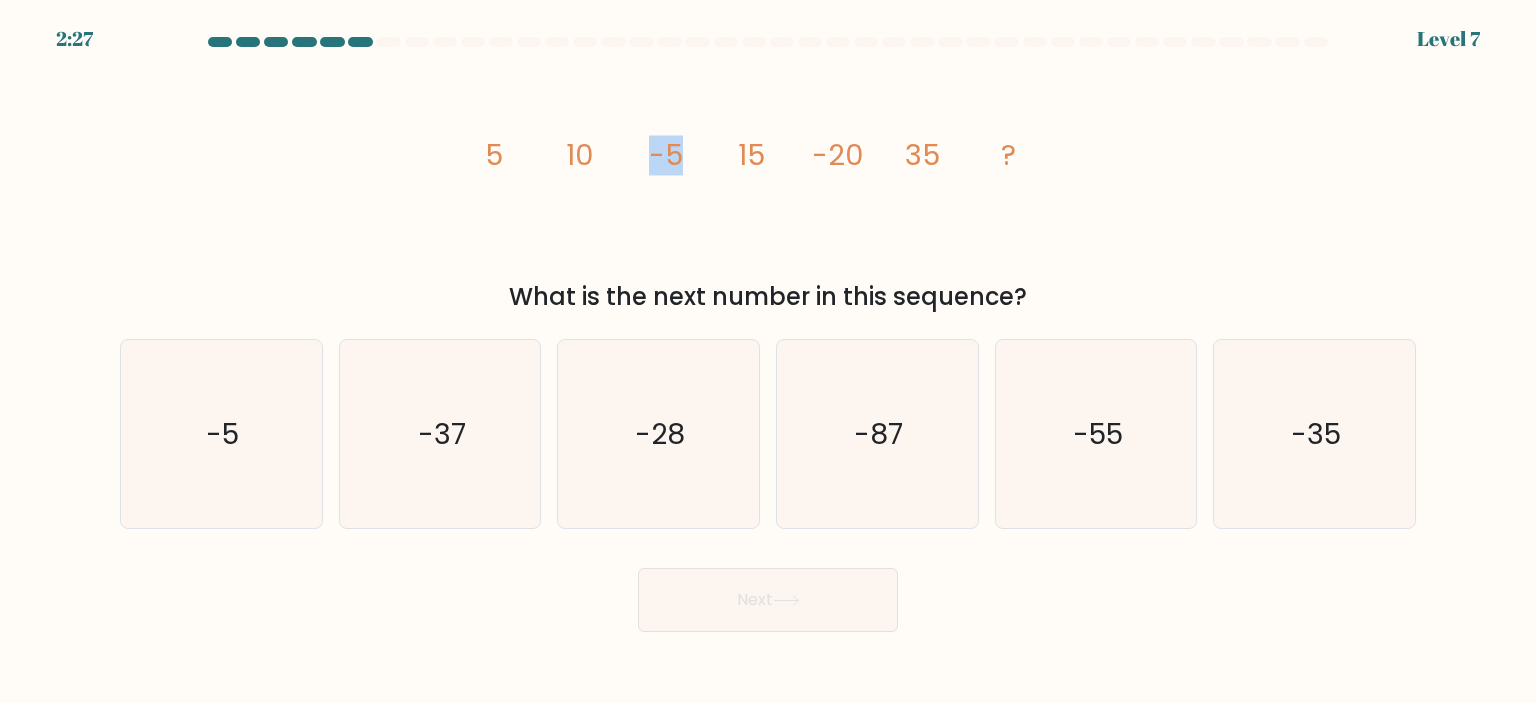 drag, startPoint x: 651, startPoint y: 157, endPoint x: 736, endPoint y: 151, distance: 85.2115 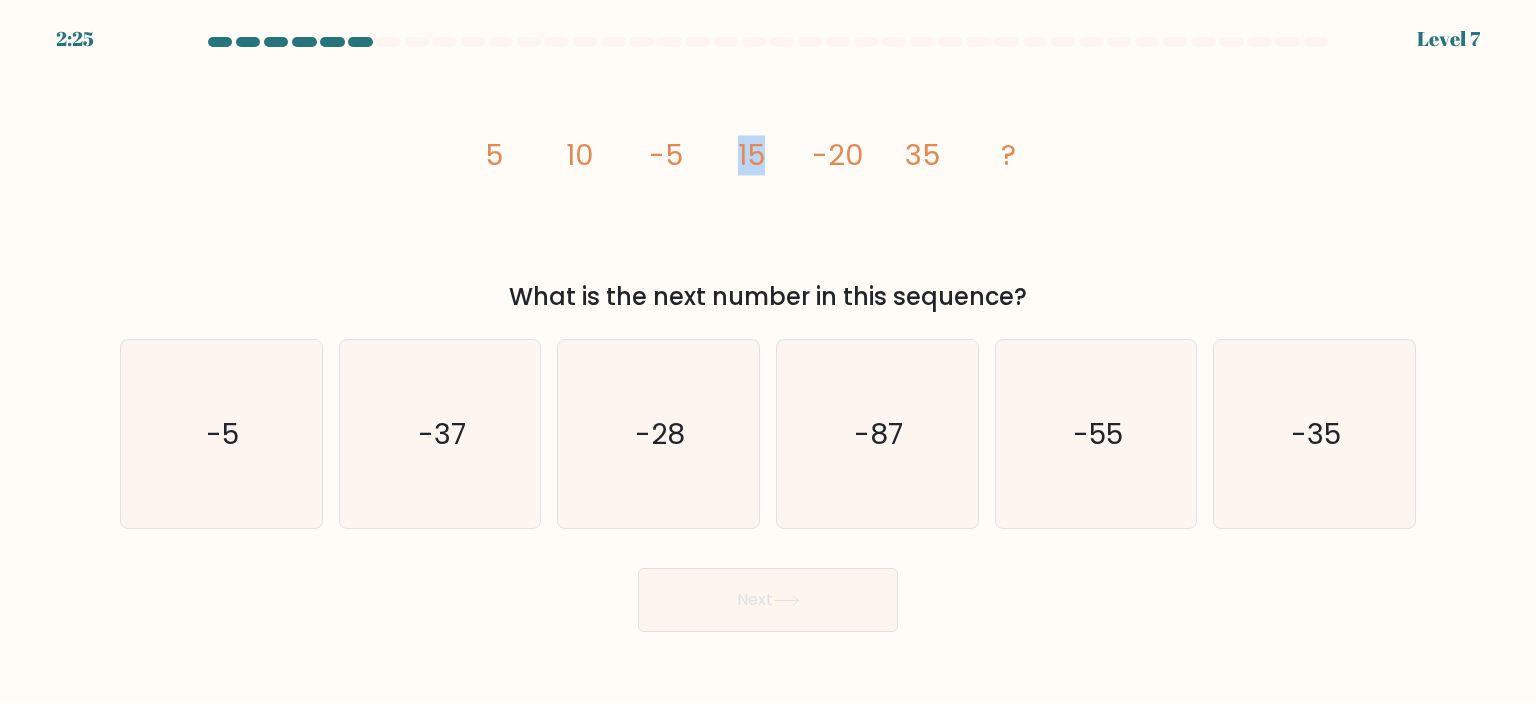 drag, startPoint x: 700, startPoint y: 155, endPoint x: 787, endPoint y: 157, distance: 87.02299 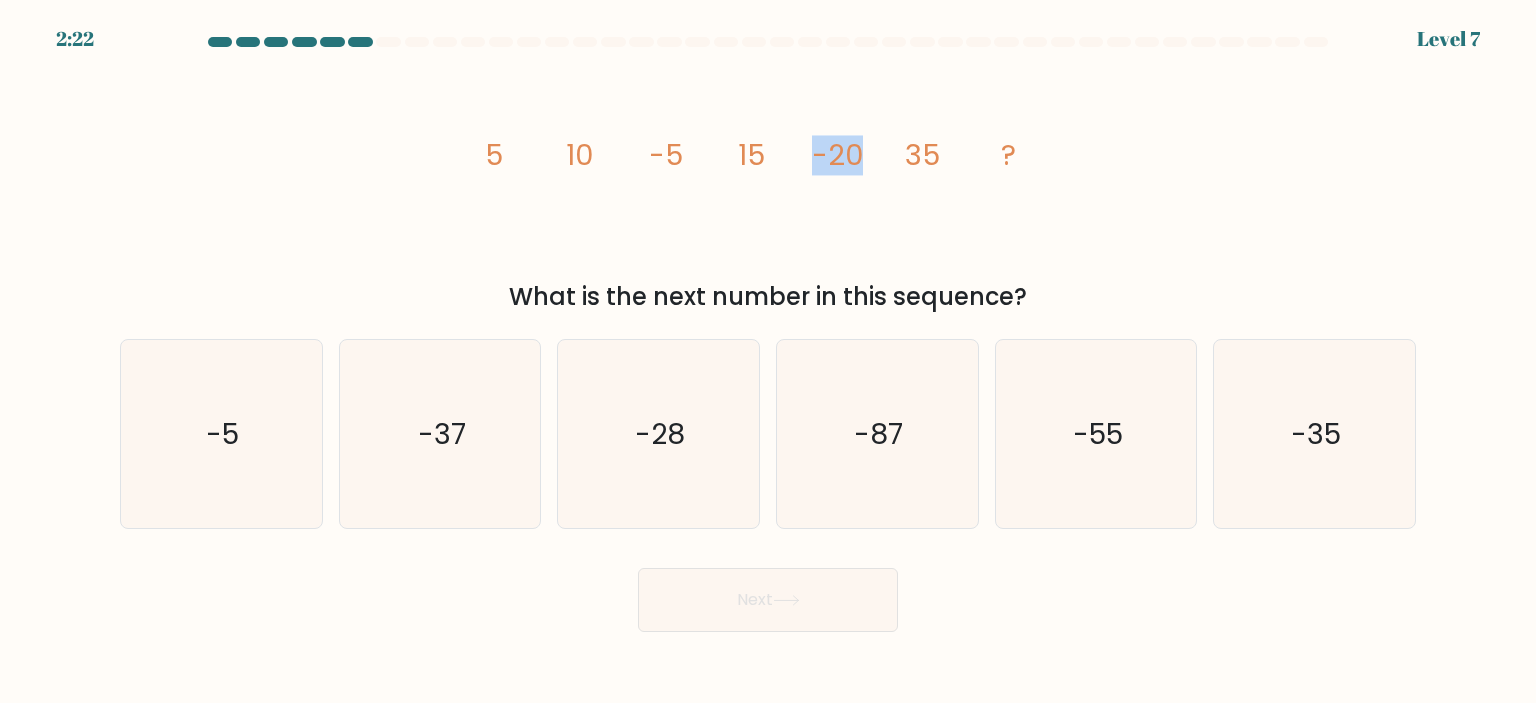 drag, startPoint x: 769, startPoint y: 151, endPoint x: 668, endPoint y: 159, distance: 101.31634 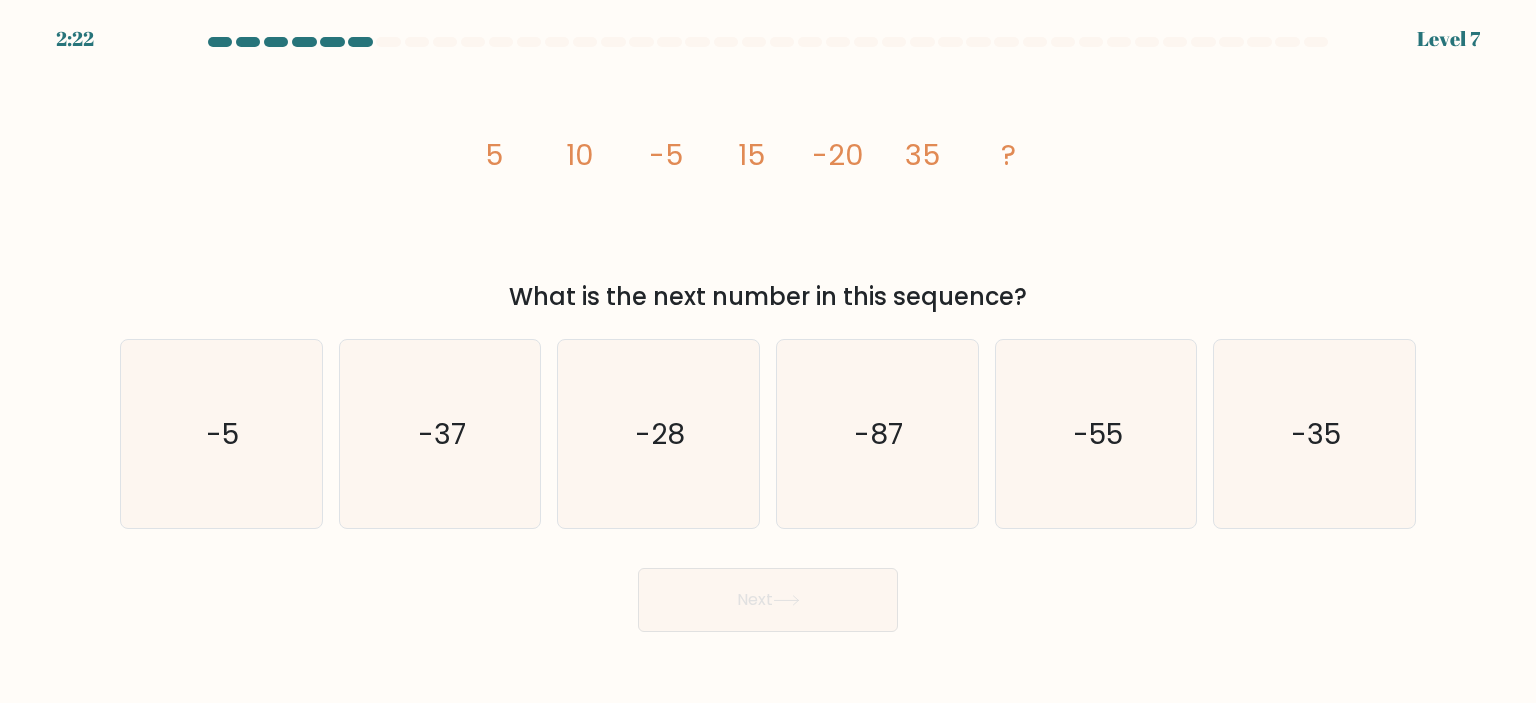 click on "10" 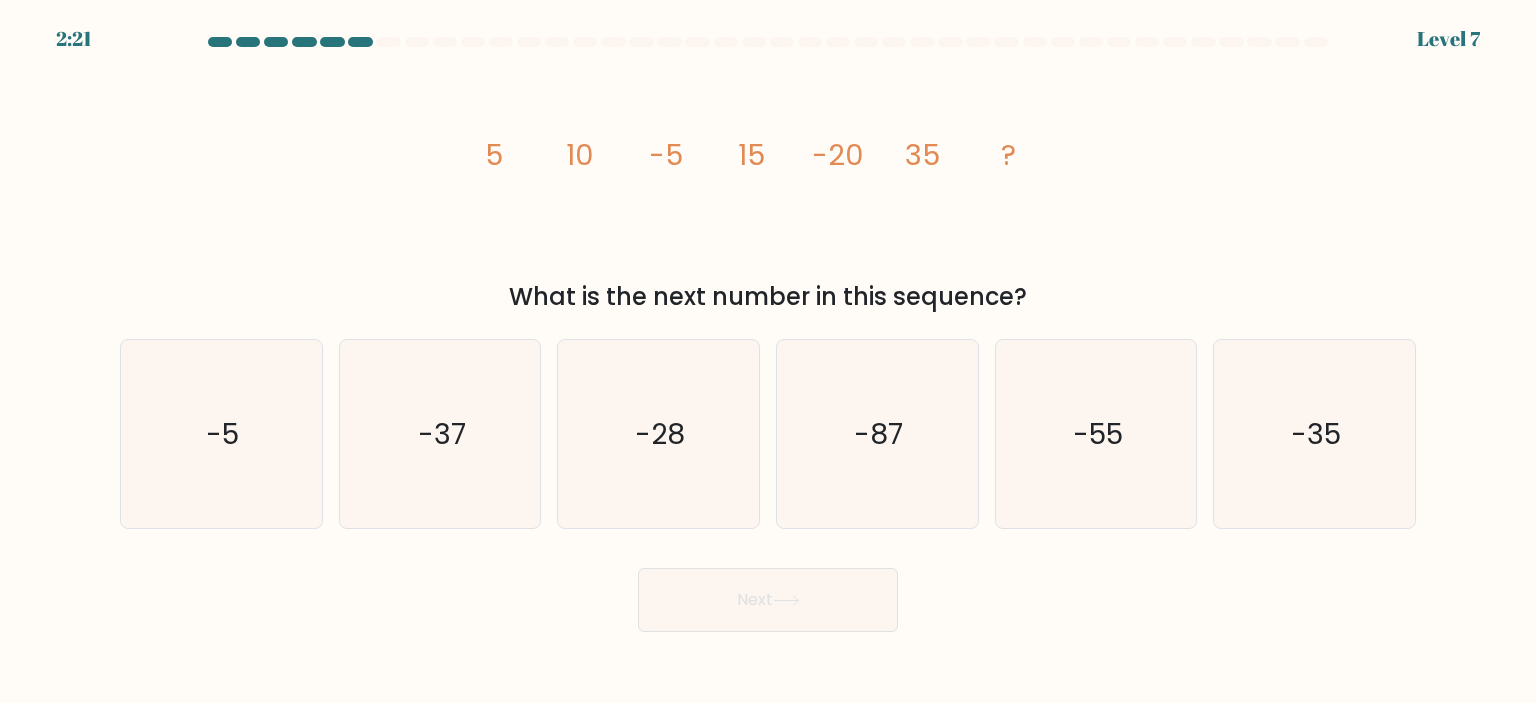 click on "5" 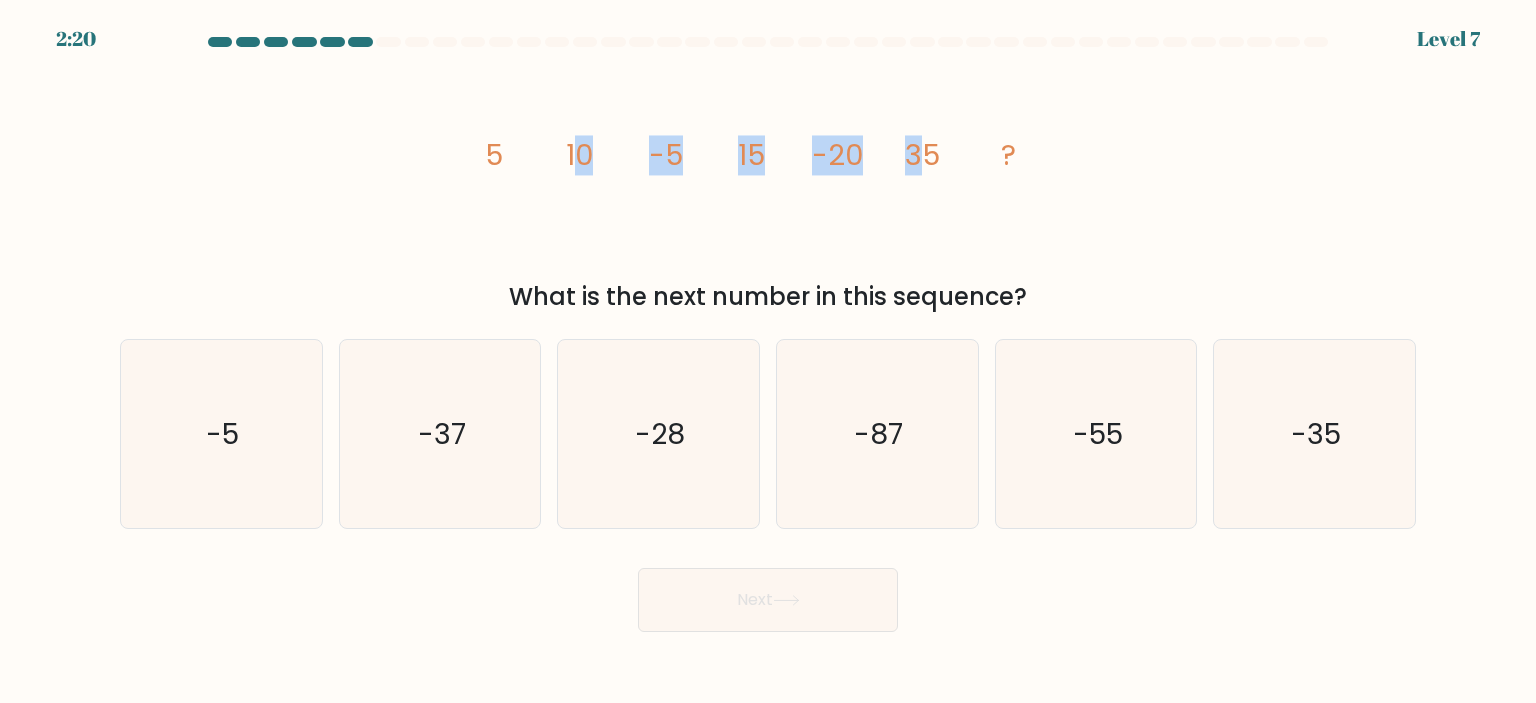 drag, startPoint x: 583, startPoint y: 147, endPoint x: 928, endPoint y: 152, distance: 345.03622 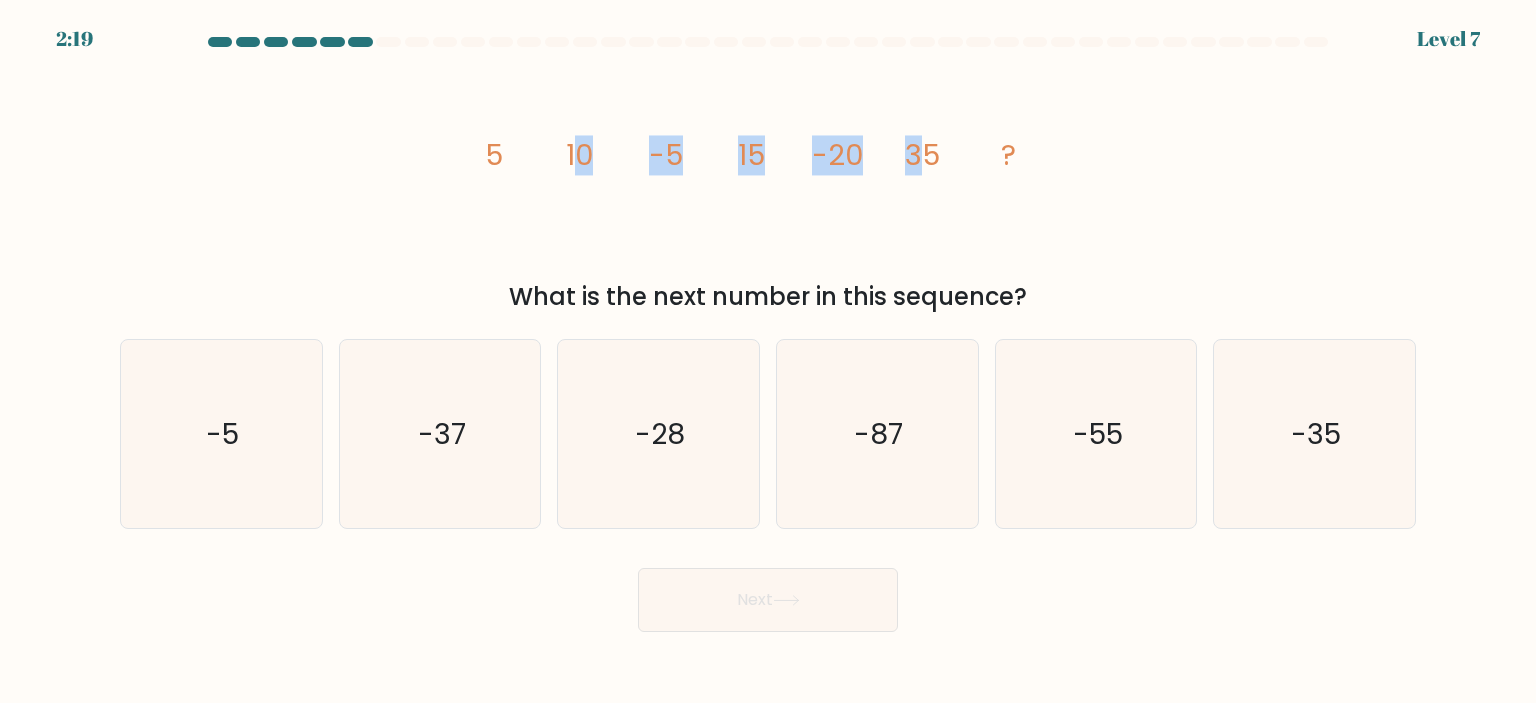 click on "35" 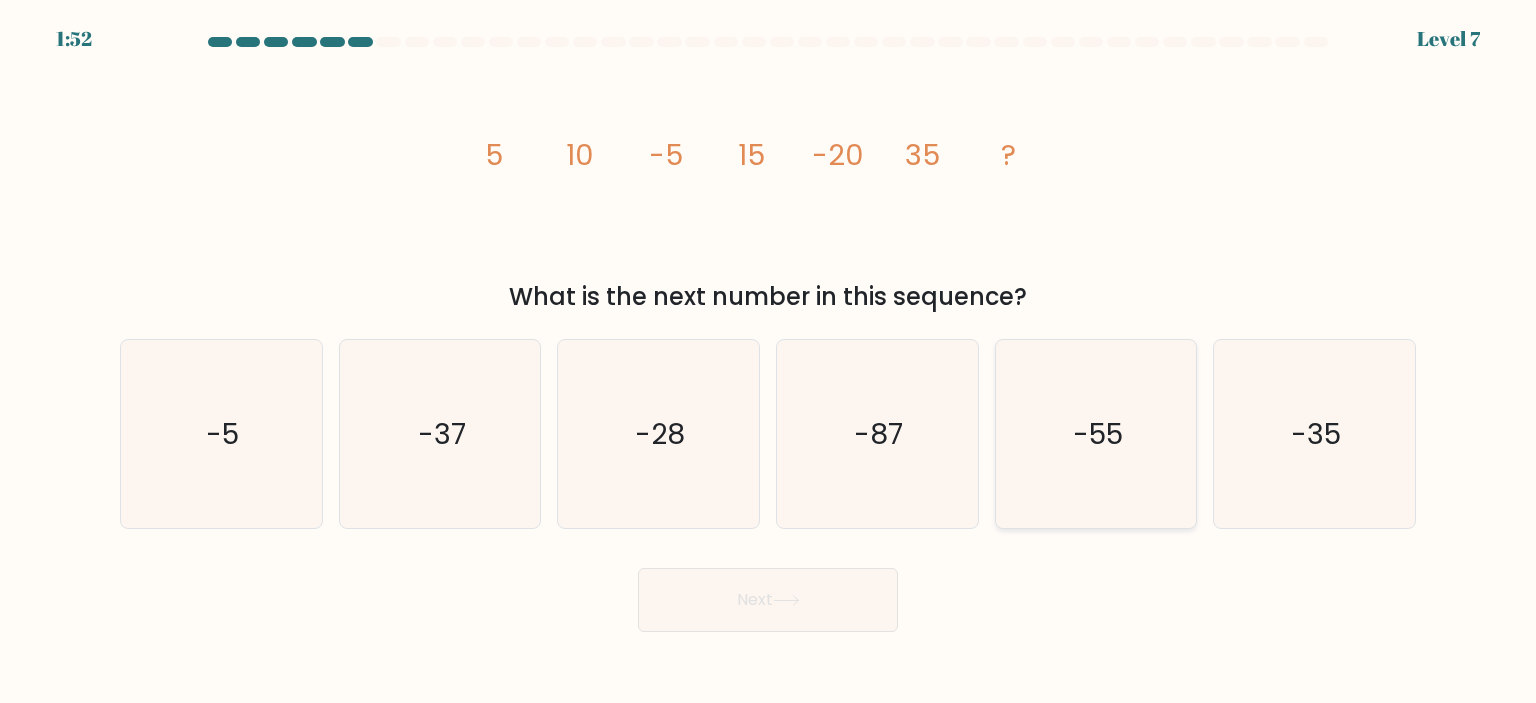 click on "-55" 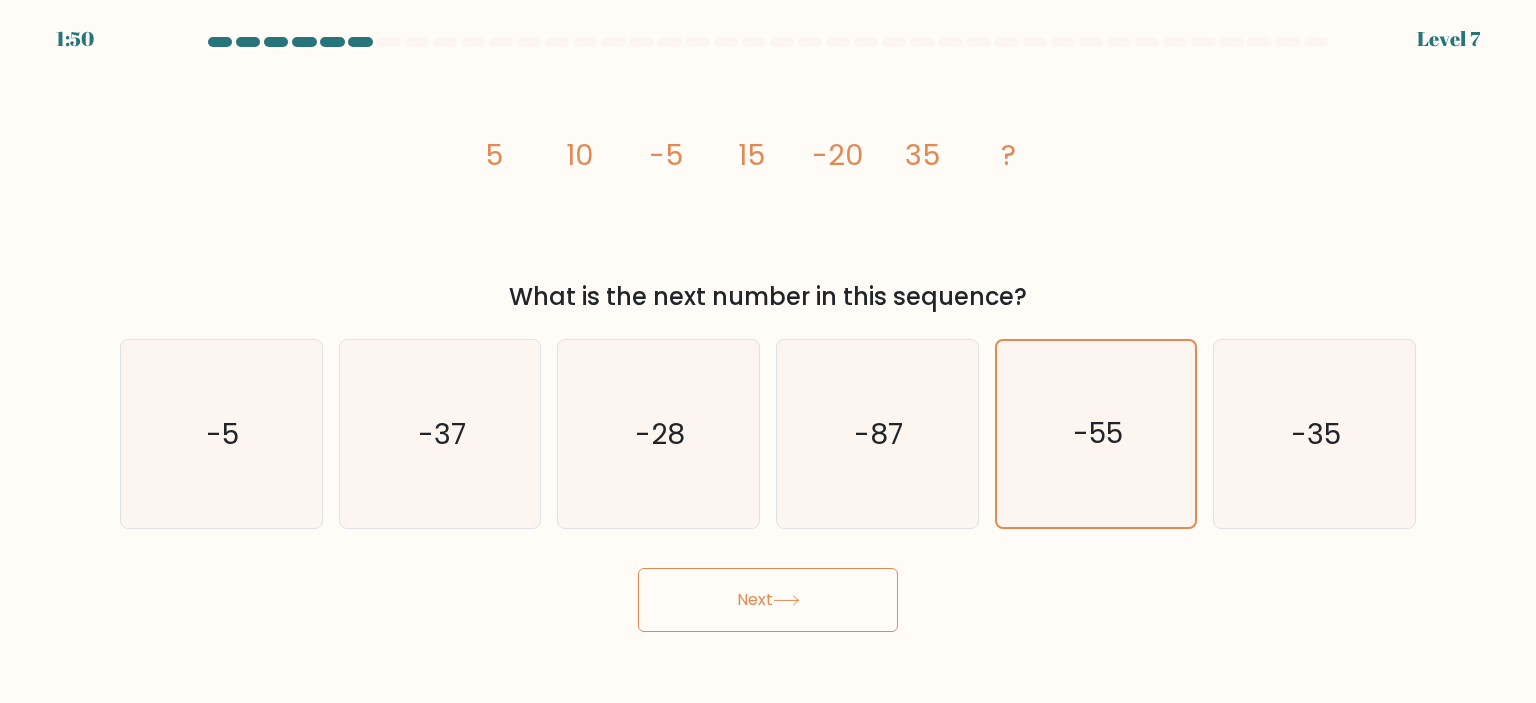 click on "Next" at bounding box center (768, 600) 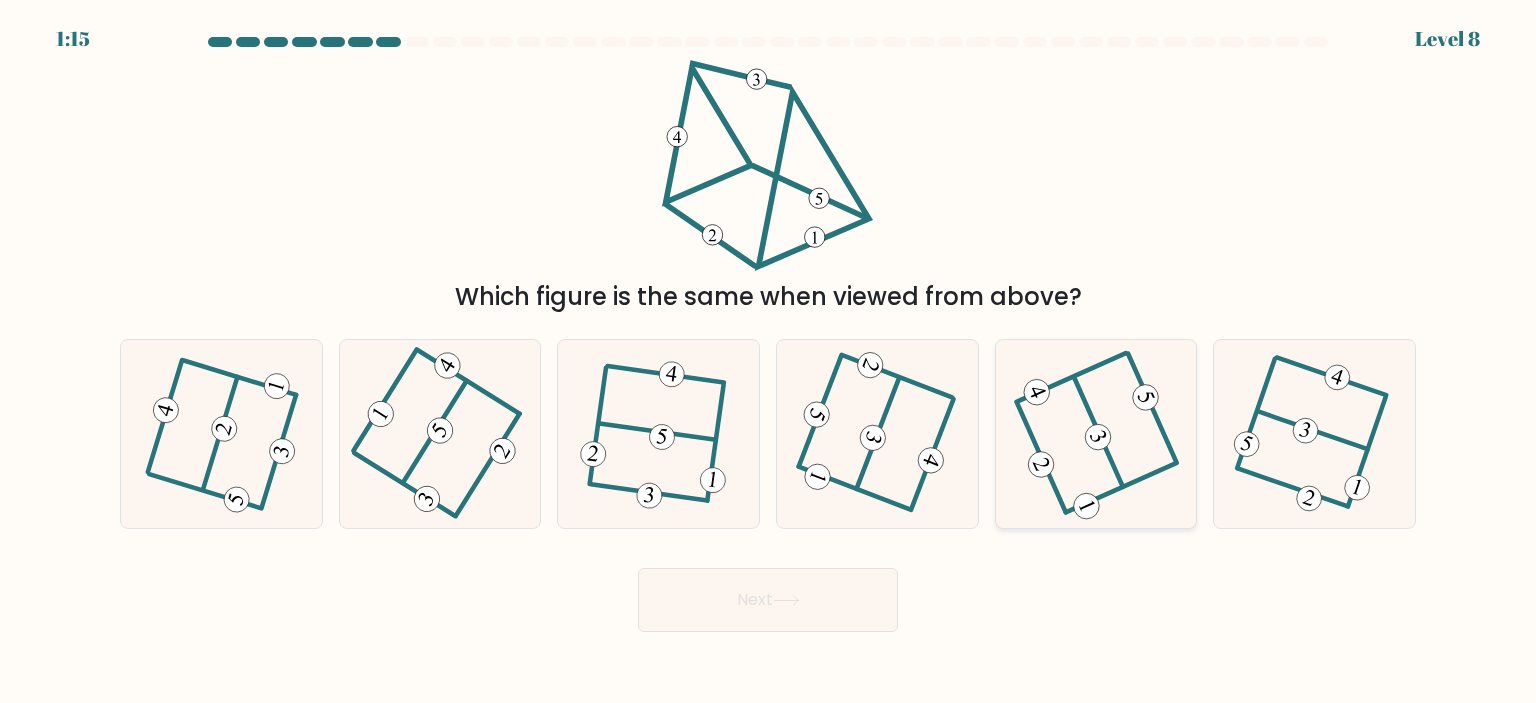 click 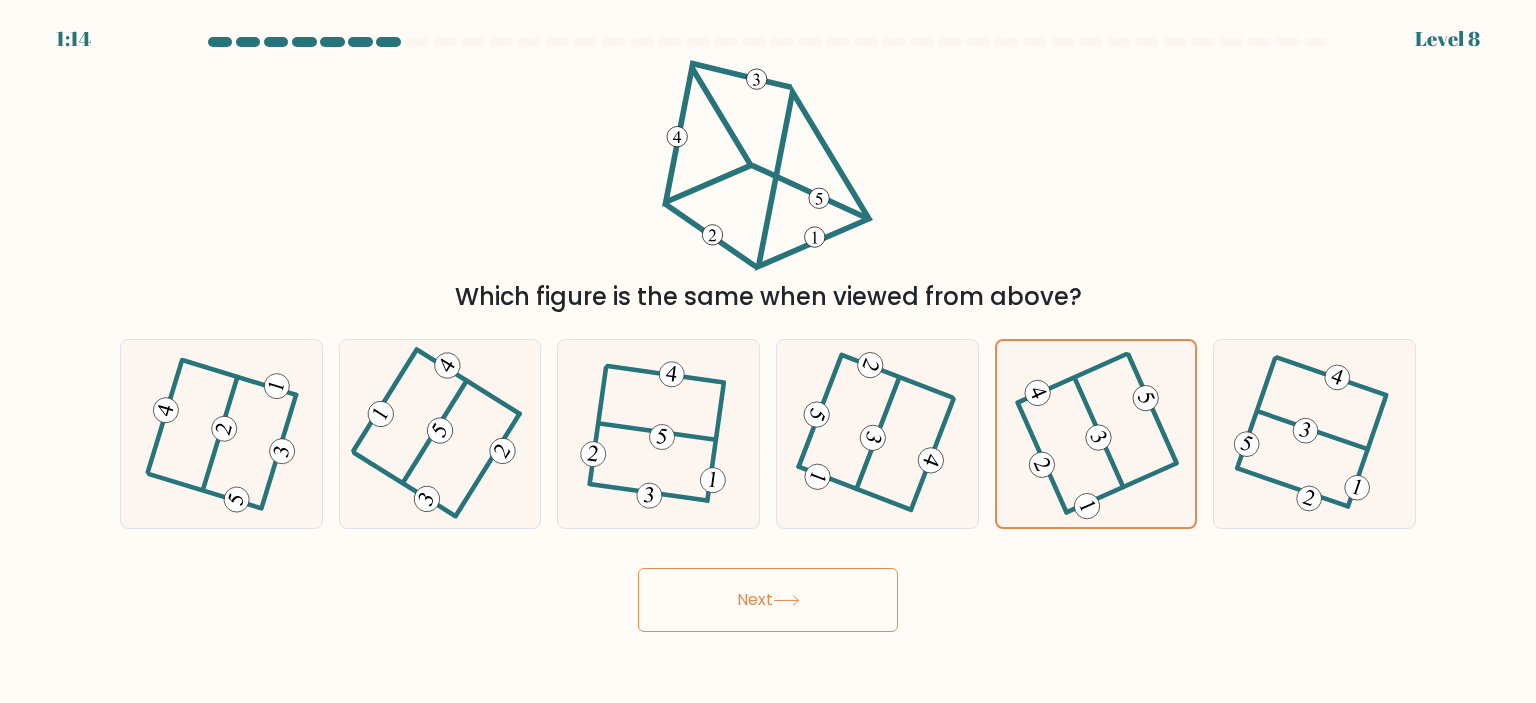 click on "Next" at bounding box center [768, 600] 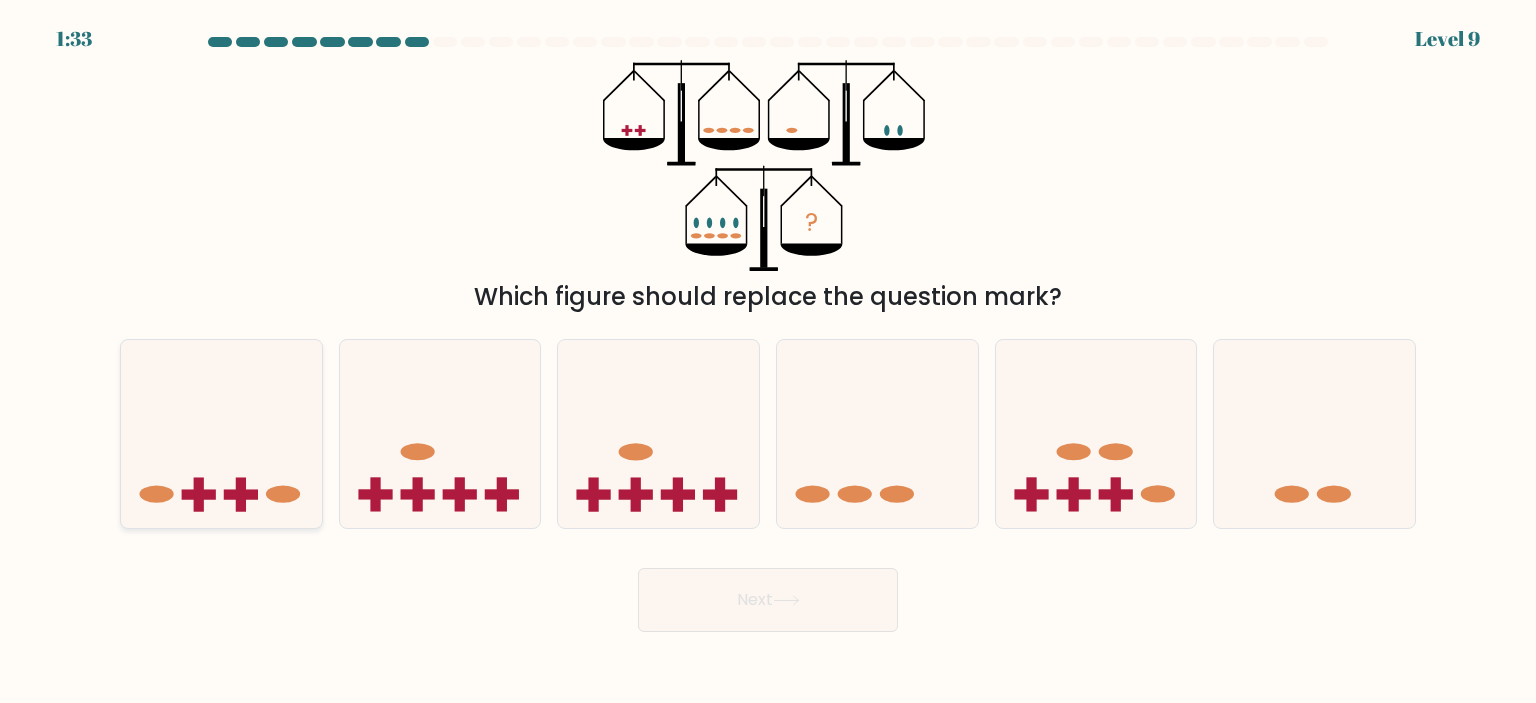 click 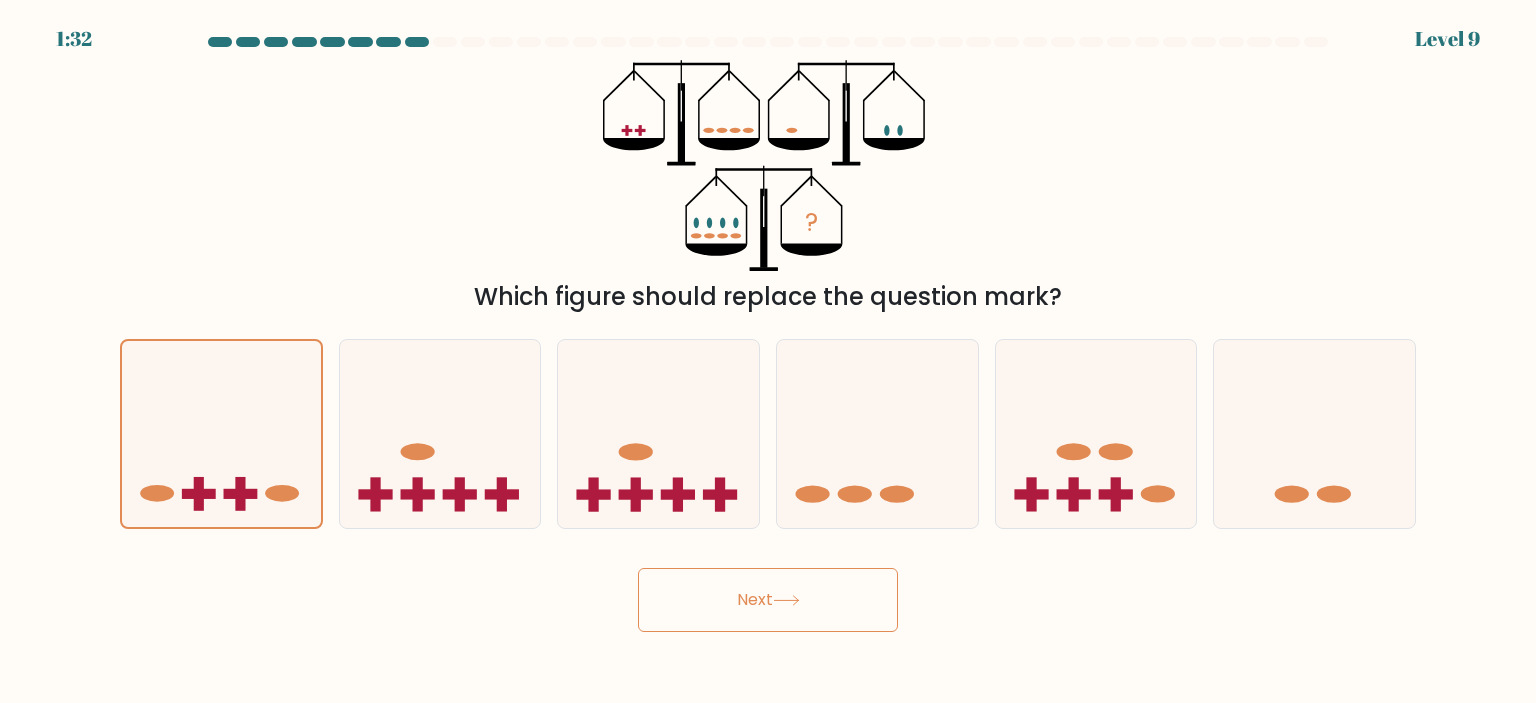 click on "Next" at bounding box center [768, 600] 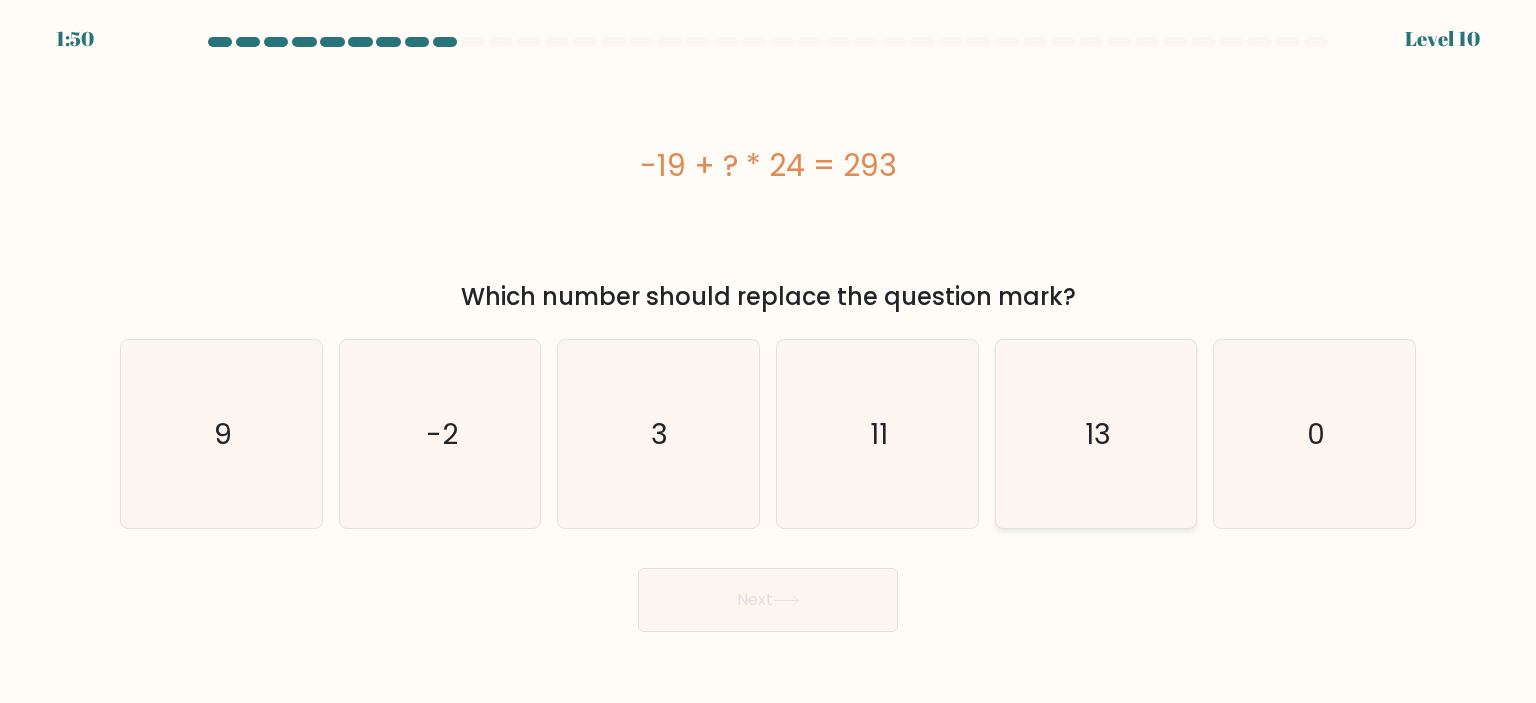 click on "13" 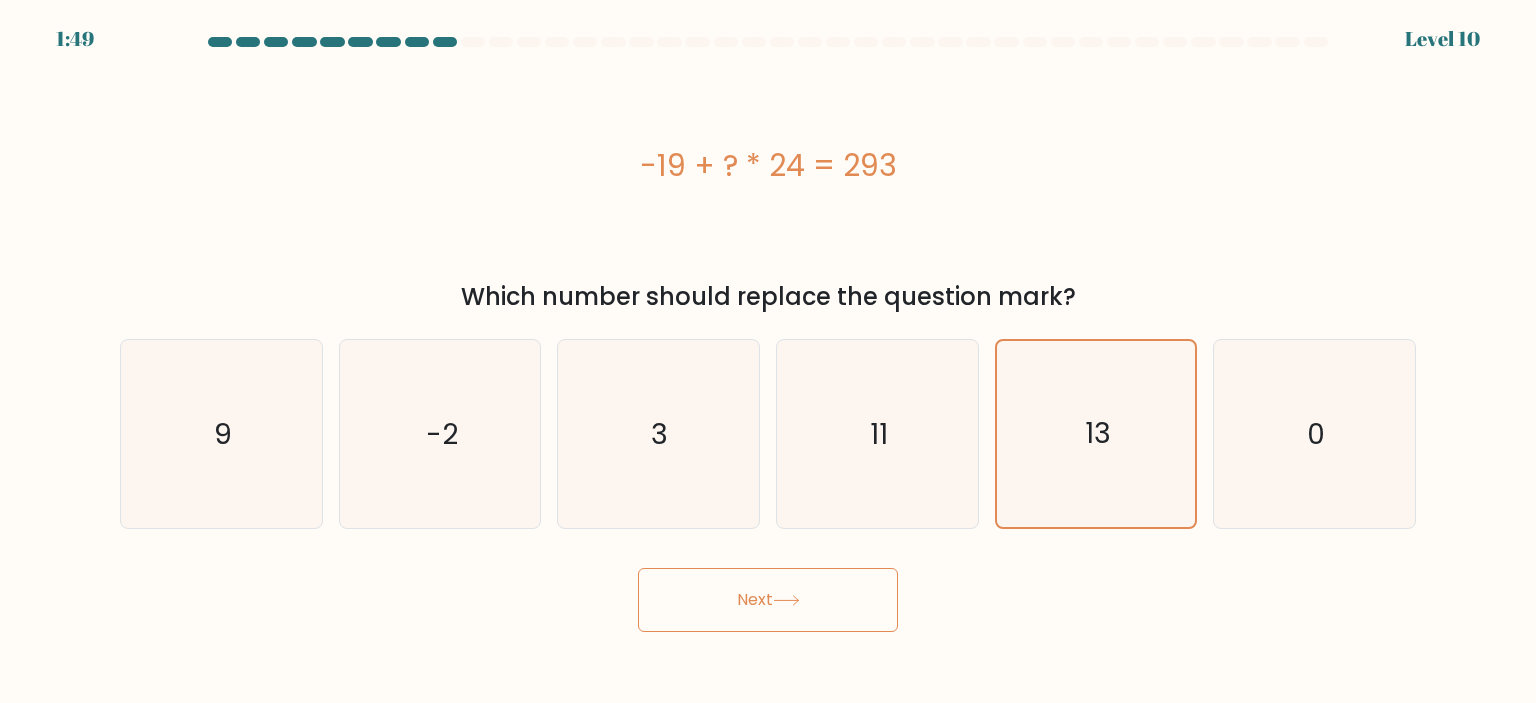 click on "Next" at bounding box center [768, 600] 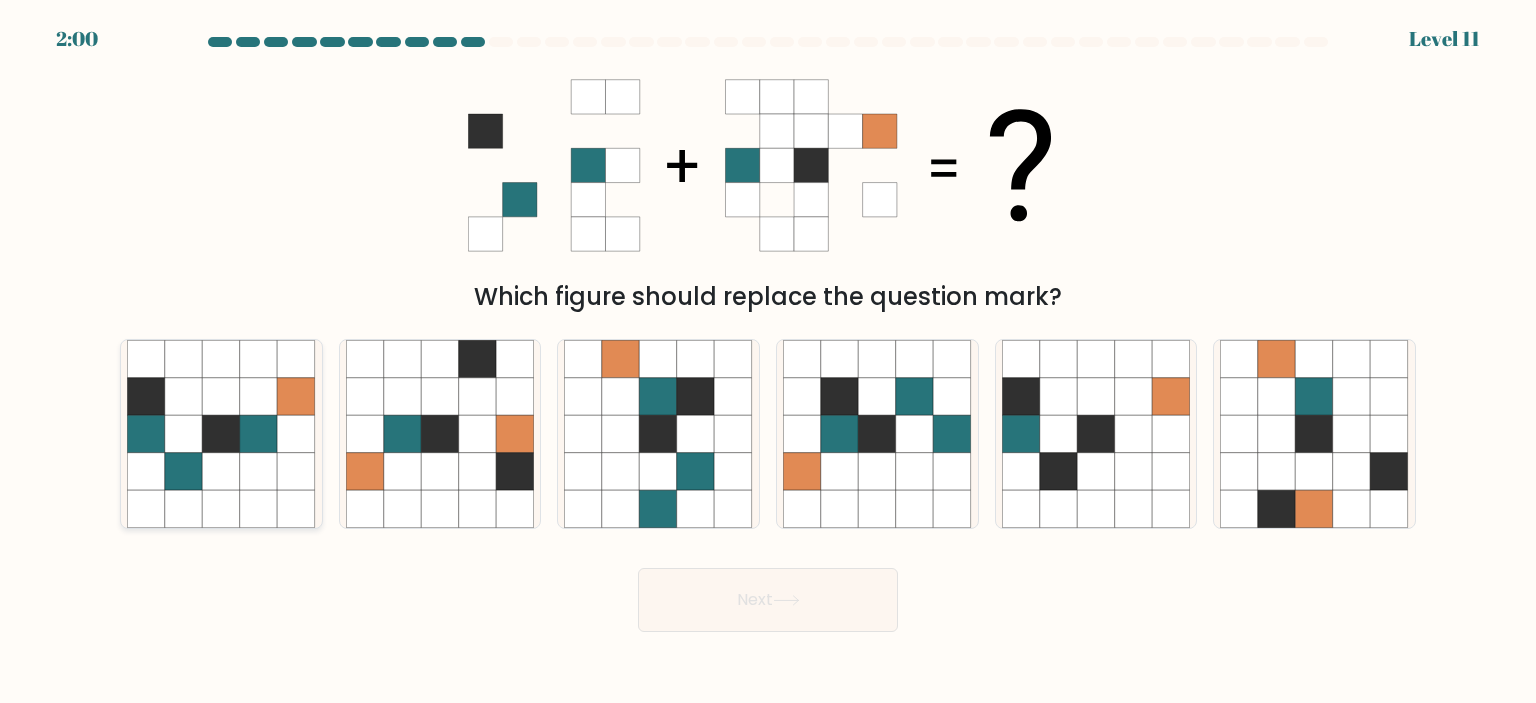 click 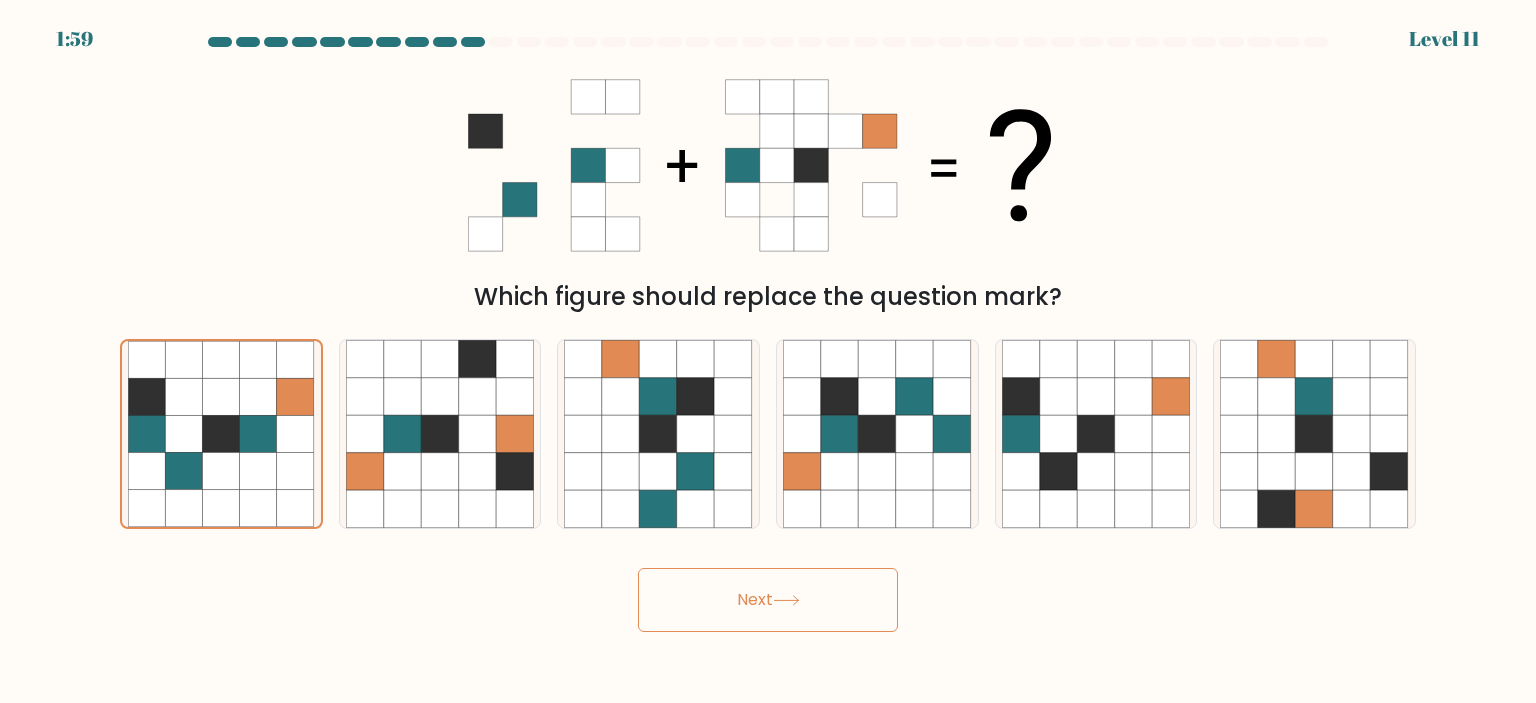 click on "Next" at bounding box center [768, 600] 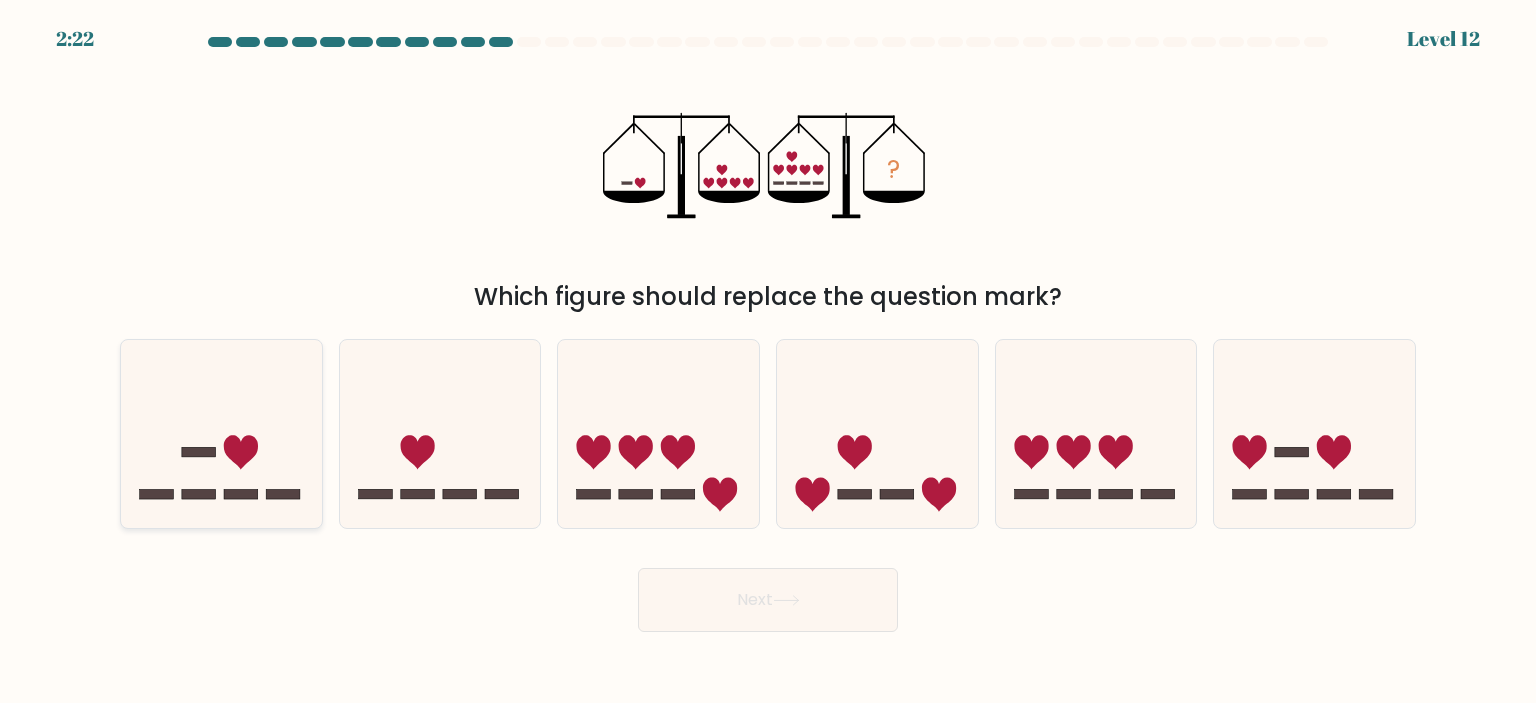 click 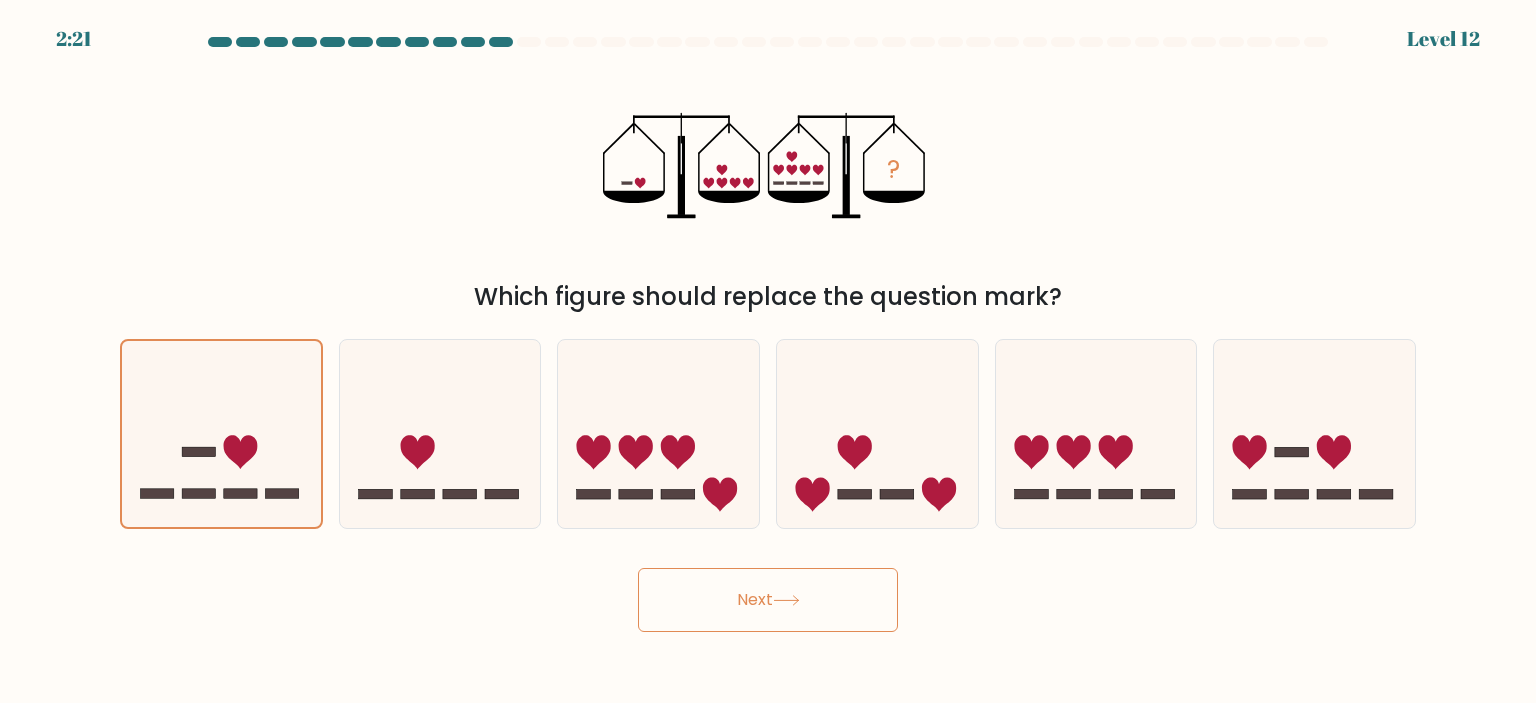 click on "Next" at bounding box center [768, 600] 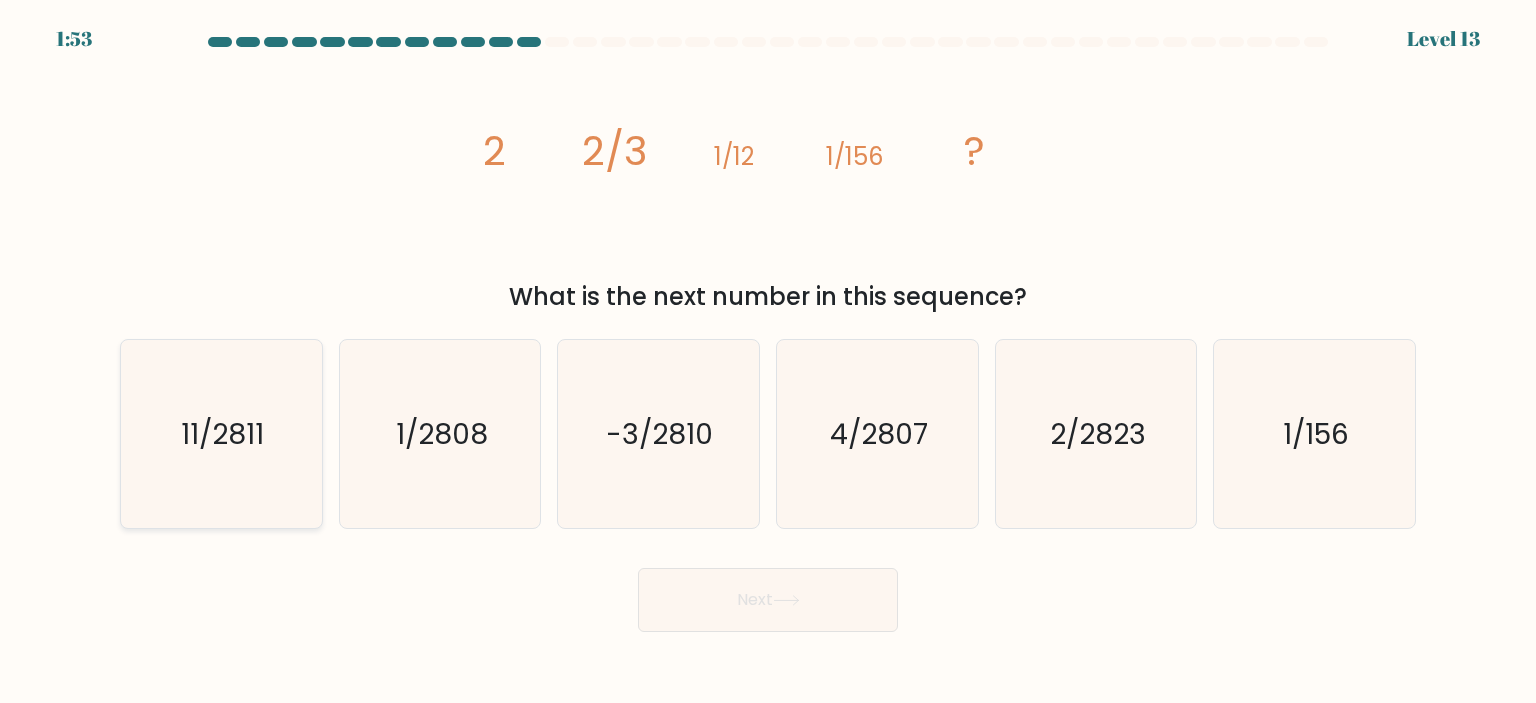 click on "11/2811" 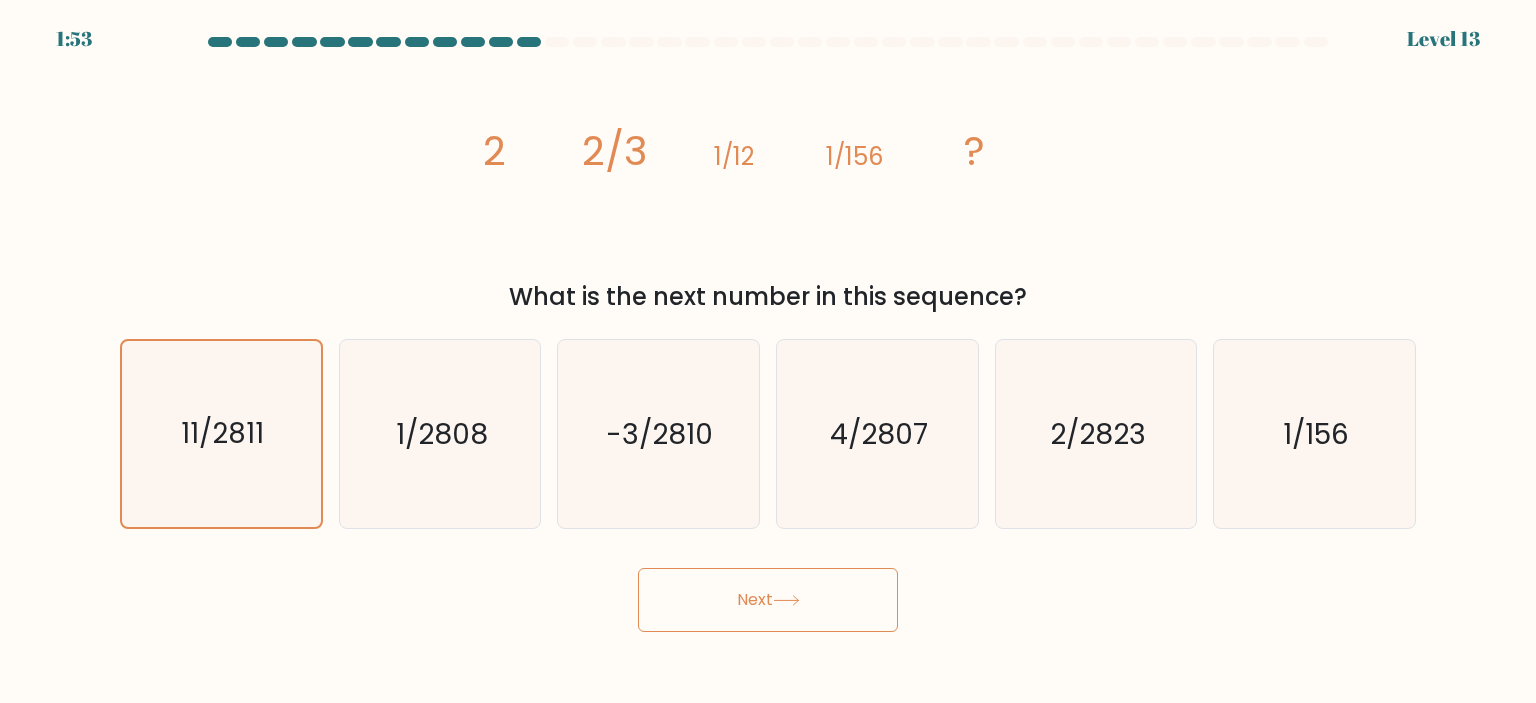 click on "Next" at bounding box center (768, 600) 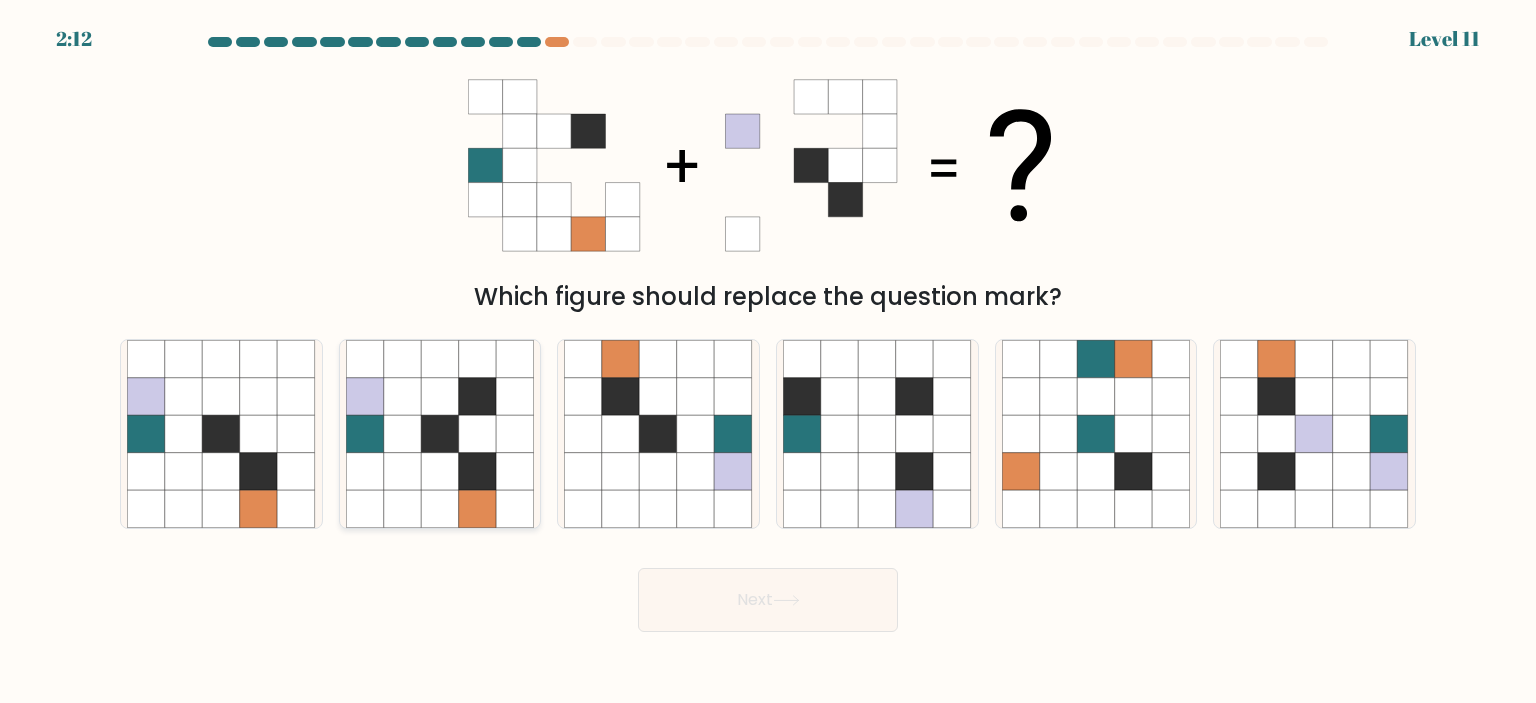 click 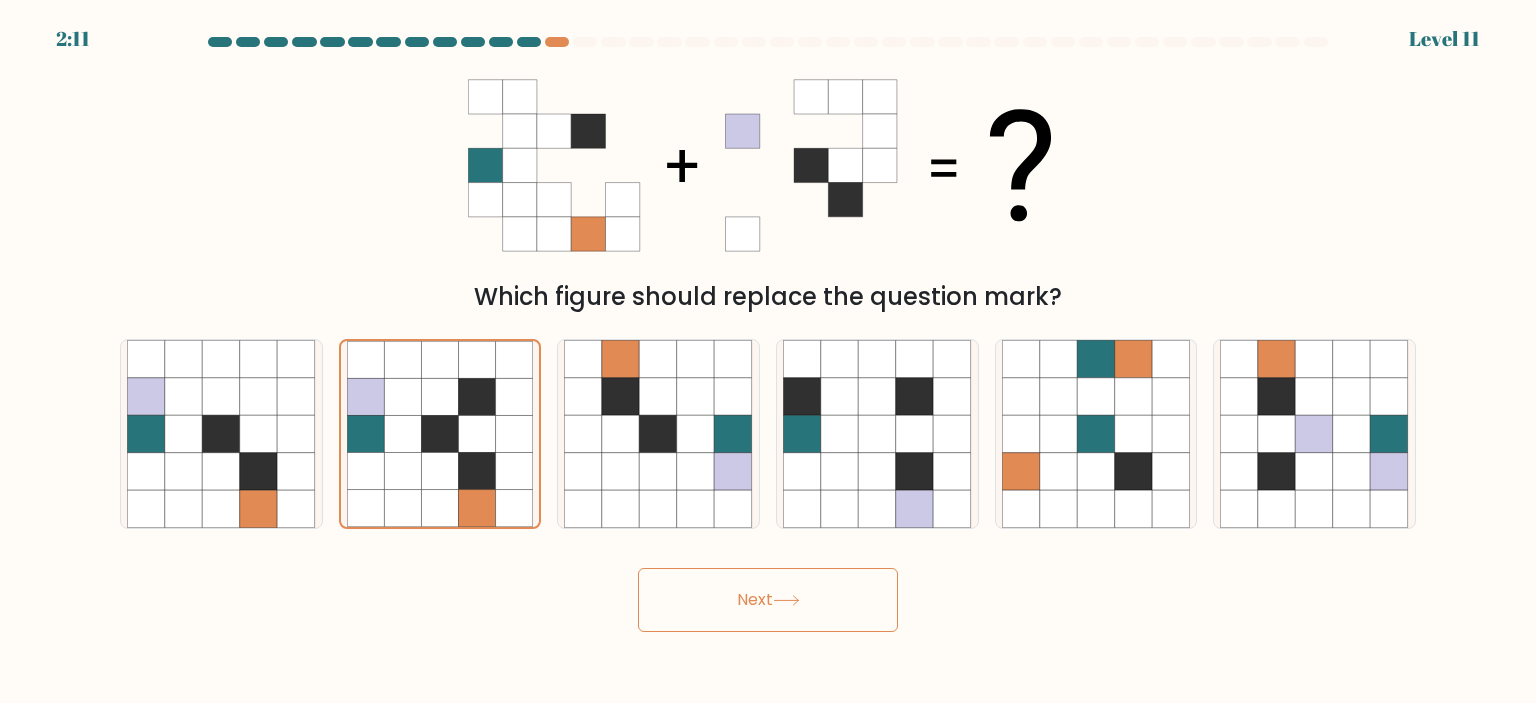 click on "Next" at bounding box center (768, 600) 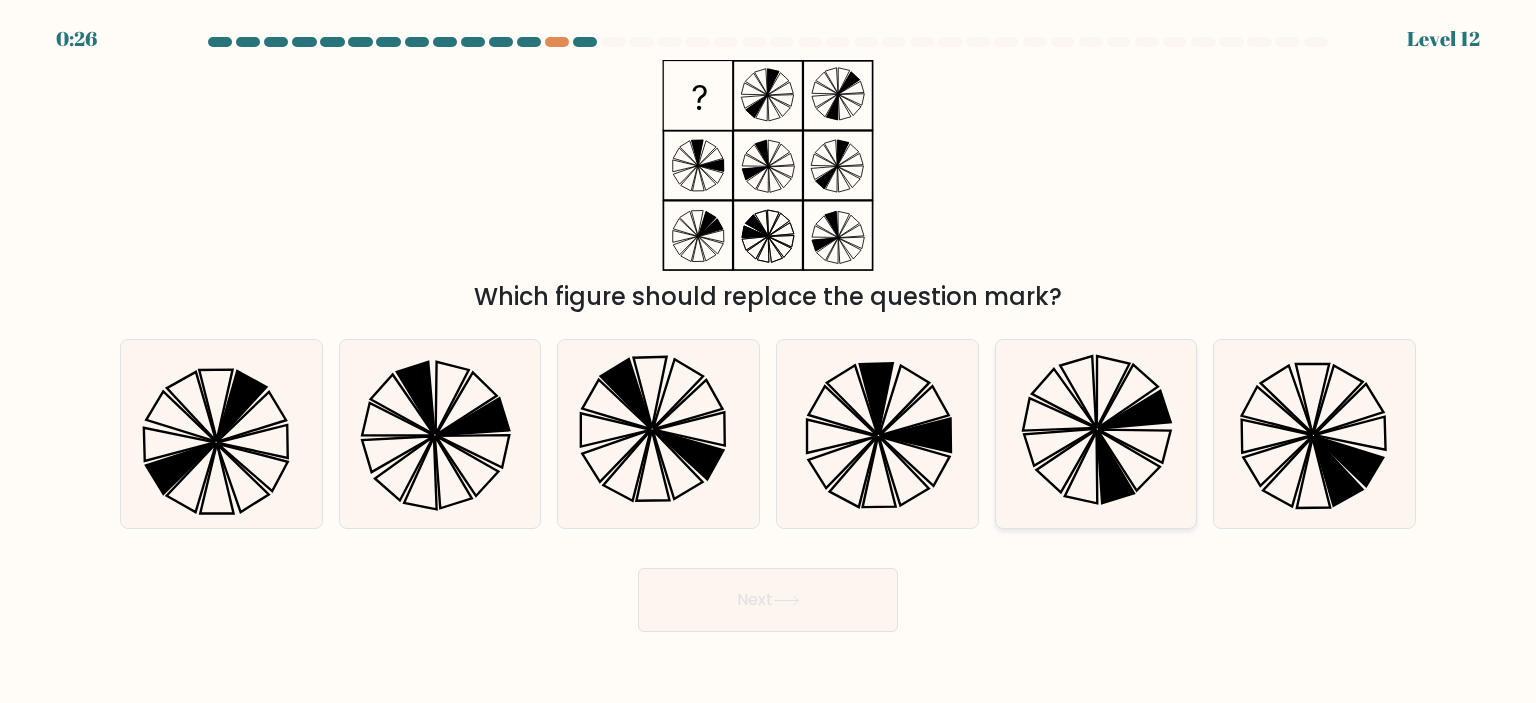click 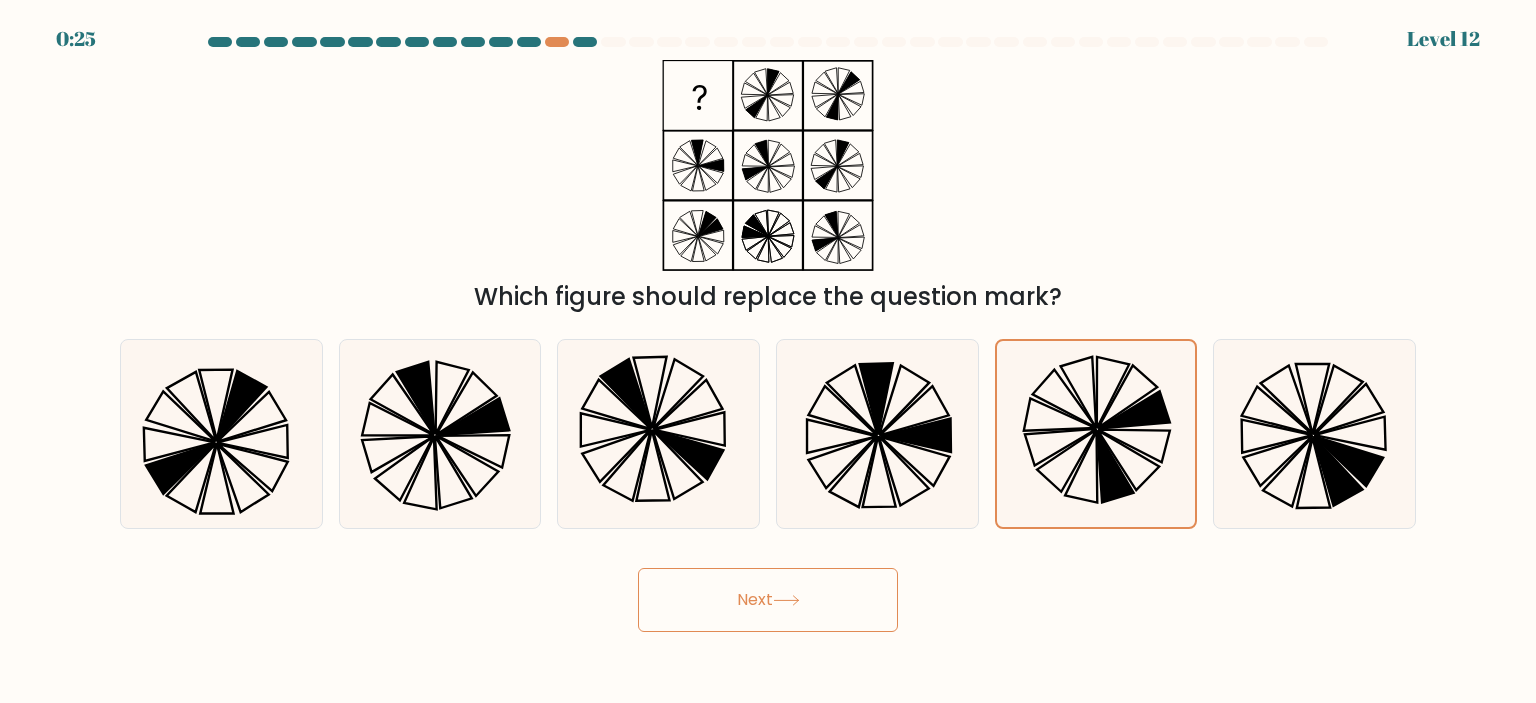 click on "Next" at bounding box center (768, 600) 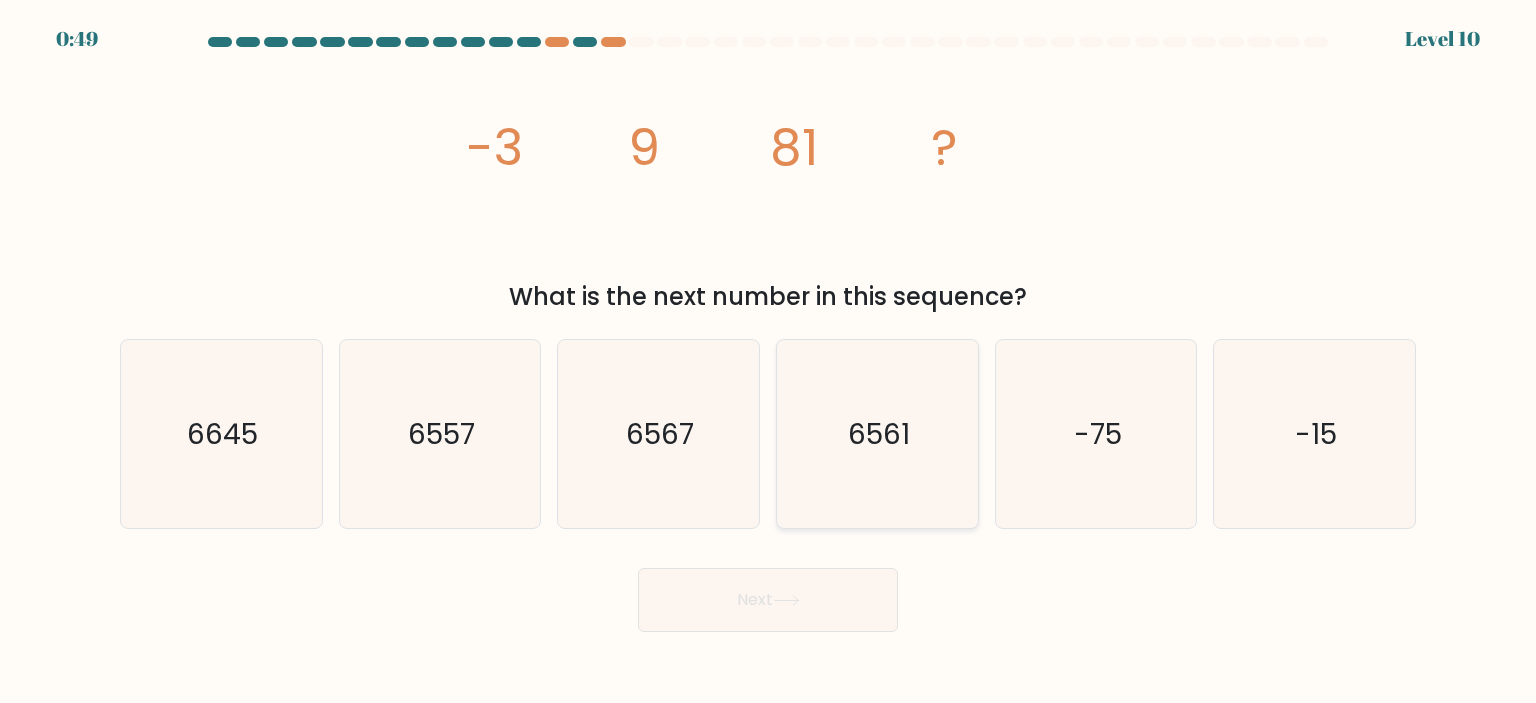 drag, startPoint x: 869, startPoint y: 425, endPoint x: 872, endPoint y: 466, distance: 41.109608 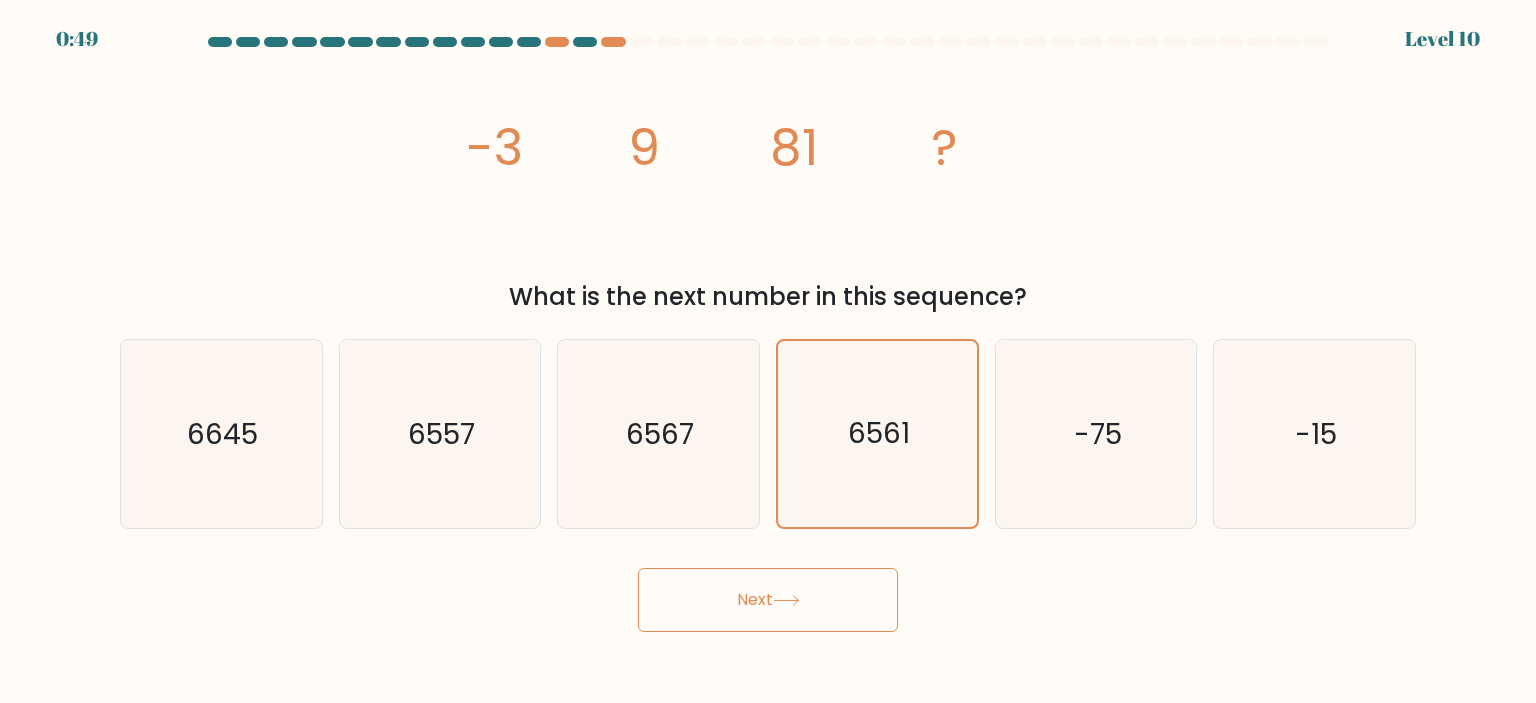 click on "Next" at bounding box center [768, 600] 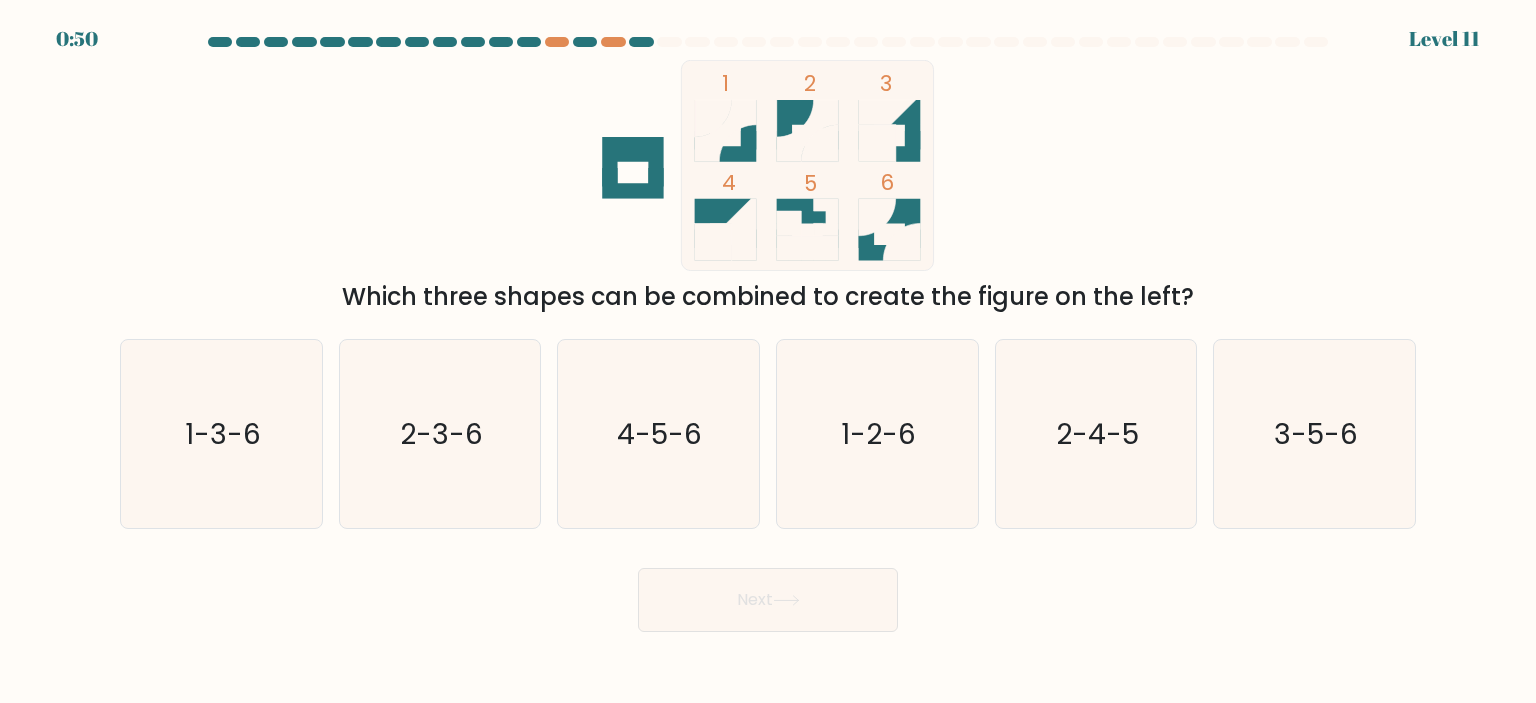 click 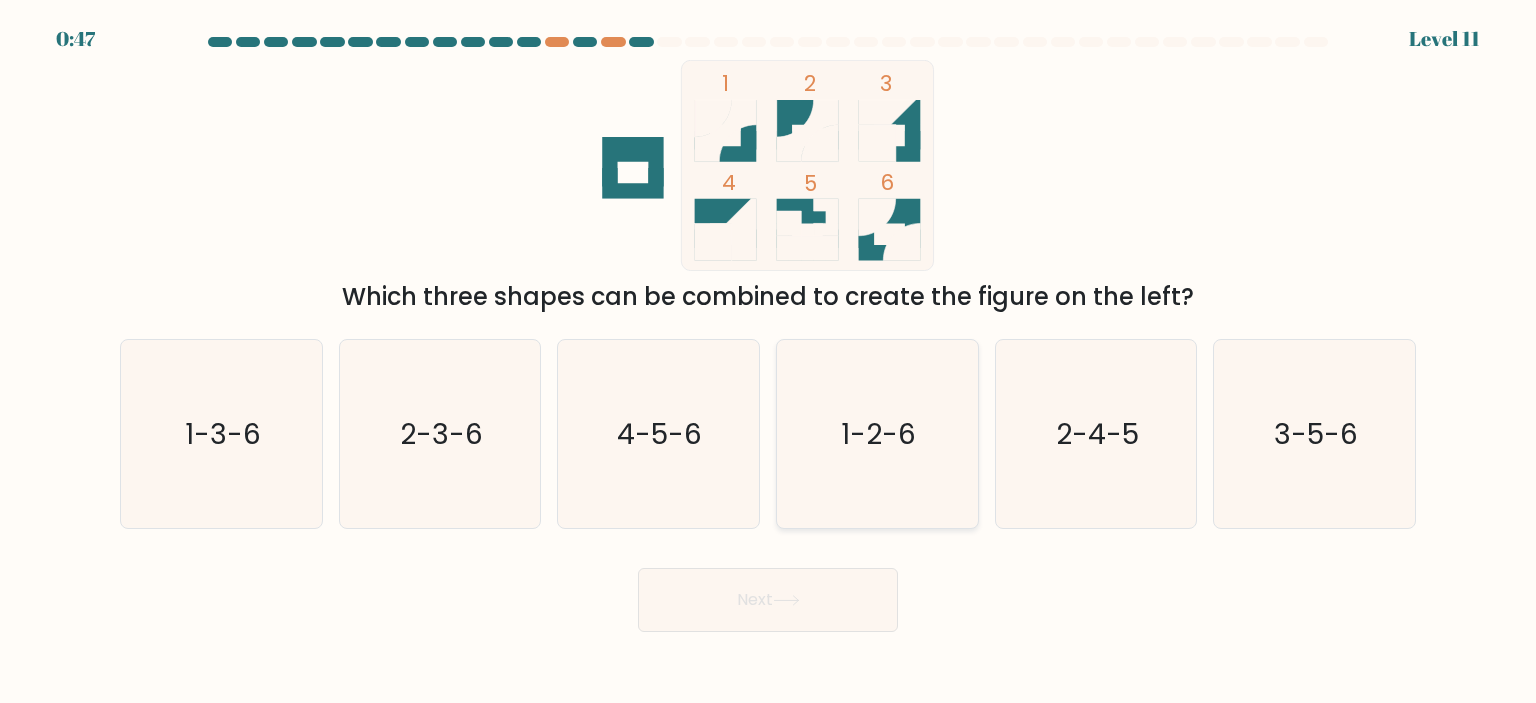 click on "1-2-6" 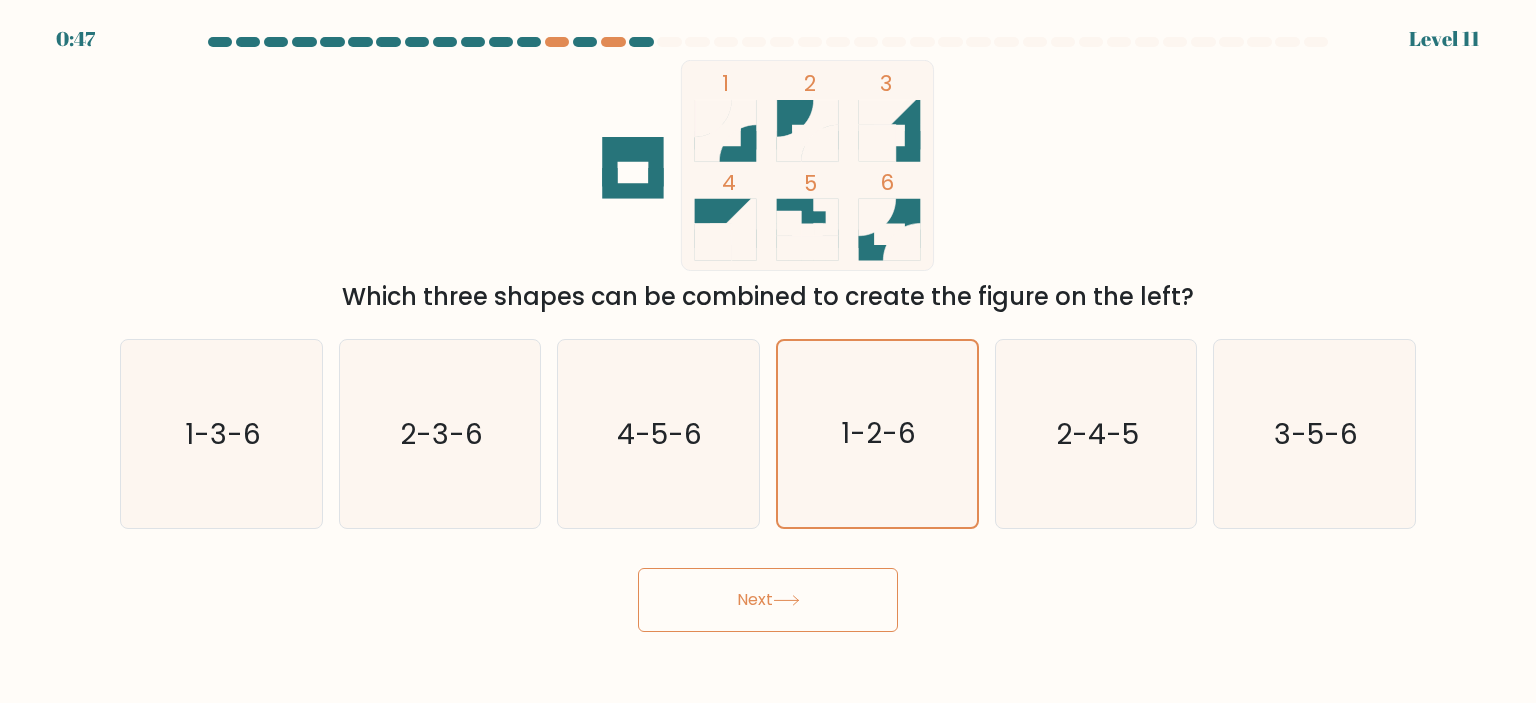 click on "Next" at bounding box center [768, 600] 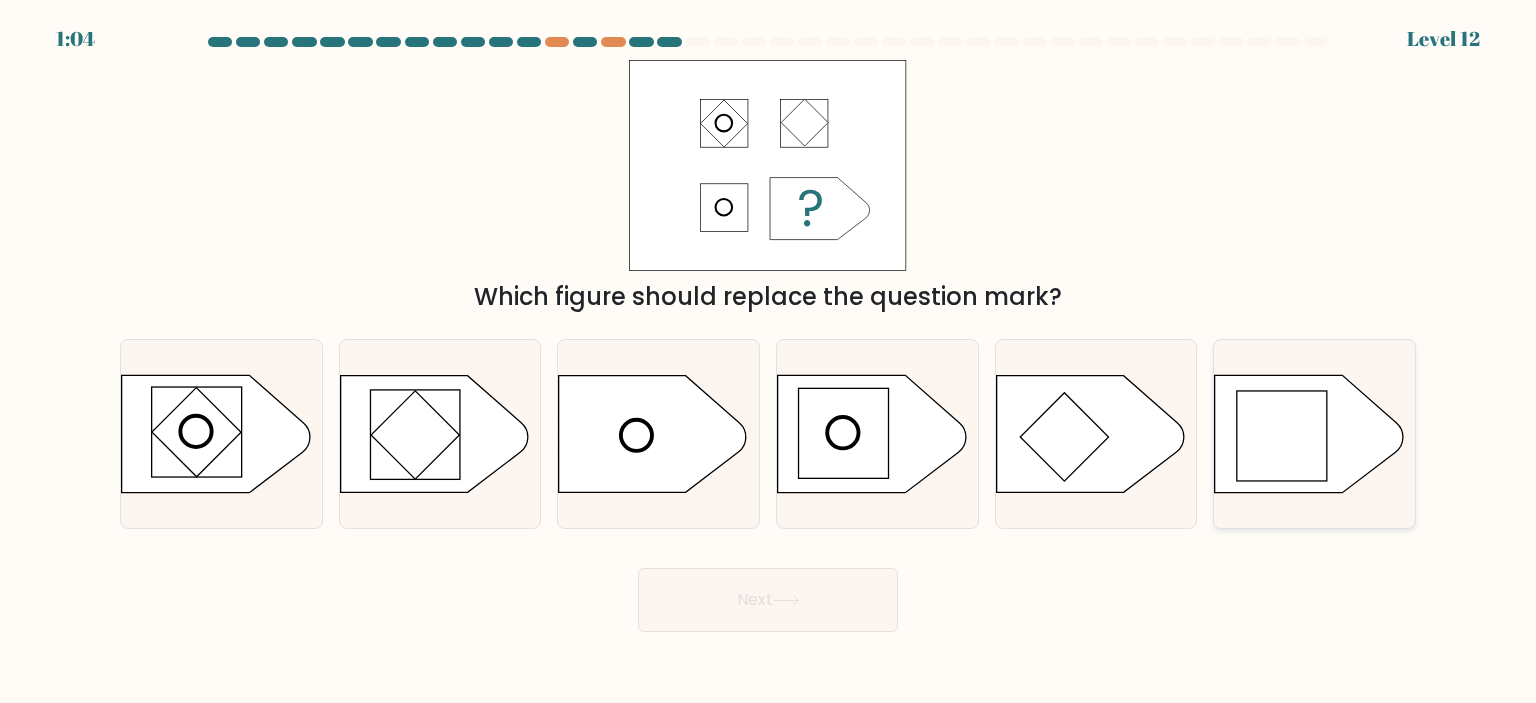 click 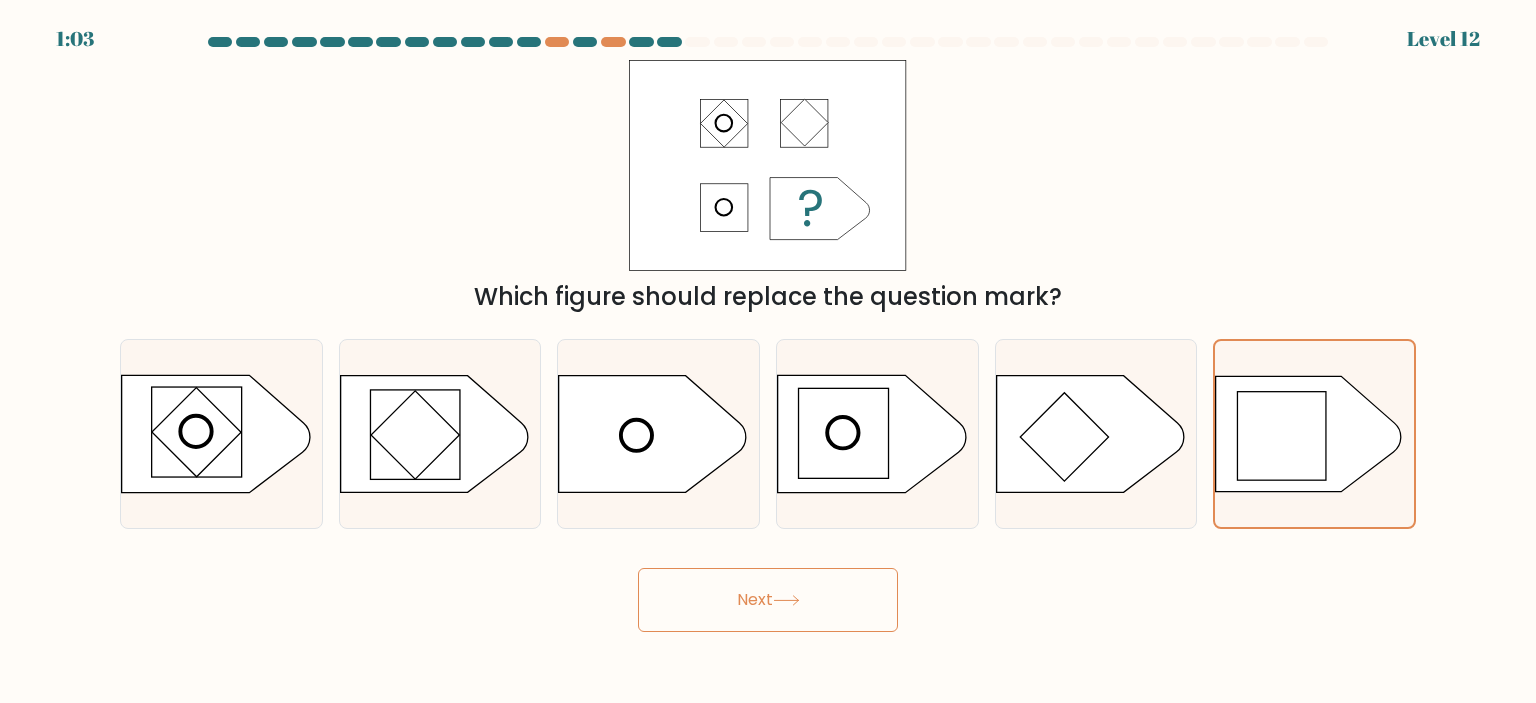 click on "Next" at bounding box center (768, 600) 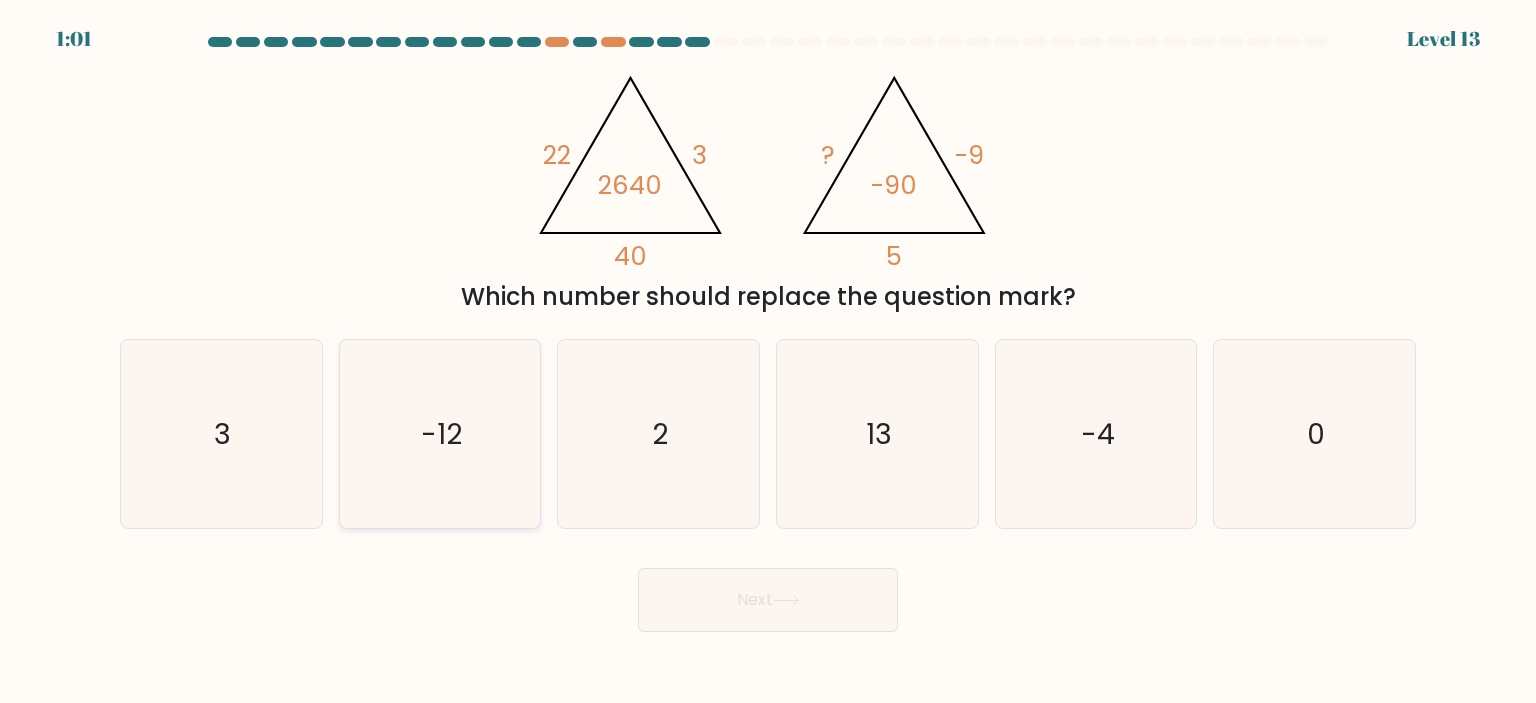 click on "-12" 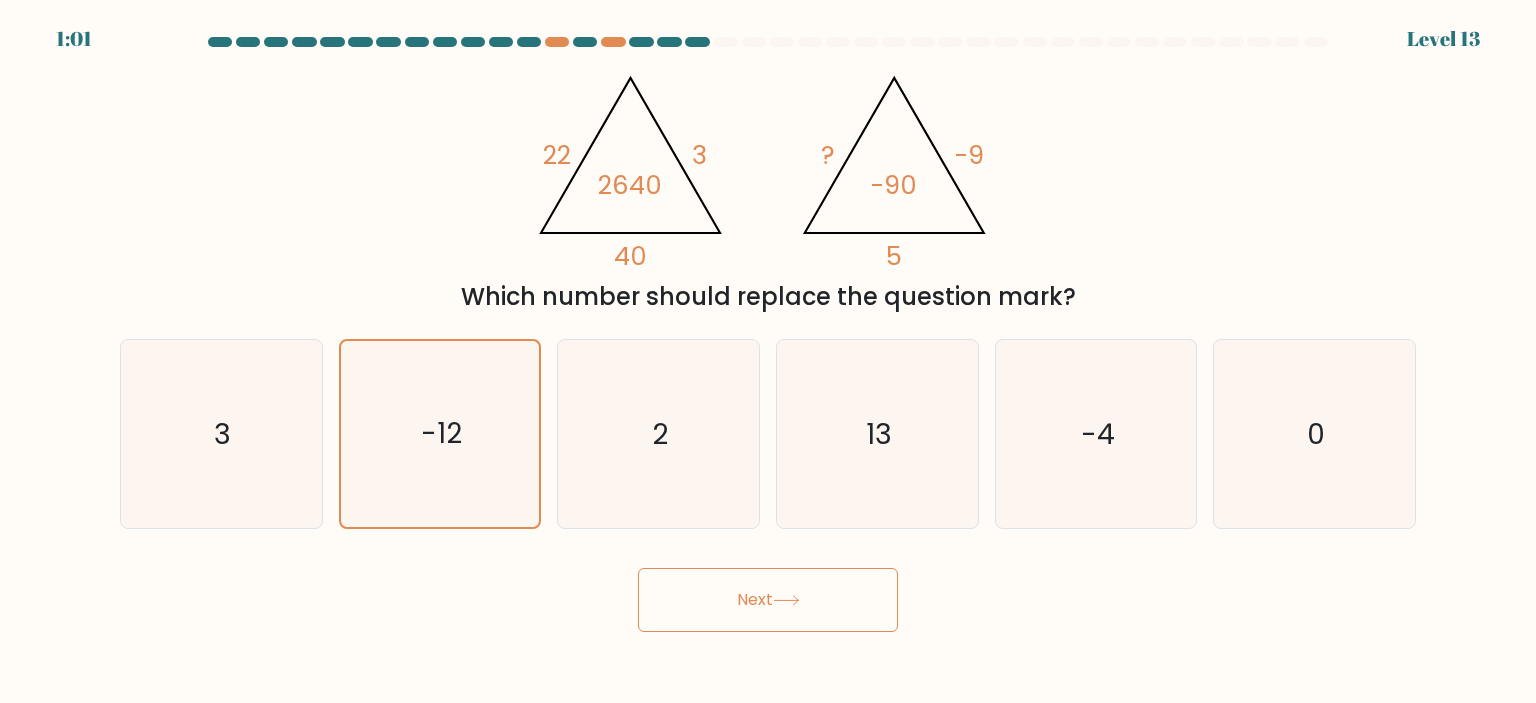 click on "Next" at bounding box center [768, 600] 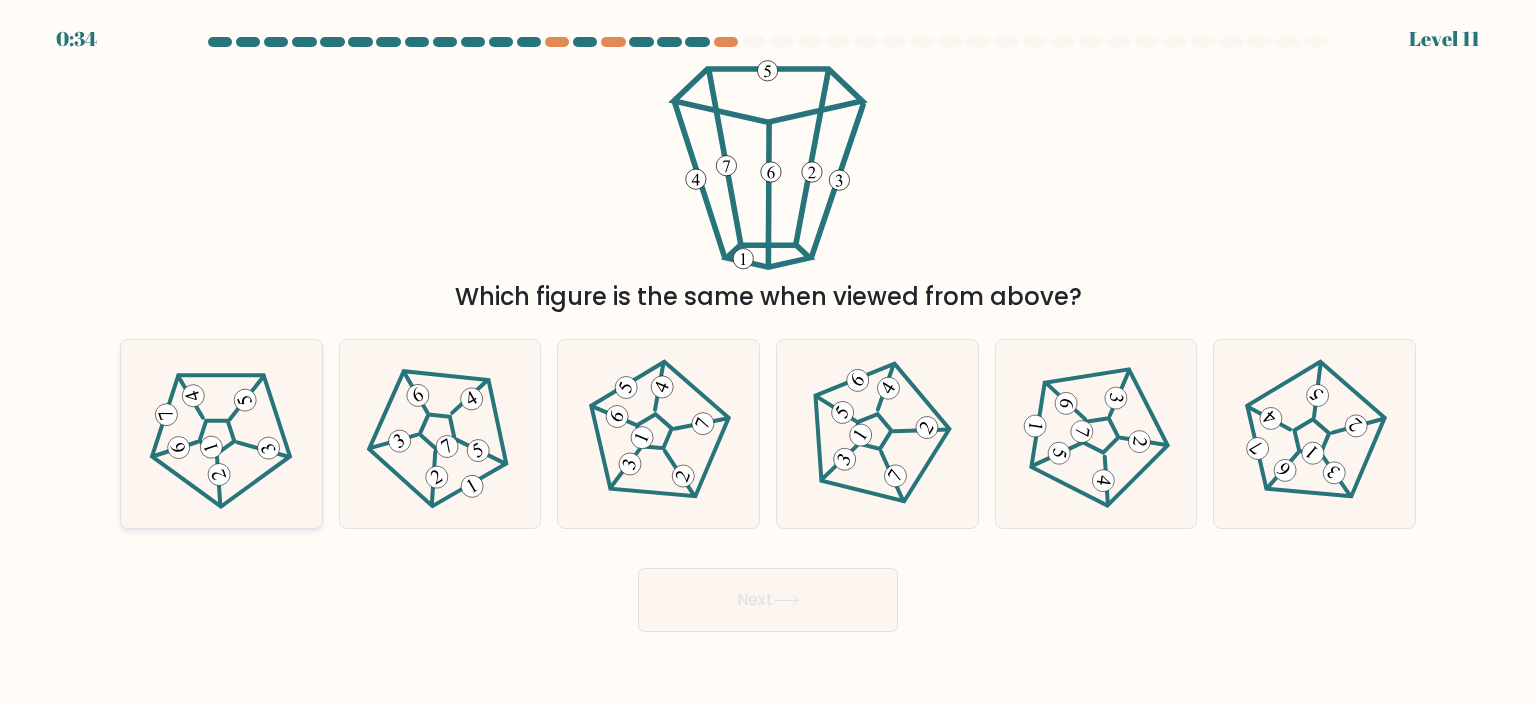 click 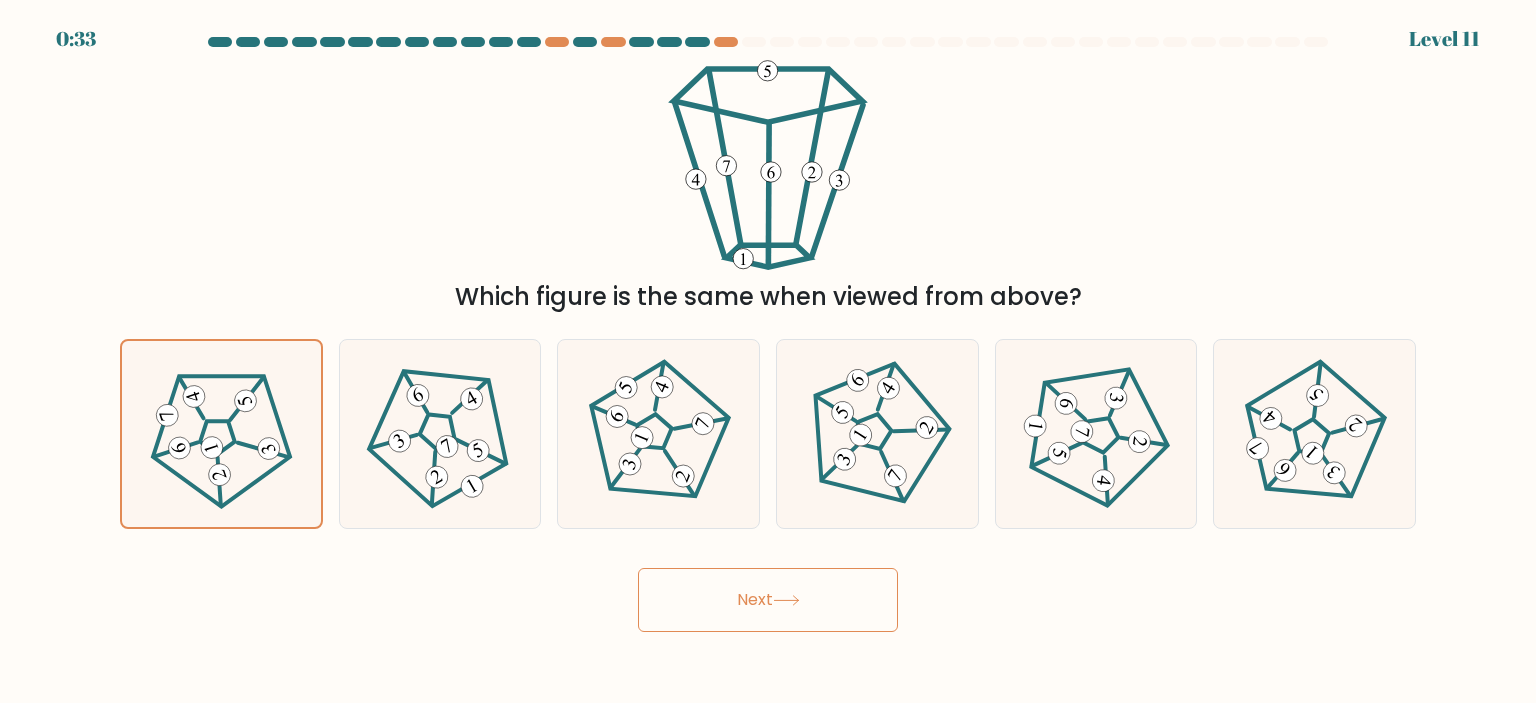 click on "Next" at bounding box center [768, 600] 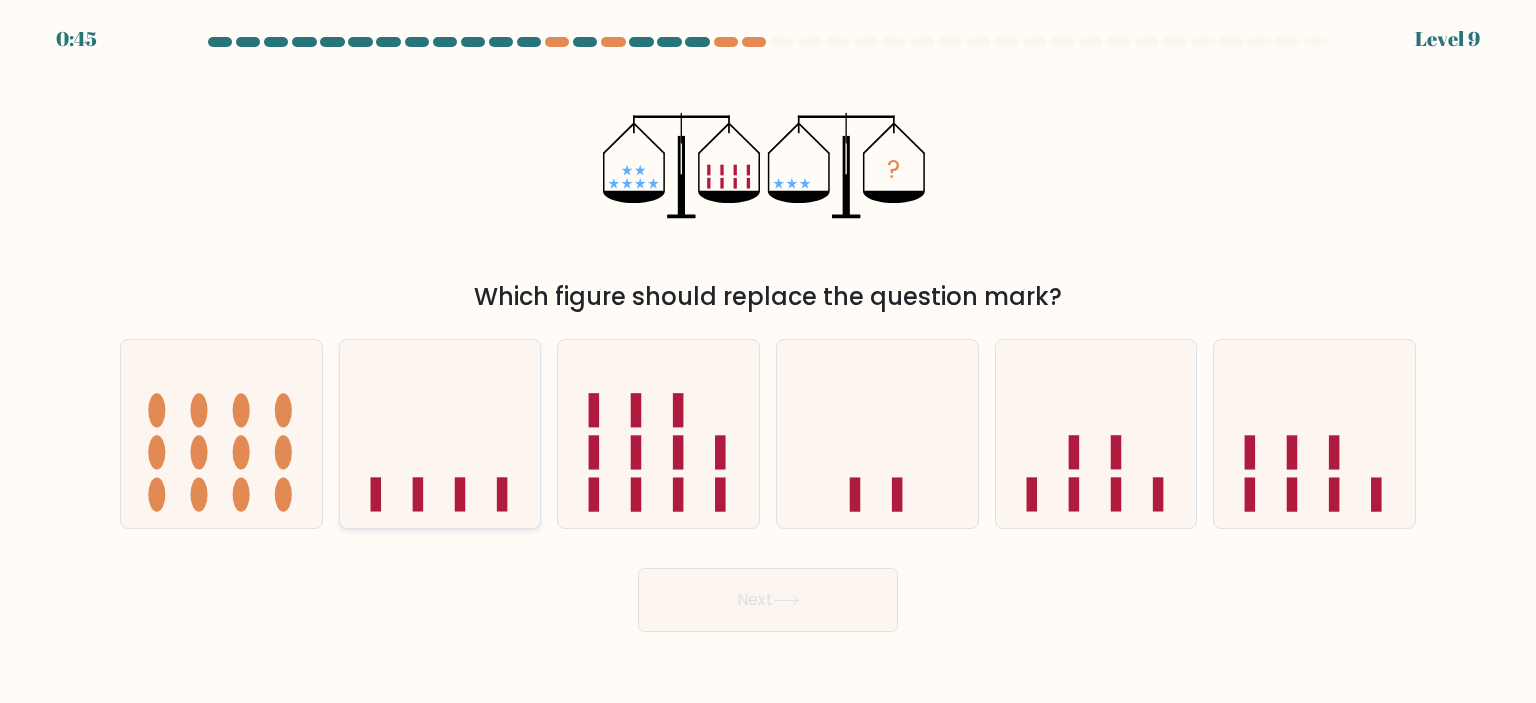 click 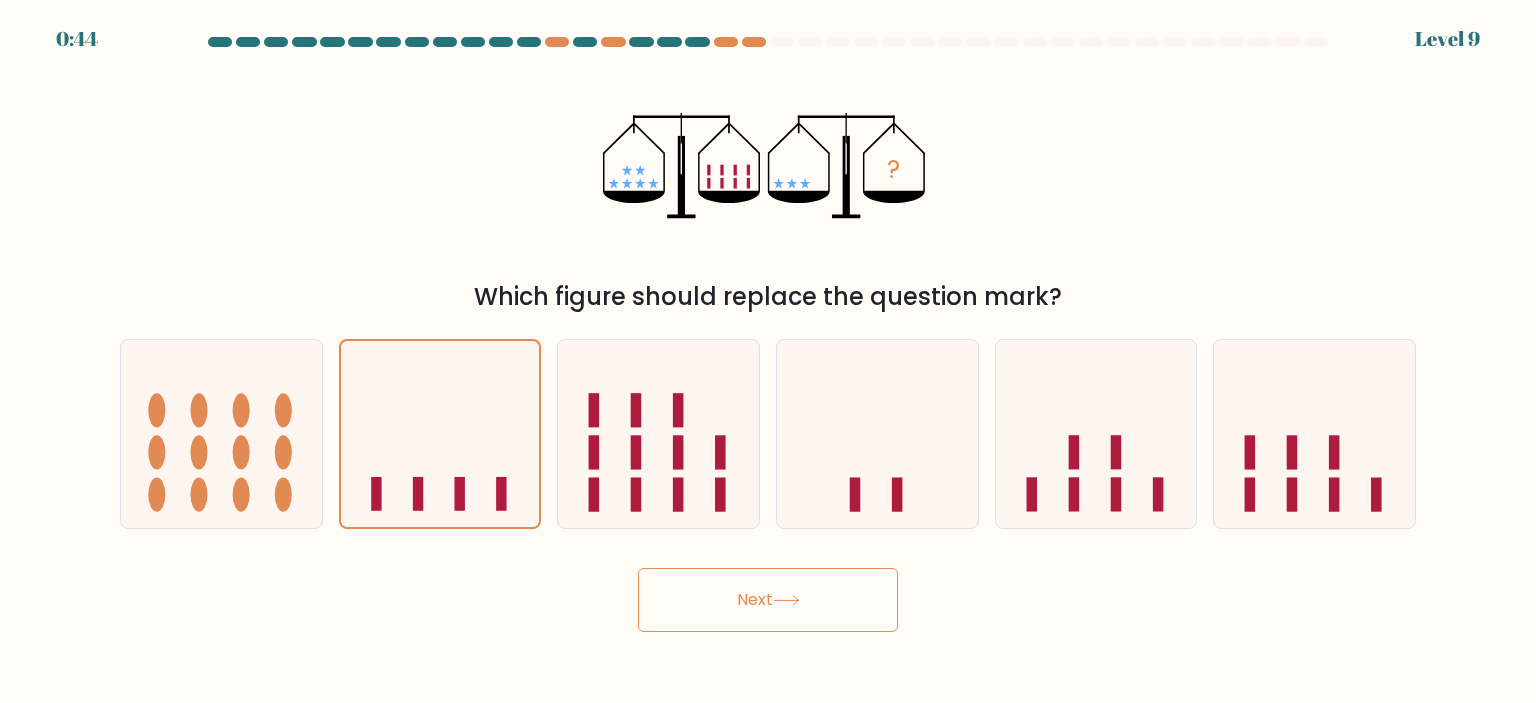 click on "Next" at bounding box center [768, 600] 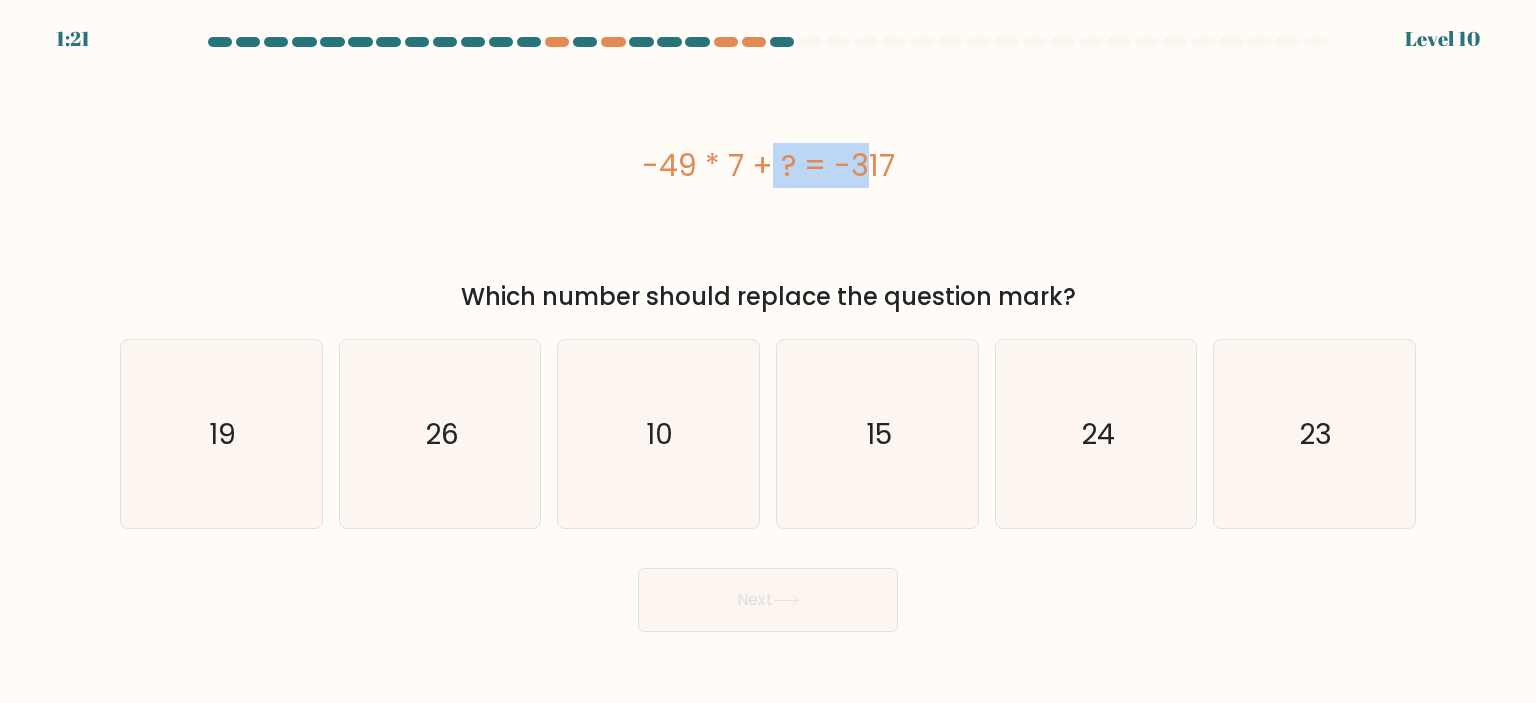 drag, startPoint x: 635, startPoint y: 163, endPoint x: 740, endPoint y: 164, distance: 105.00476 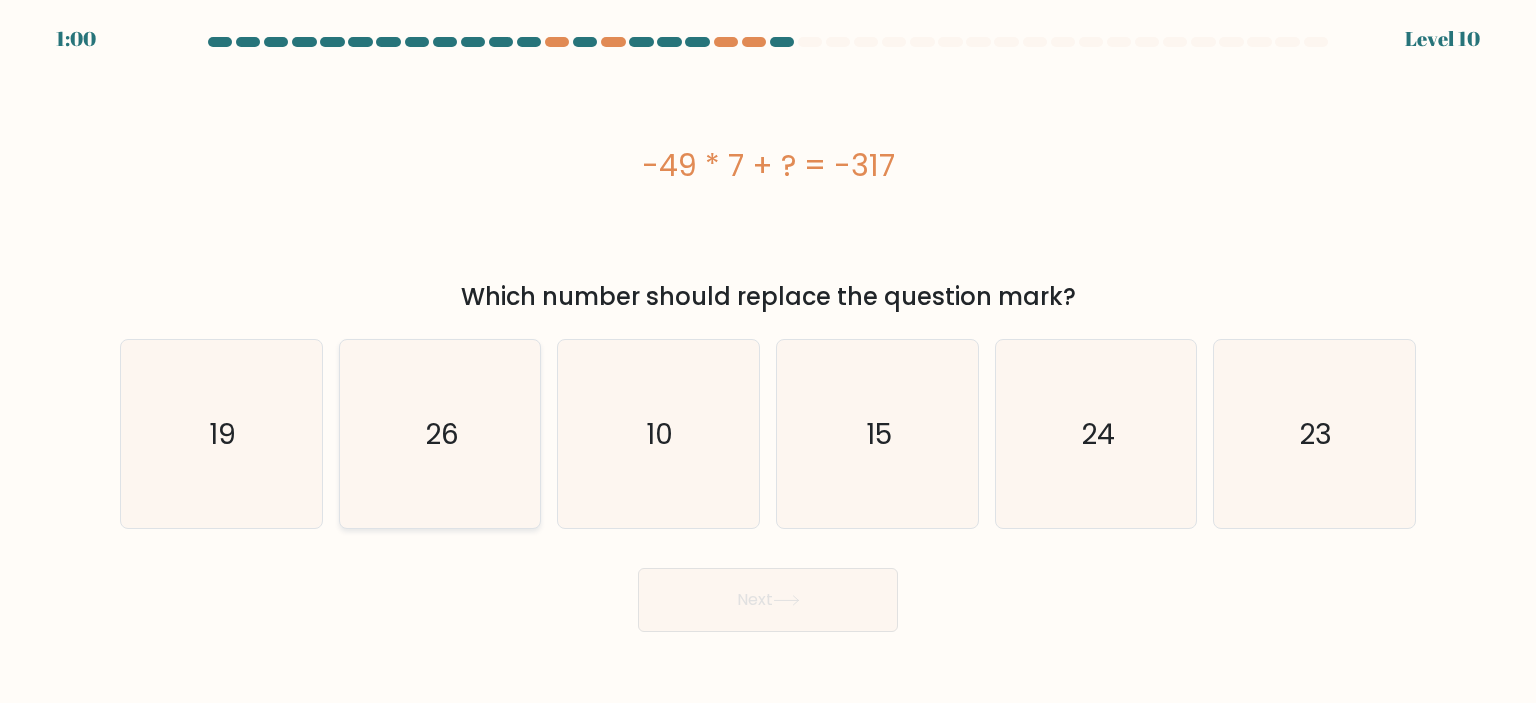 click on "26" 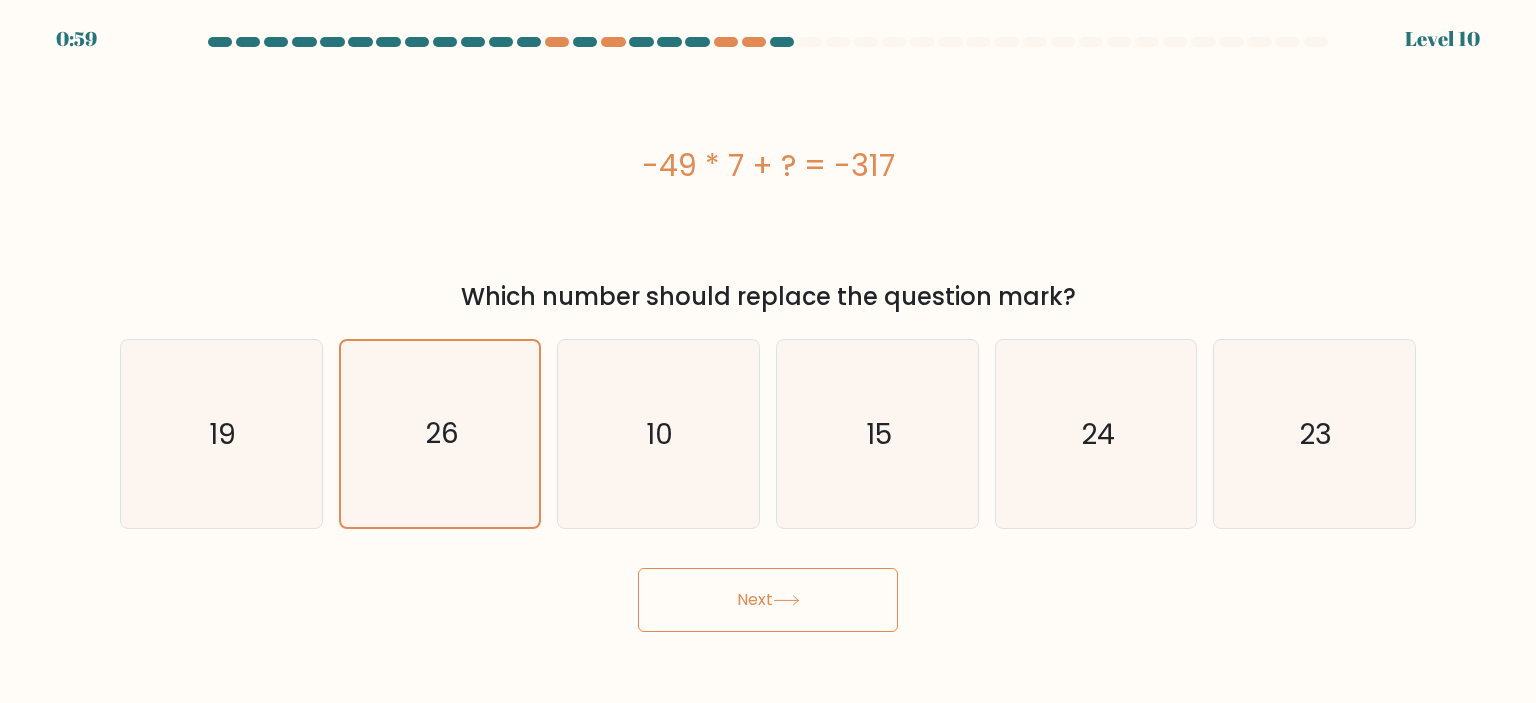 click on "Next" at bounding box center [768, 600] 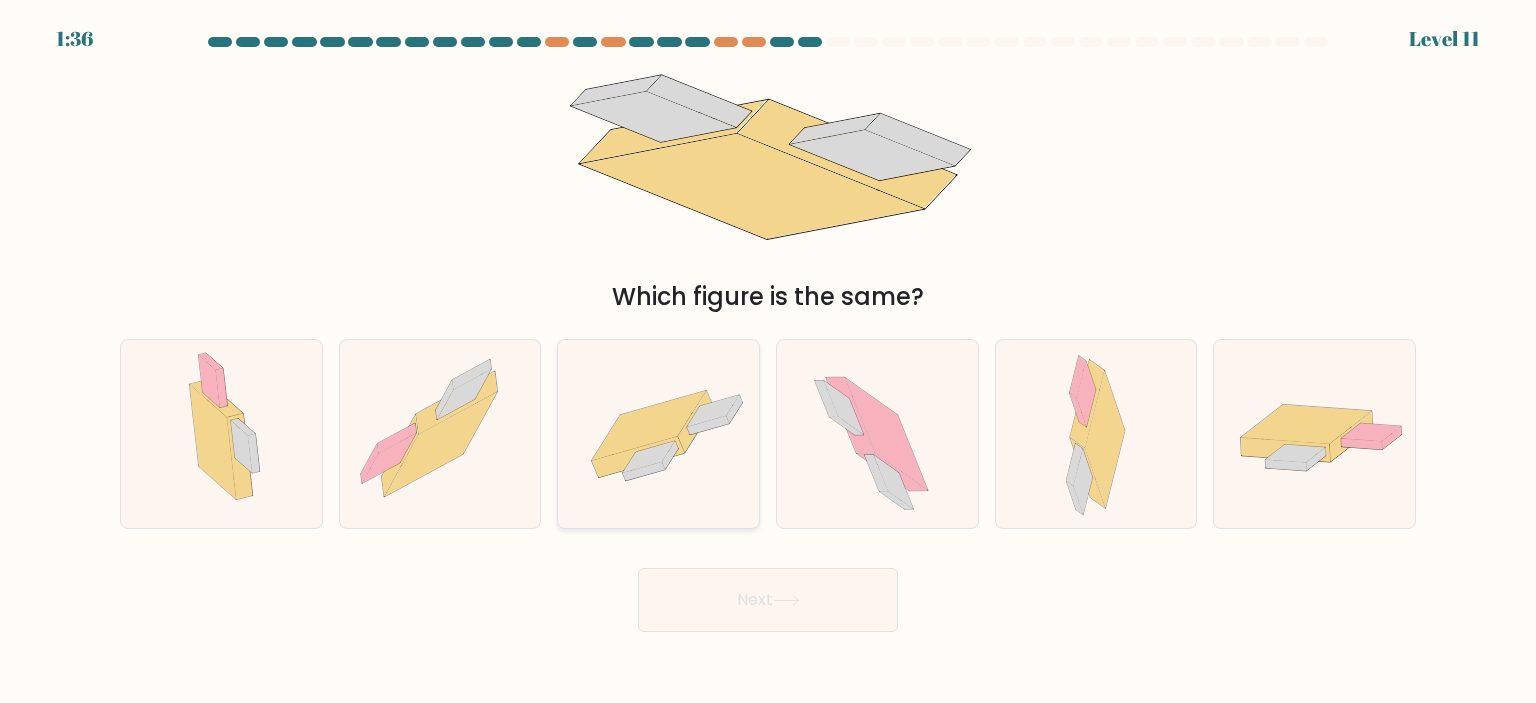 click 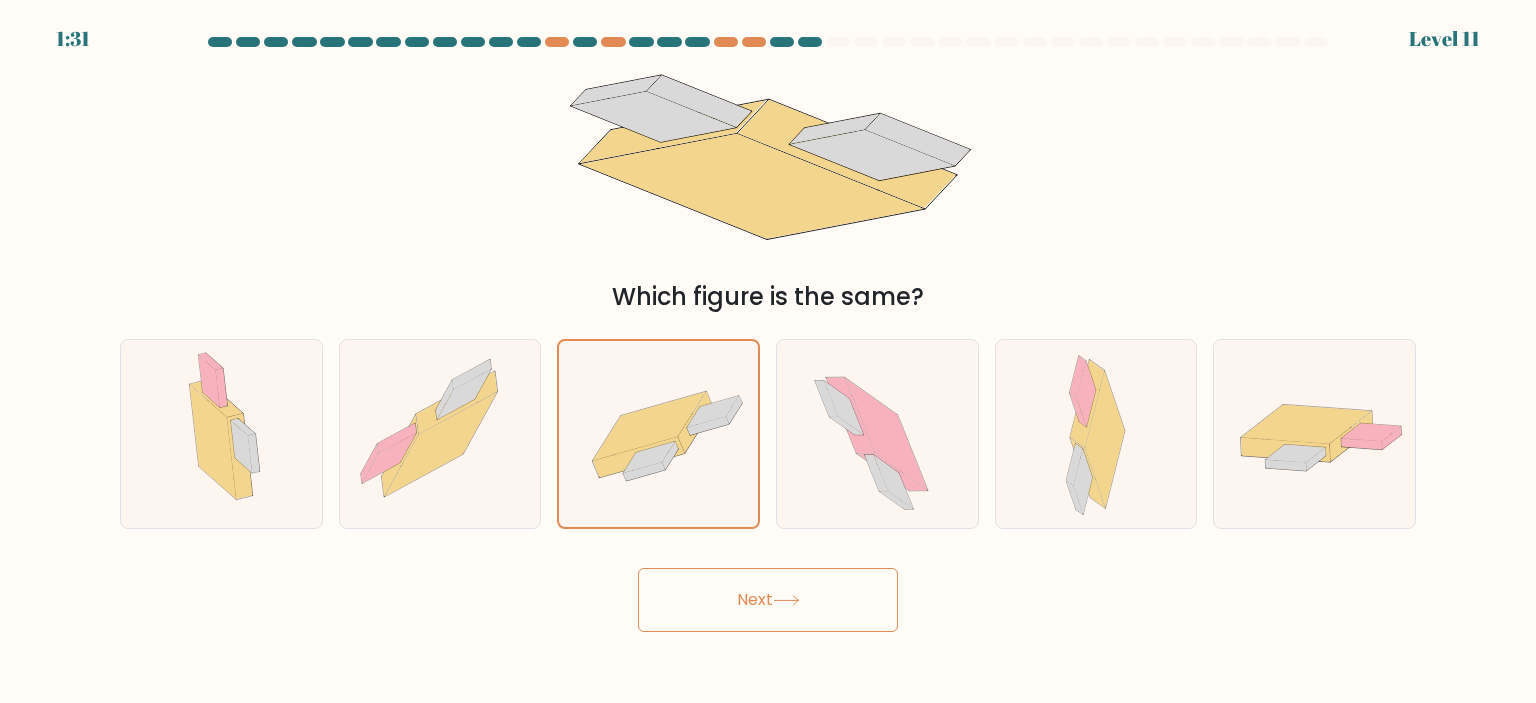 click on "Next" at bounding box center (768, 600) 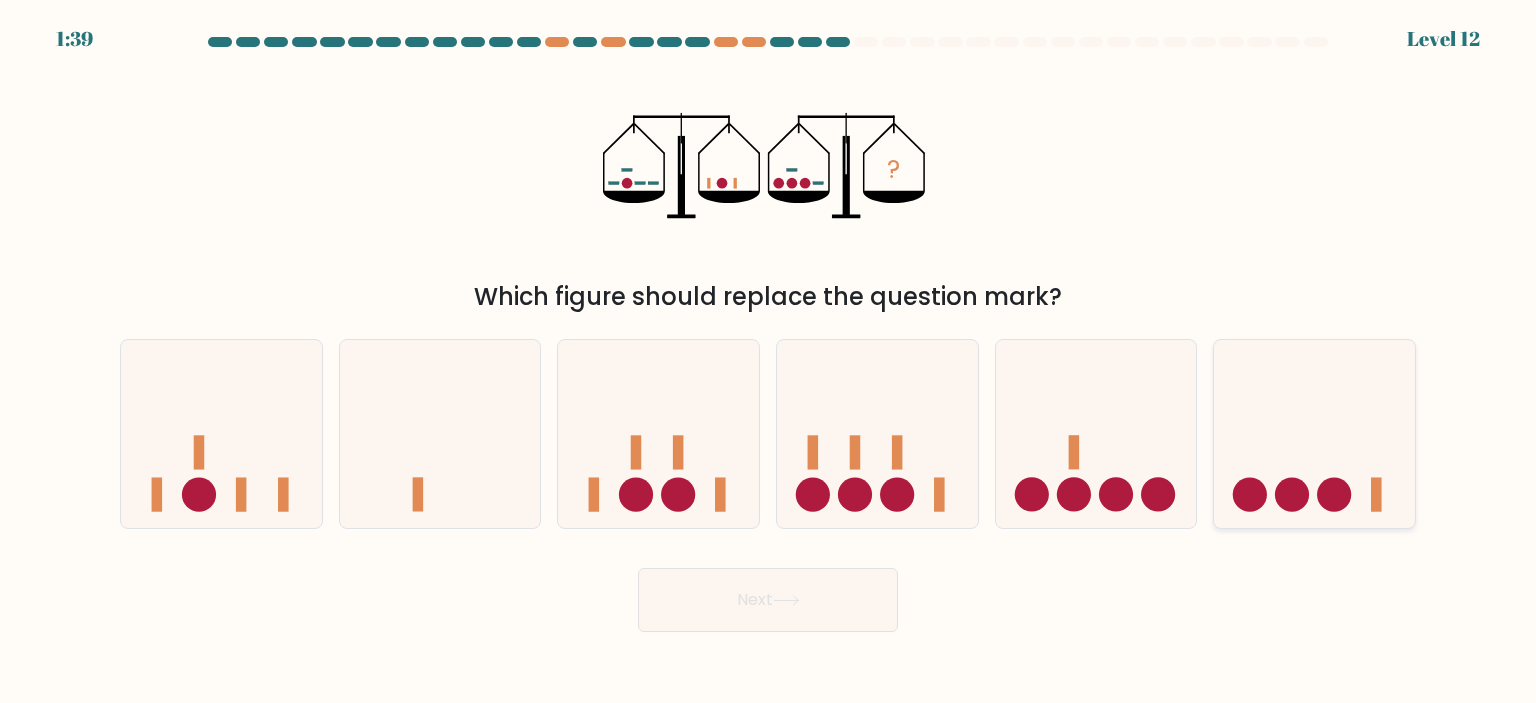 click 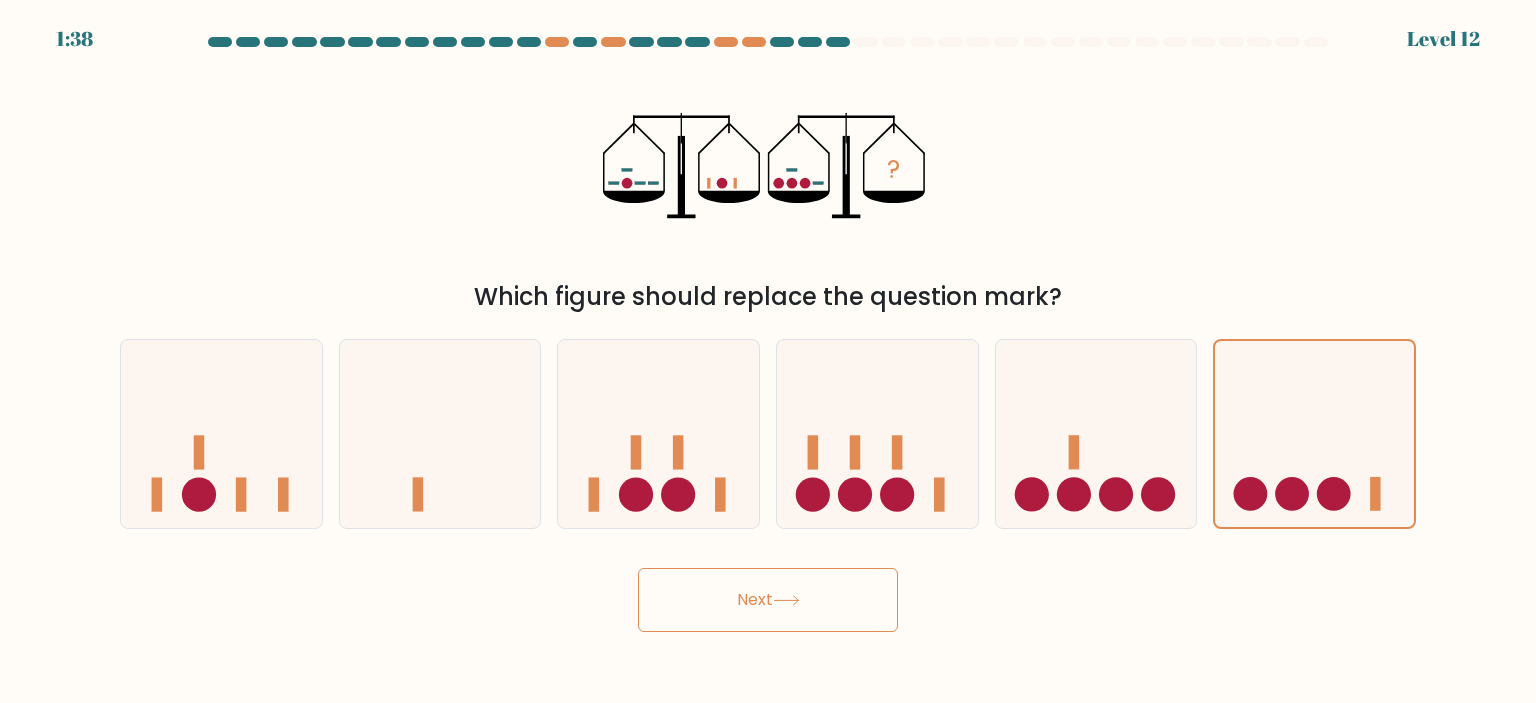 click on "Next" at bounding box center [768, 600] 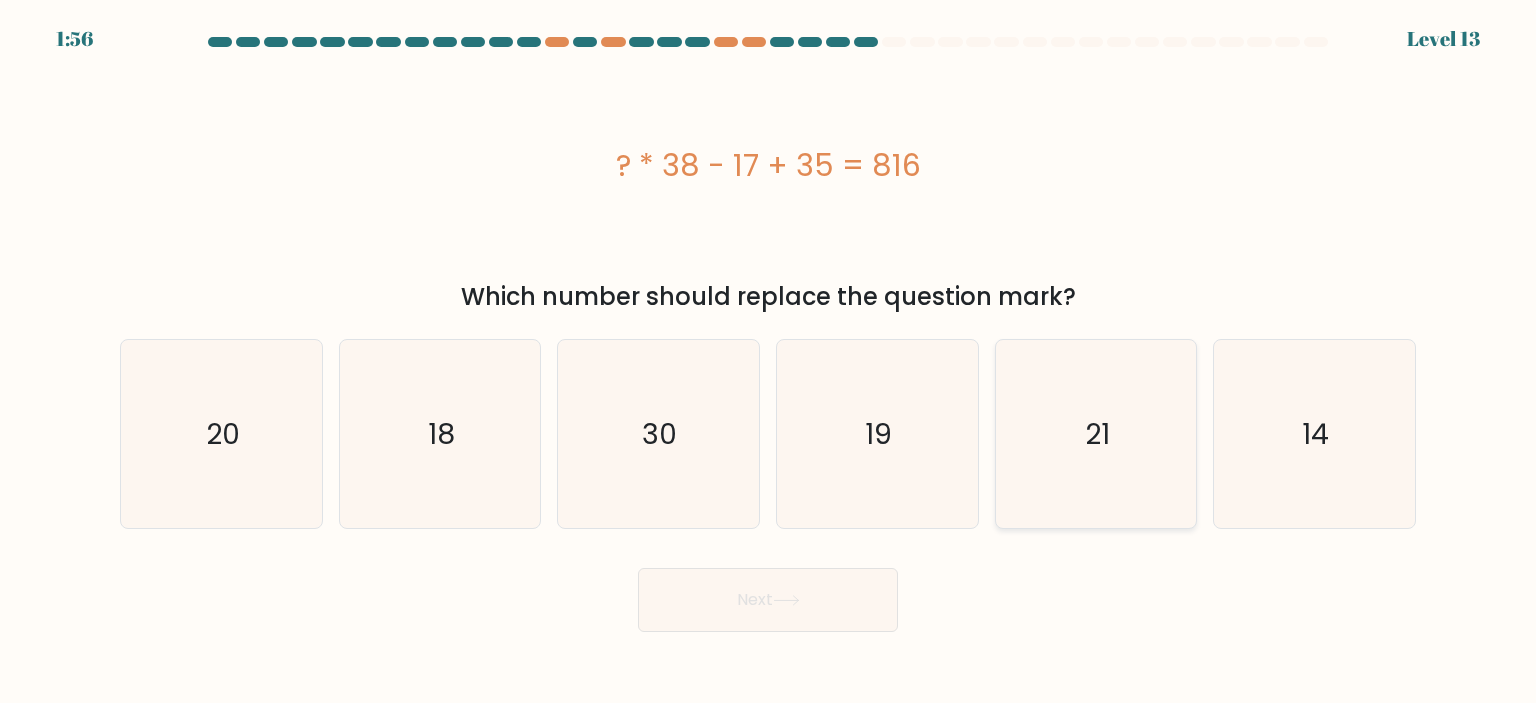 click on "21" 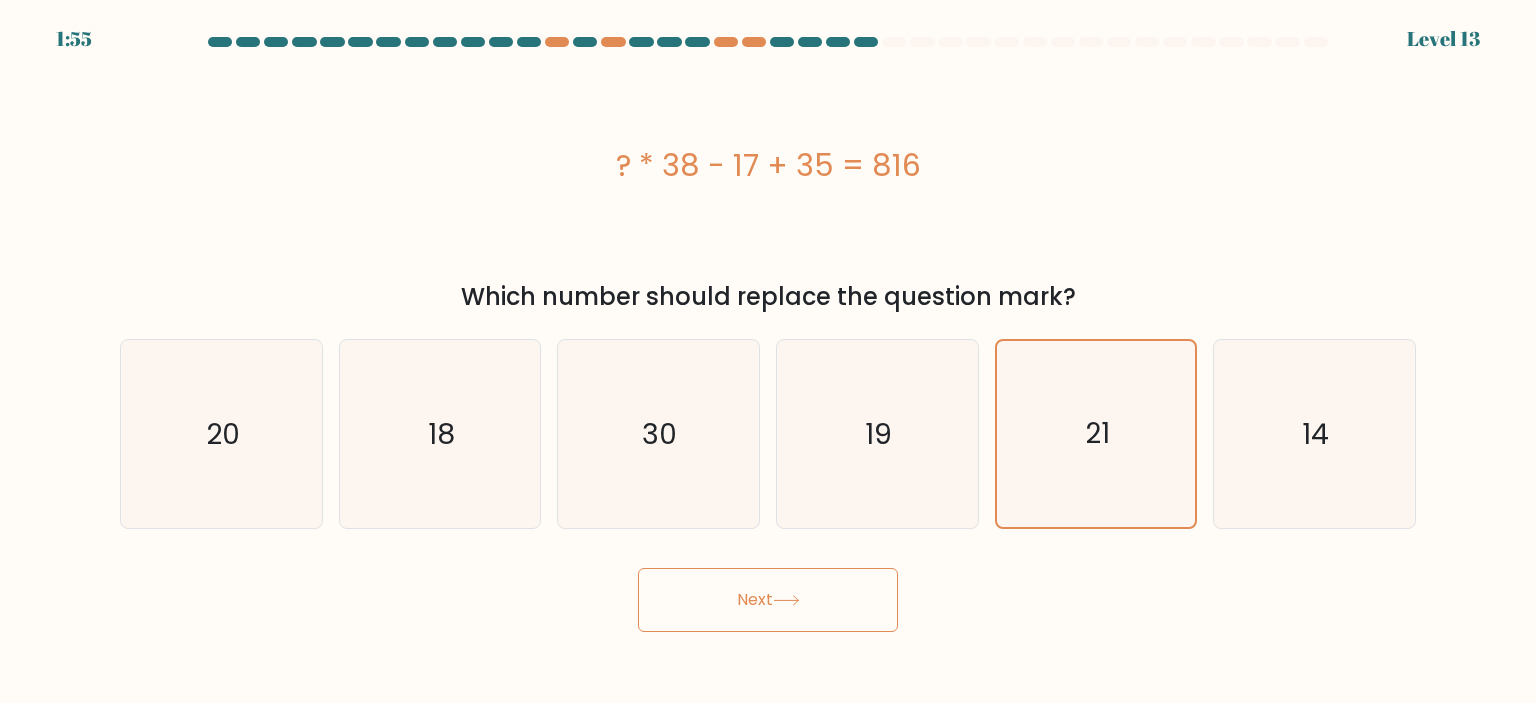 click 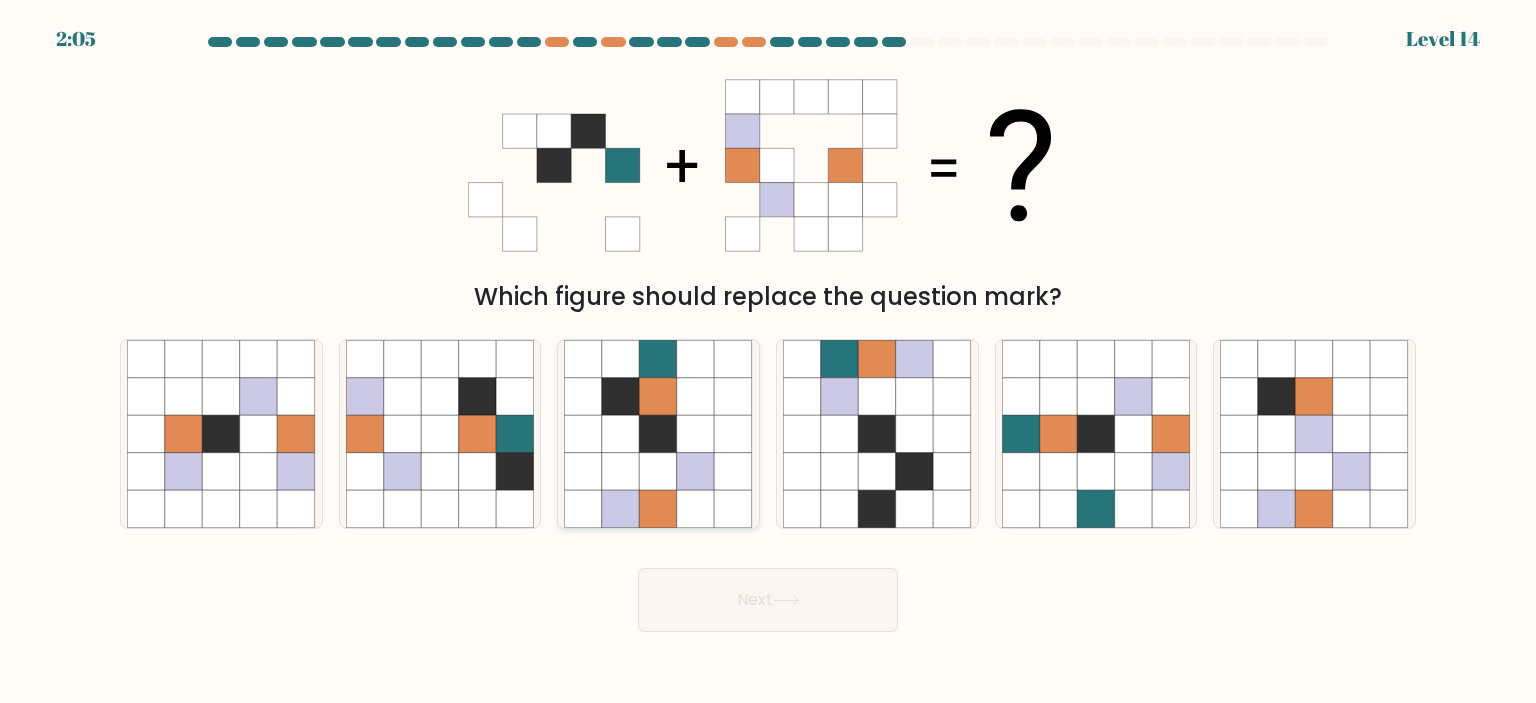 click 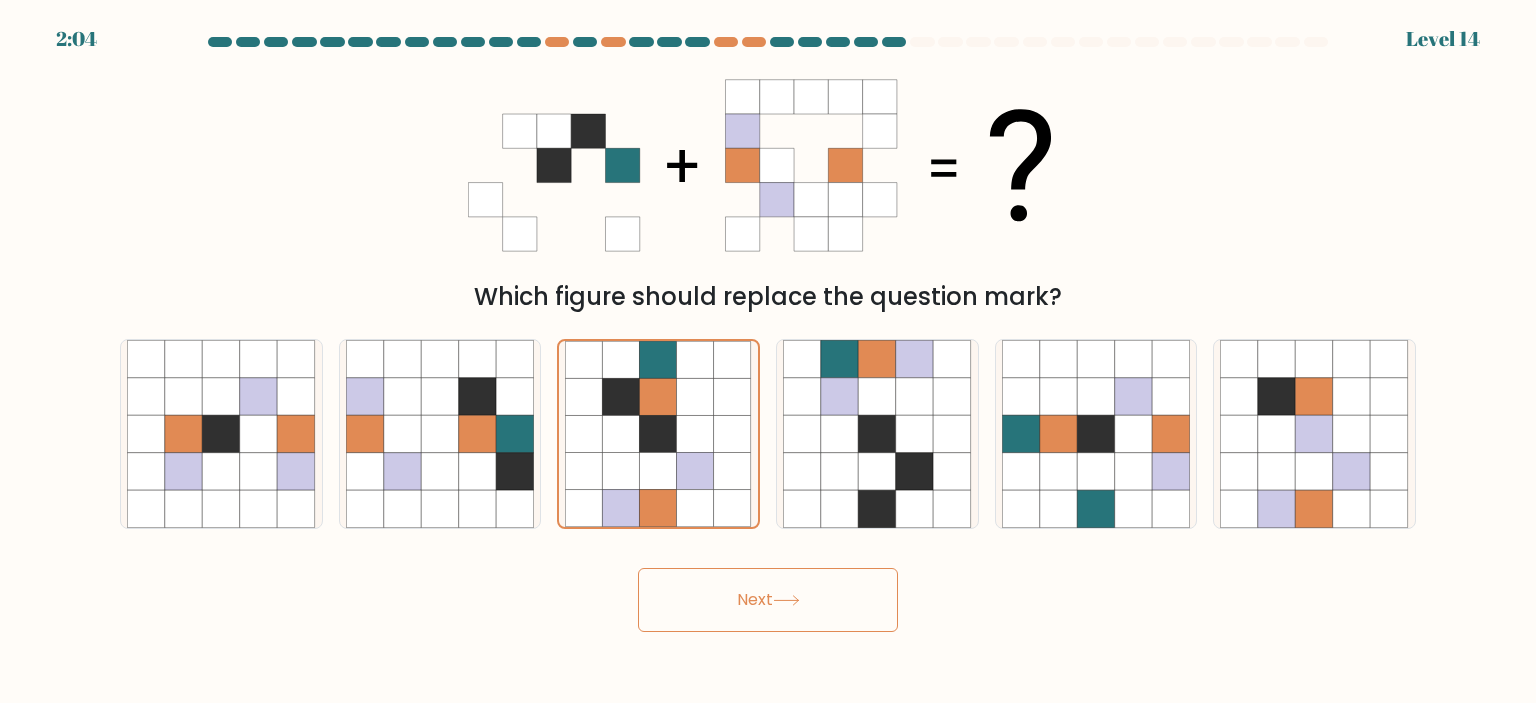 click on "Next" at bounding box center [768, 600] 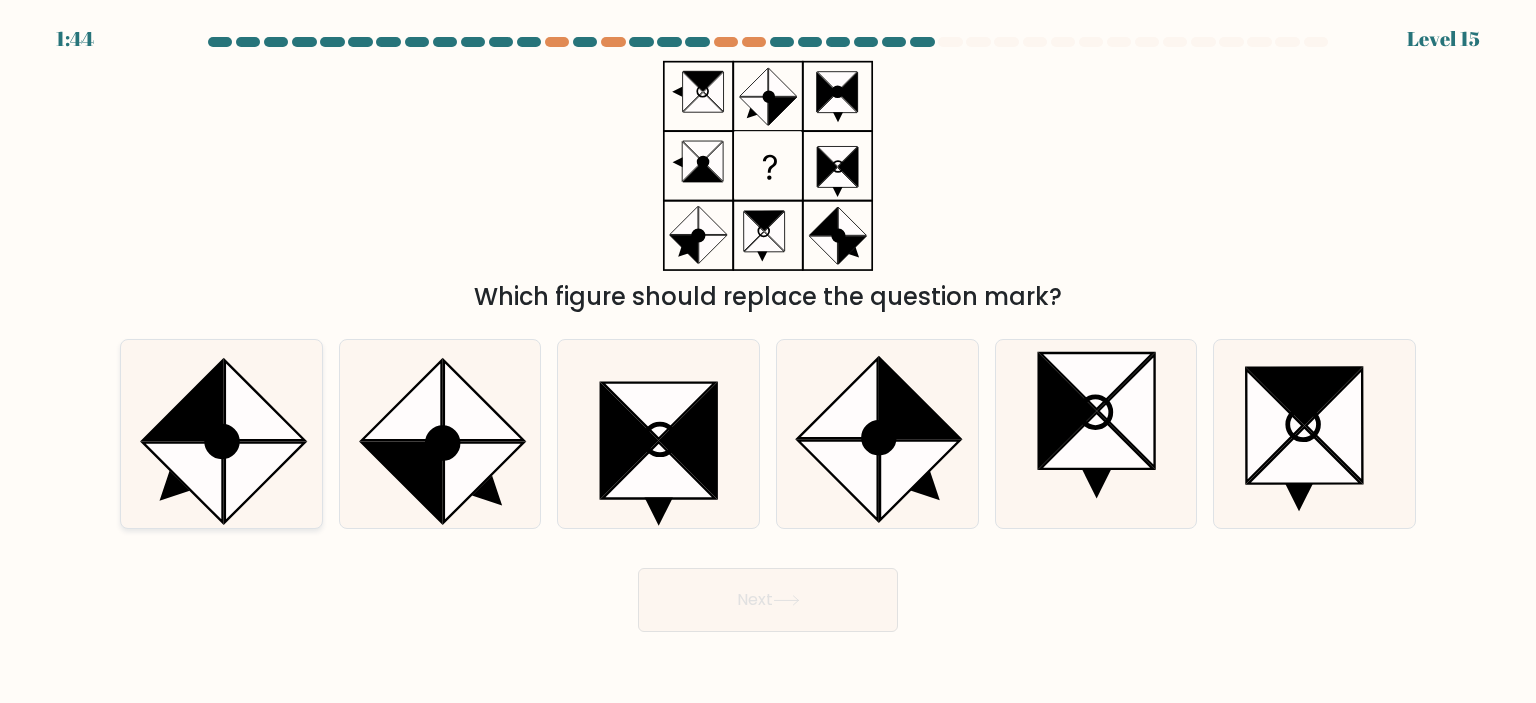 click 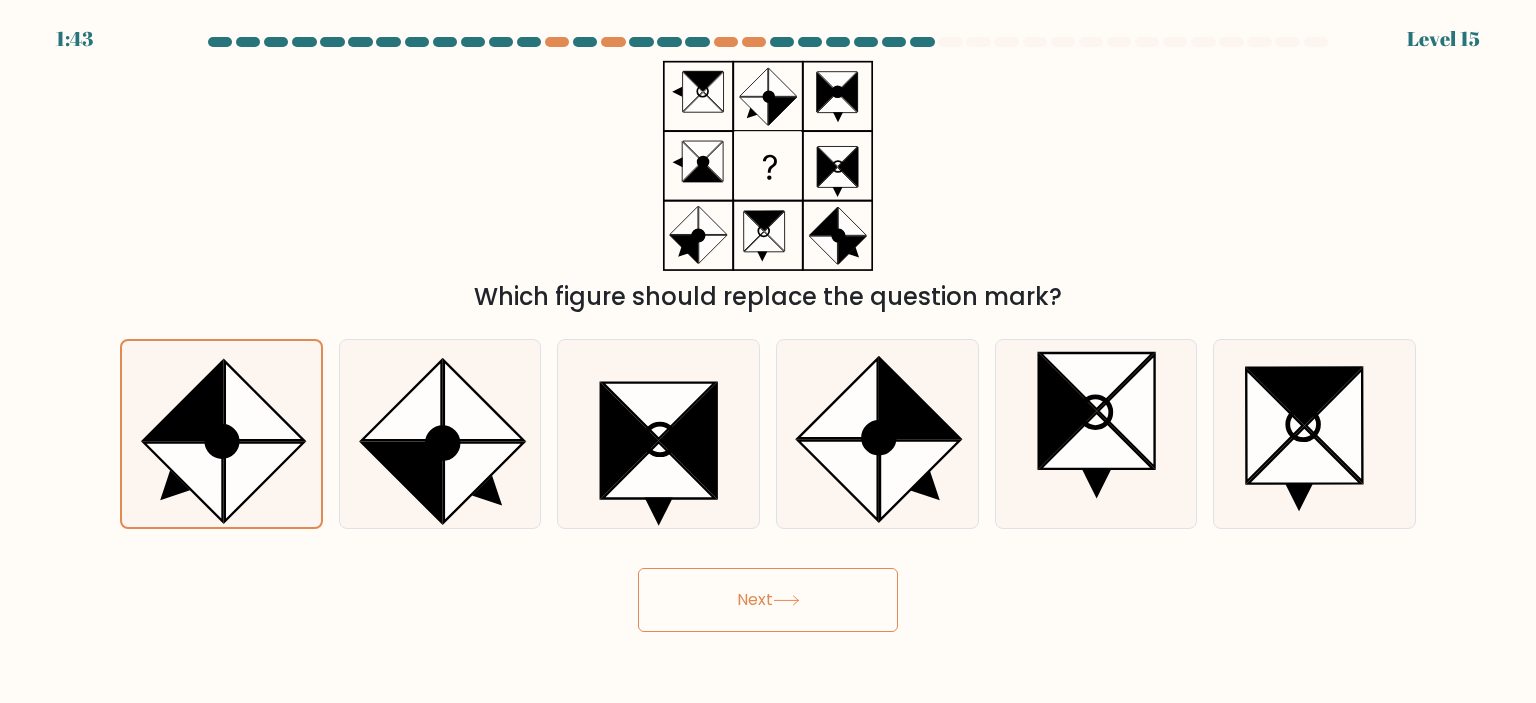 click on "Next" at bounding box center [768, 600] 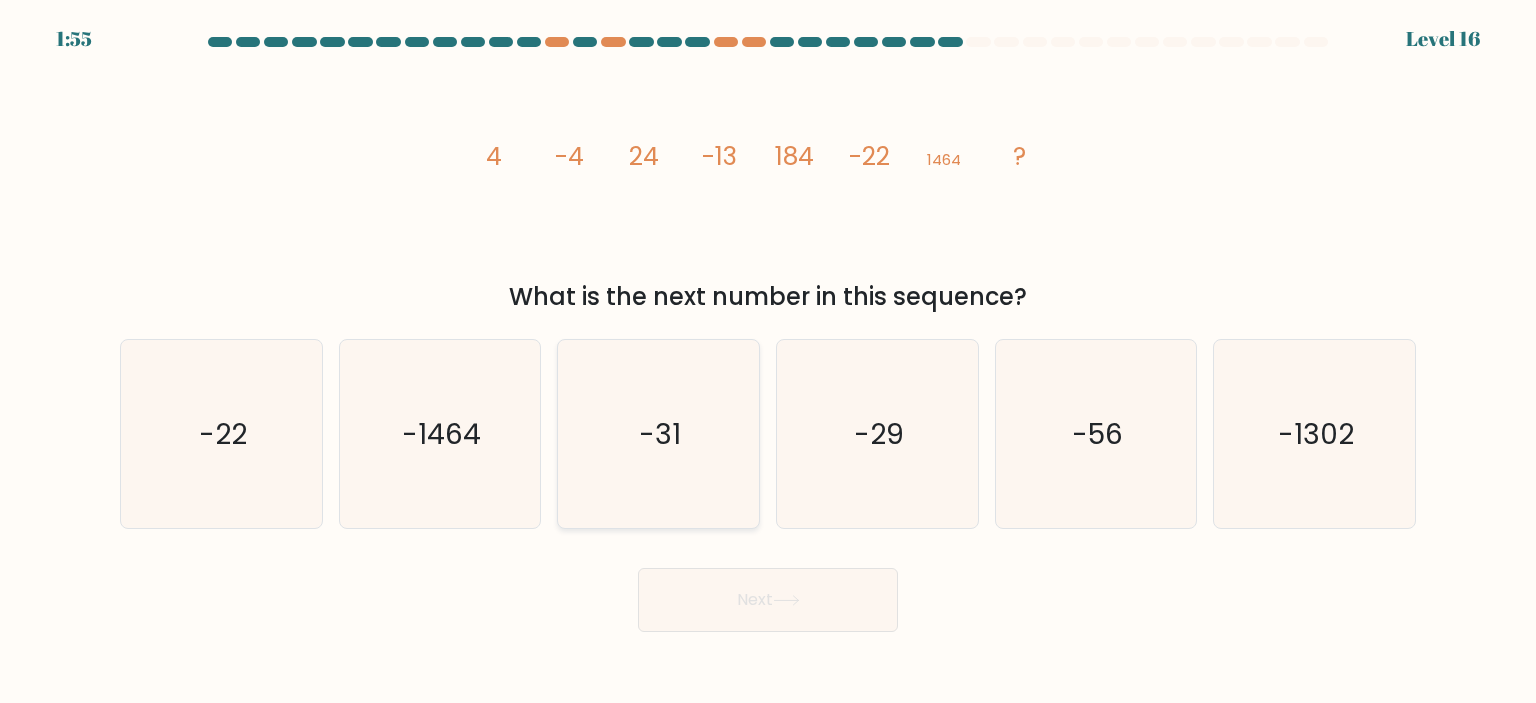 click on "-31" 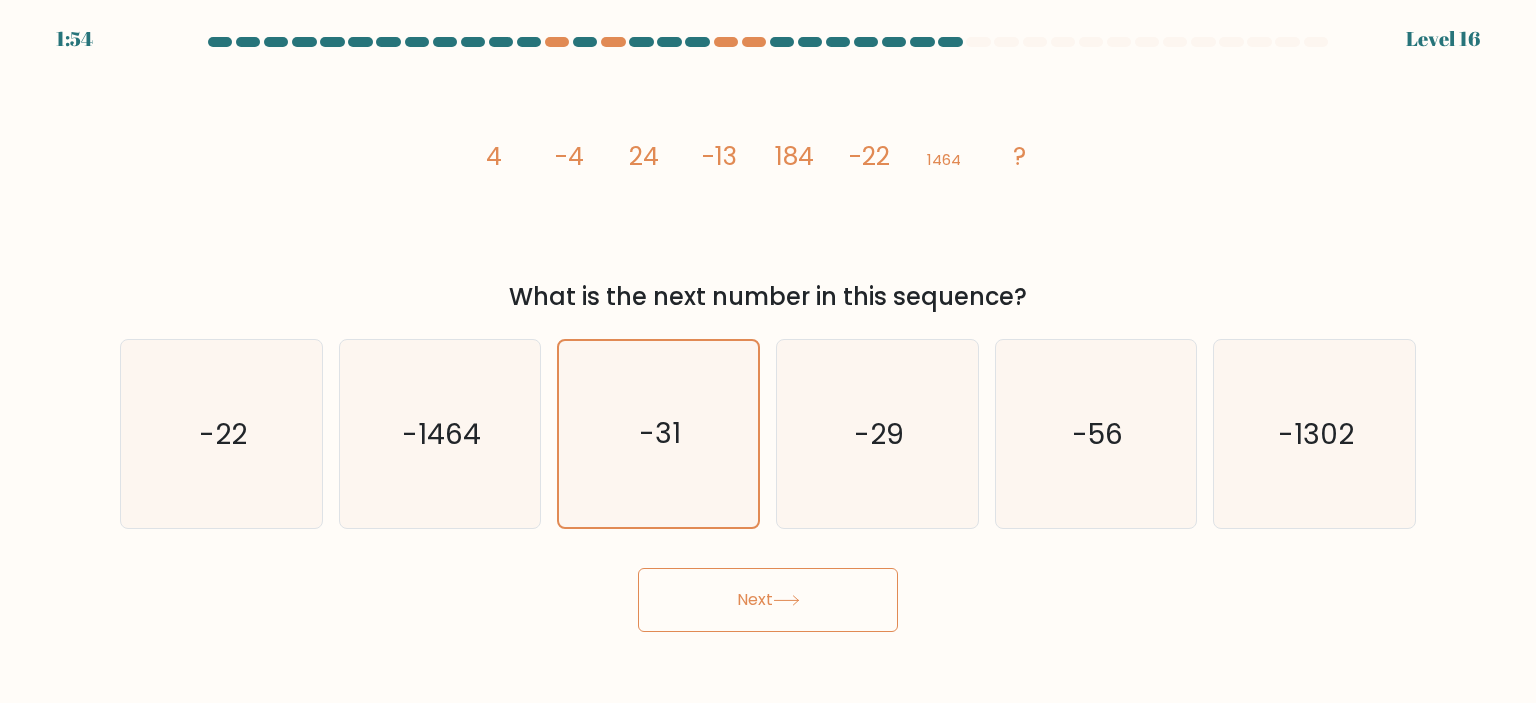 click on "Next" at bounding box center [768, 600] 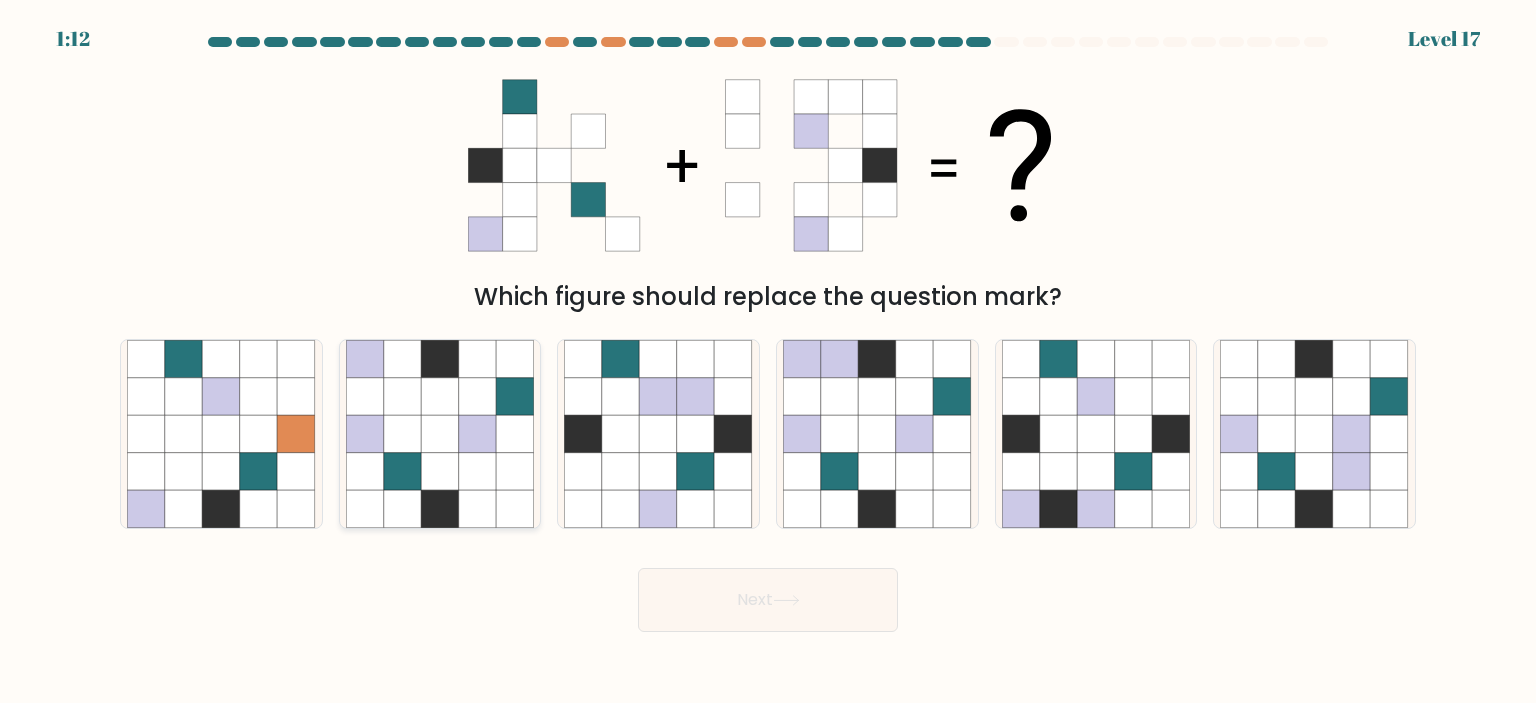 click 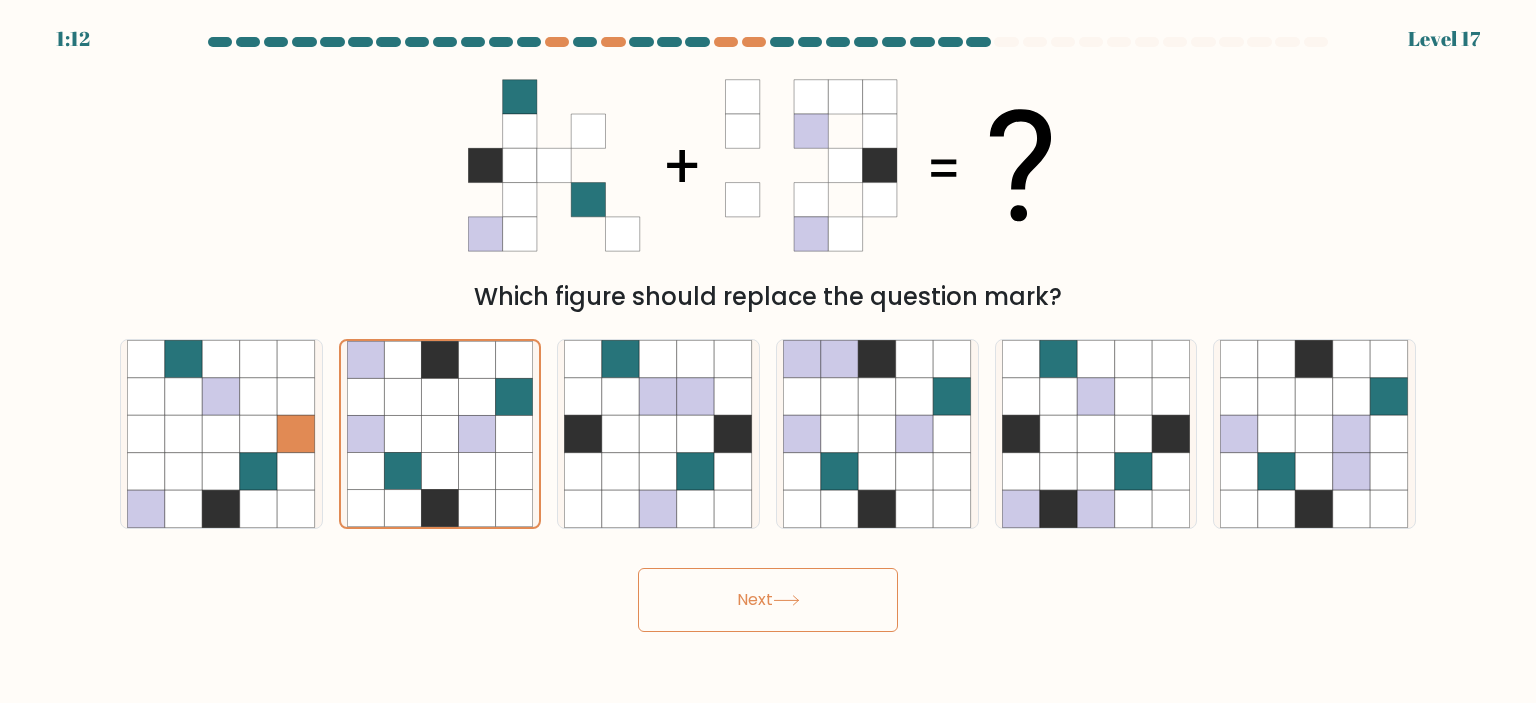 click on "Next" at bounding box center (768, 600) 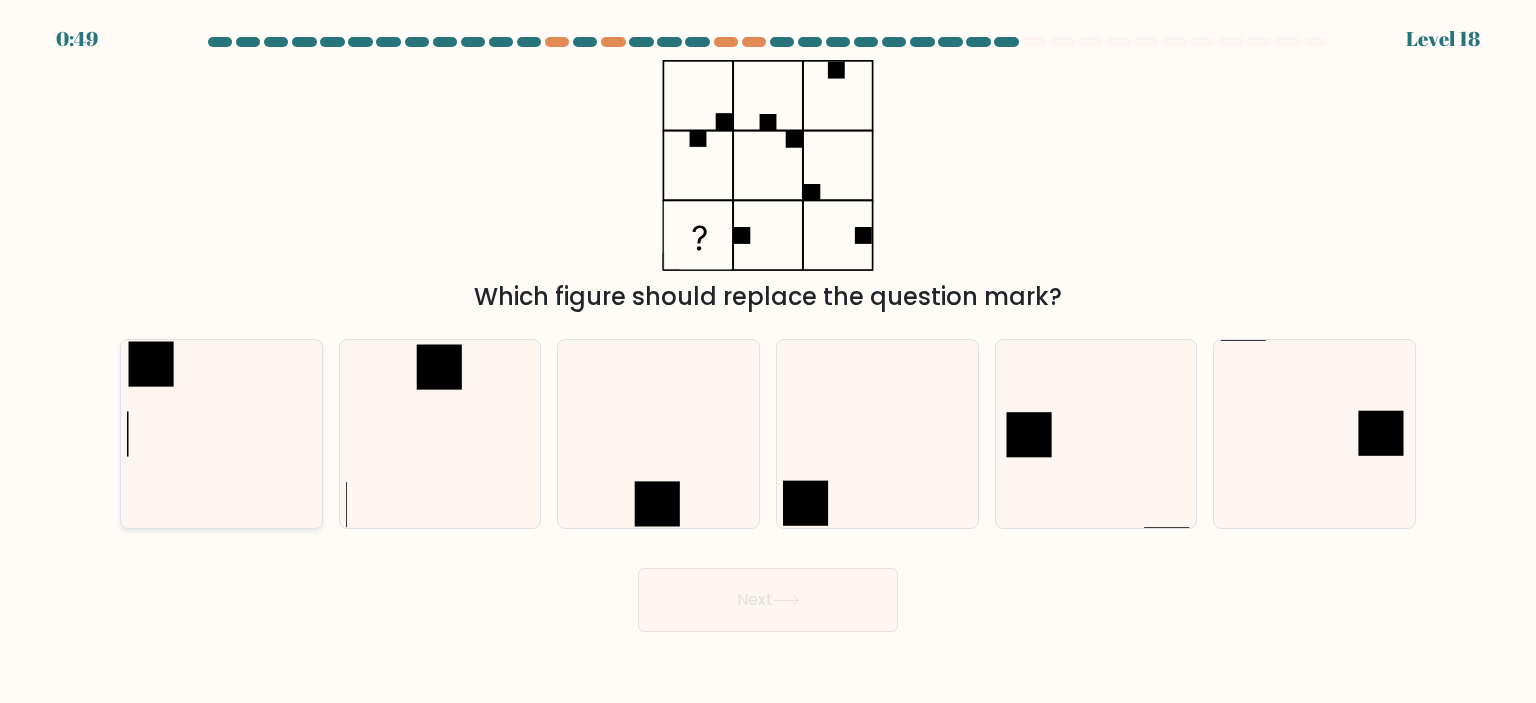 click 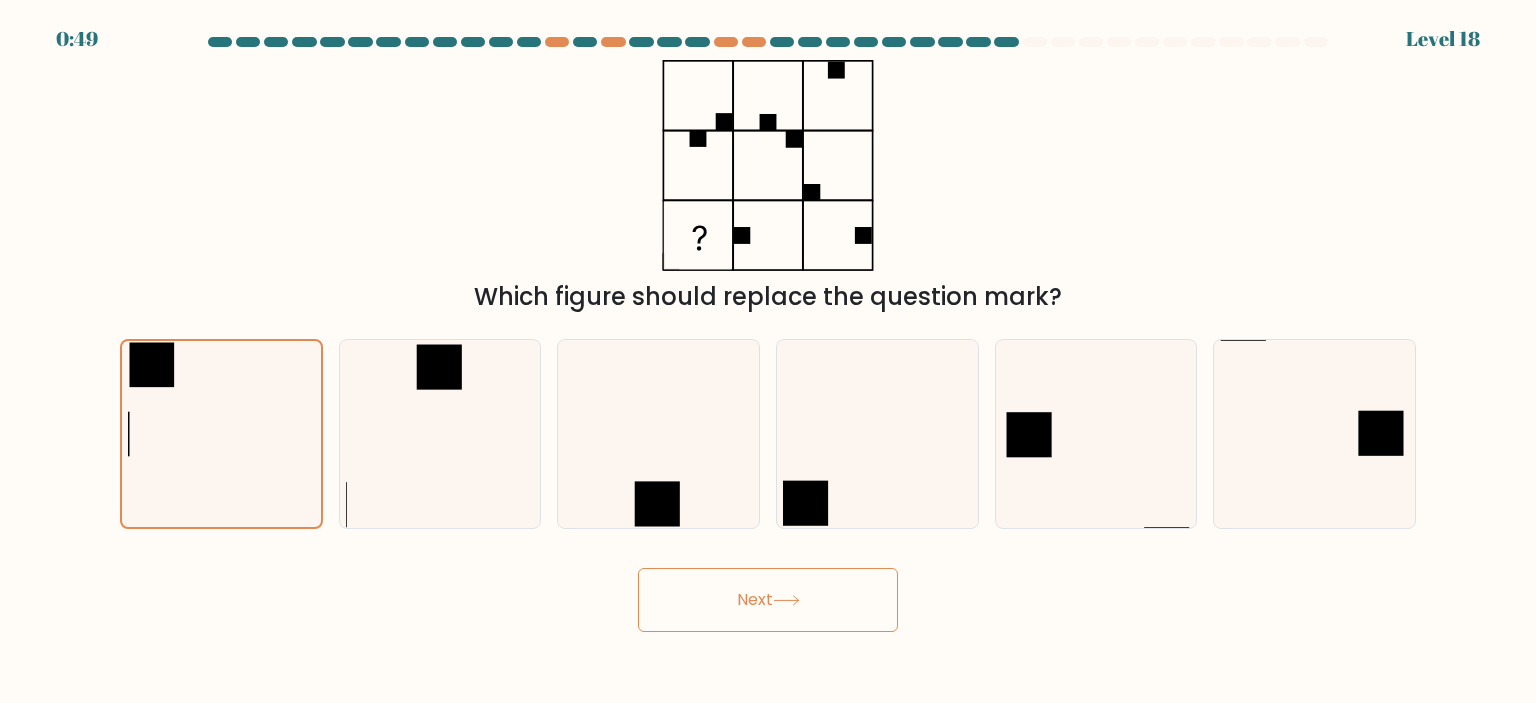 click on "Next" at bounding box center [768, 600] 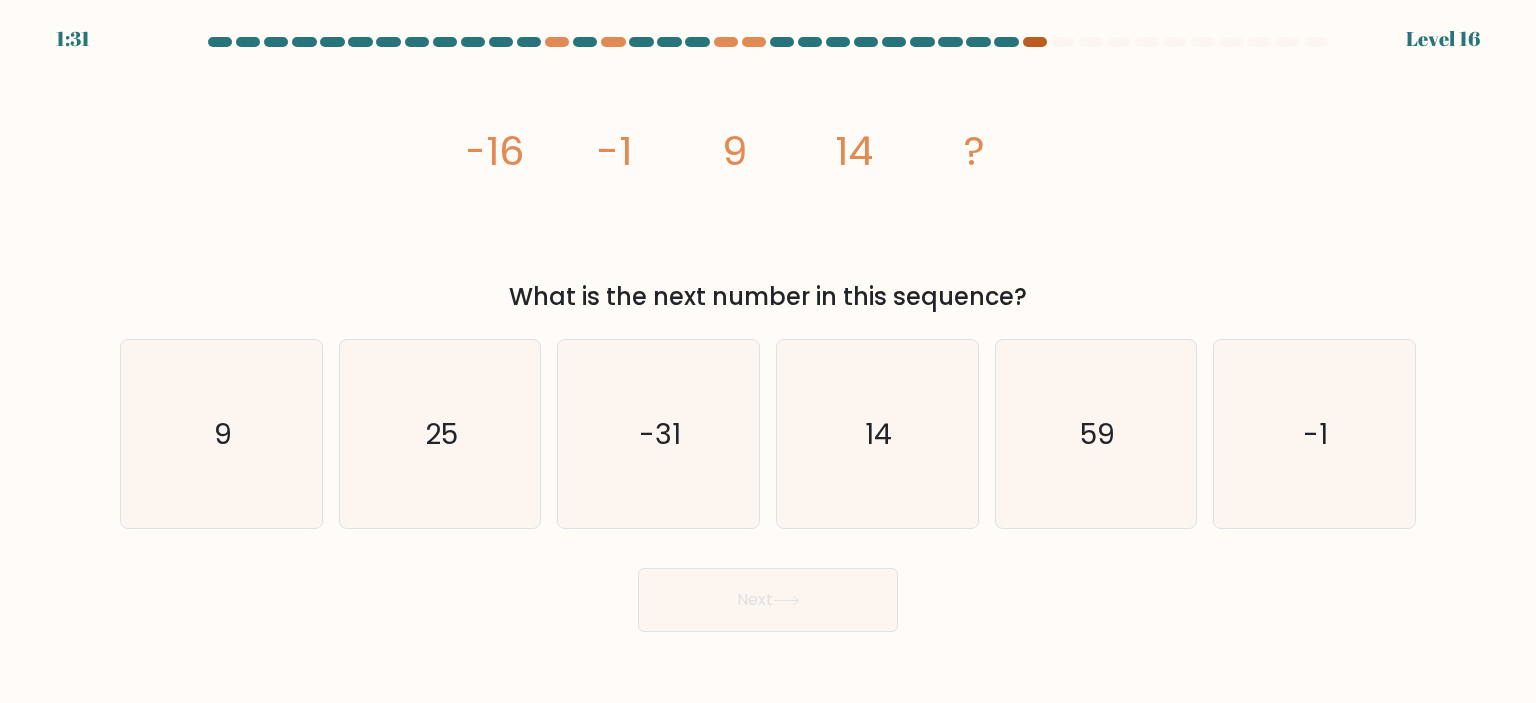 click at bounding box center (1035, 42) 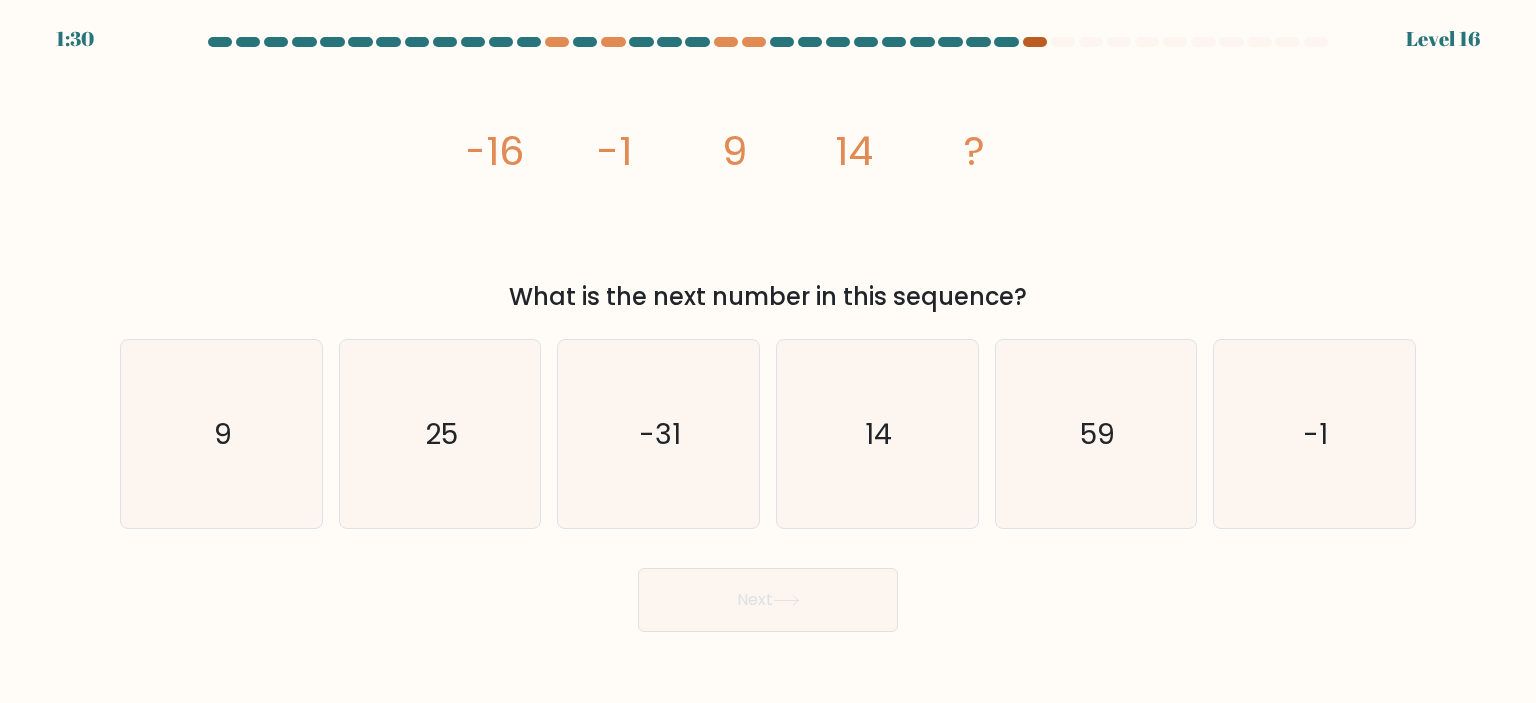 click at bounding box center (1035, 42) 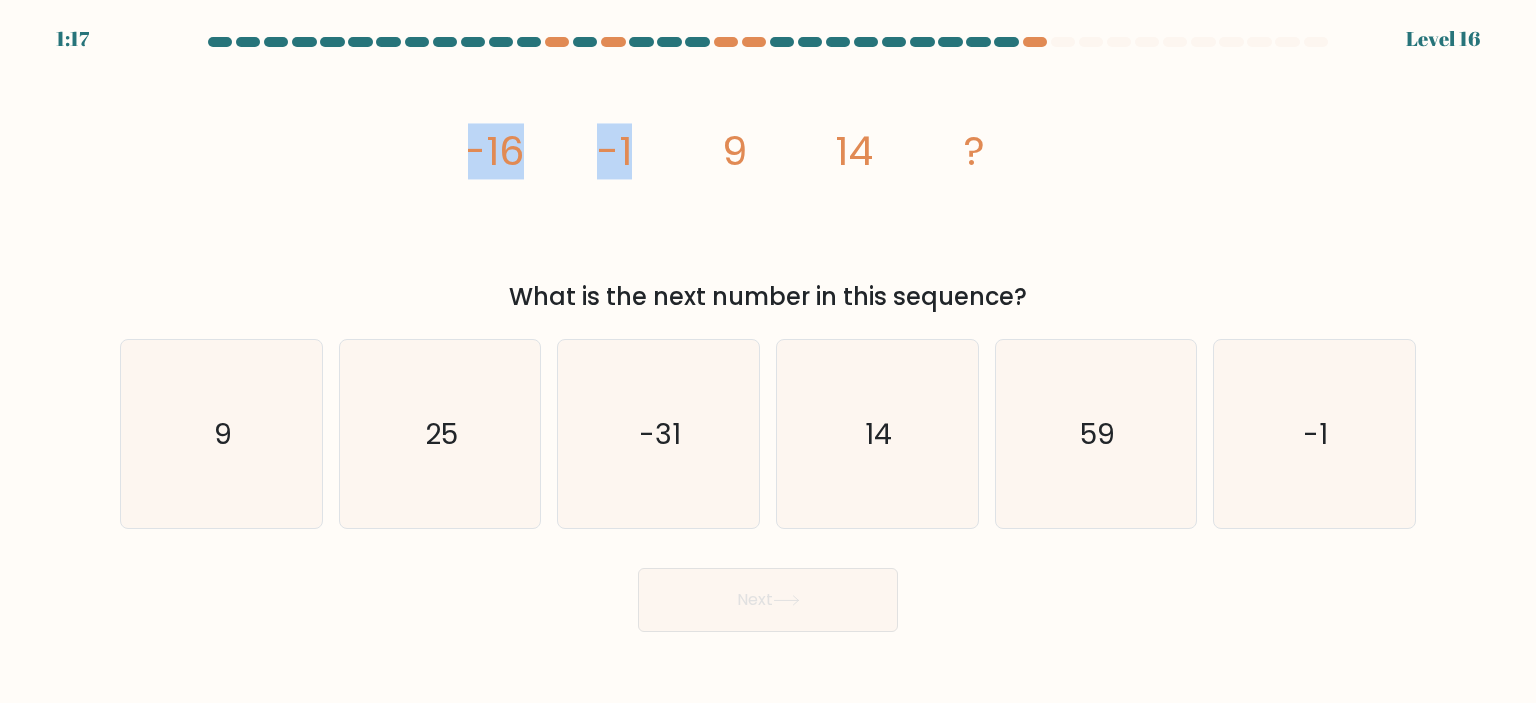 drag, startPoint x: 468, startPoint y: 162, endPoint x: 636, endPoint y: 155, distance: 168.14577 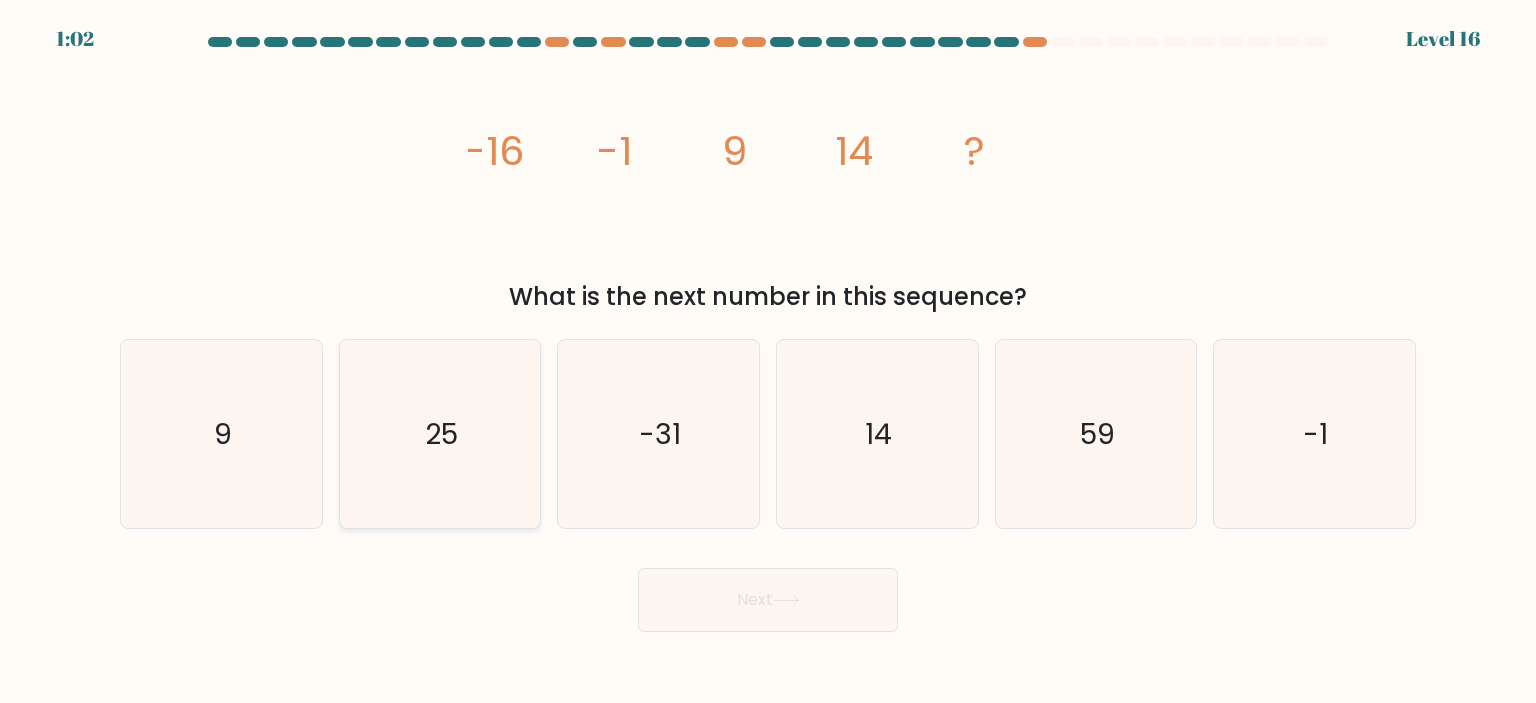 click on "25" 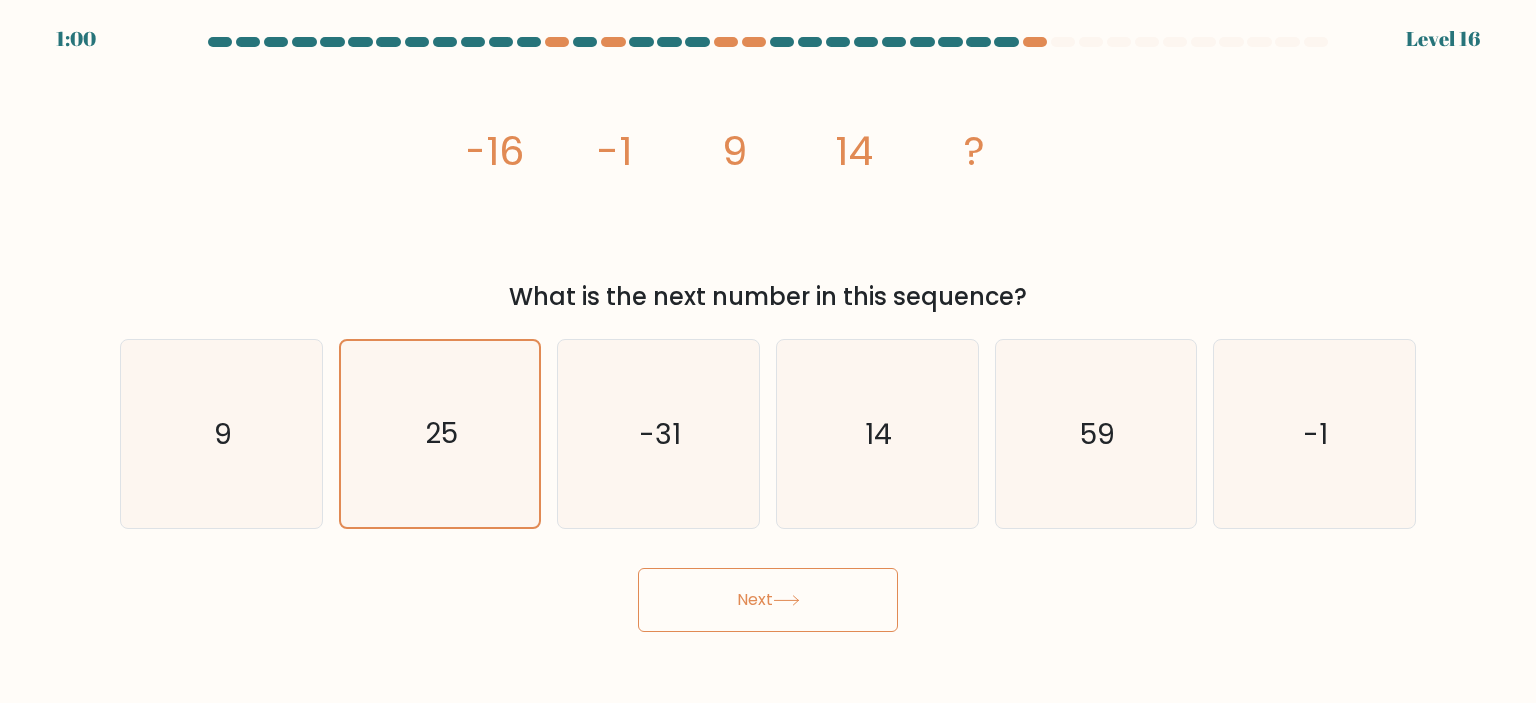 click on "Next" at bounding box center [768, 600] 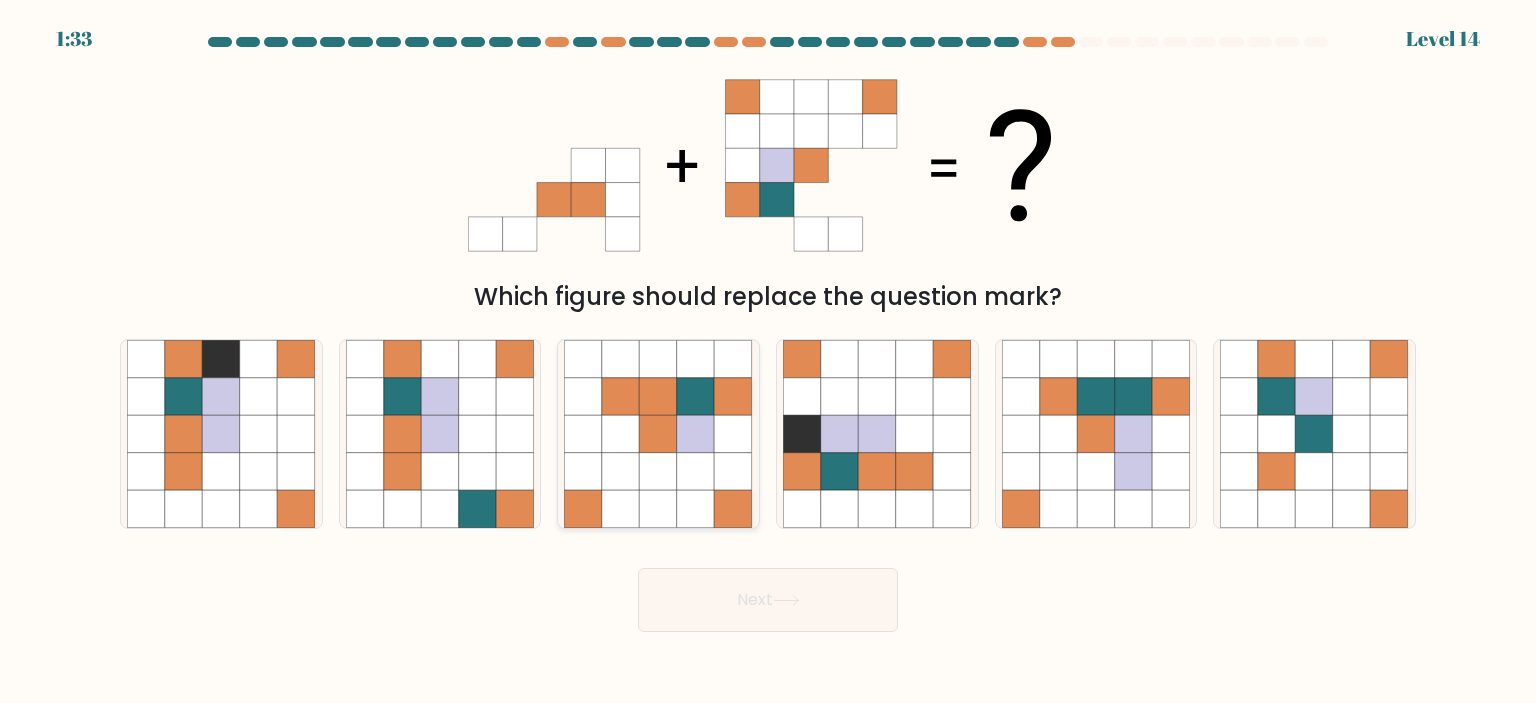 click 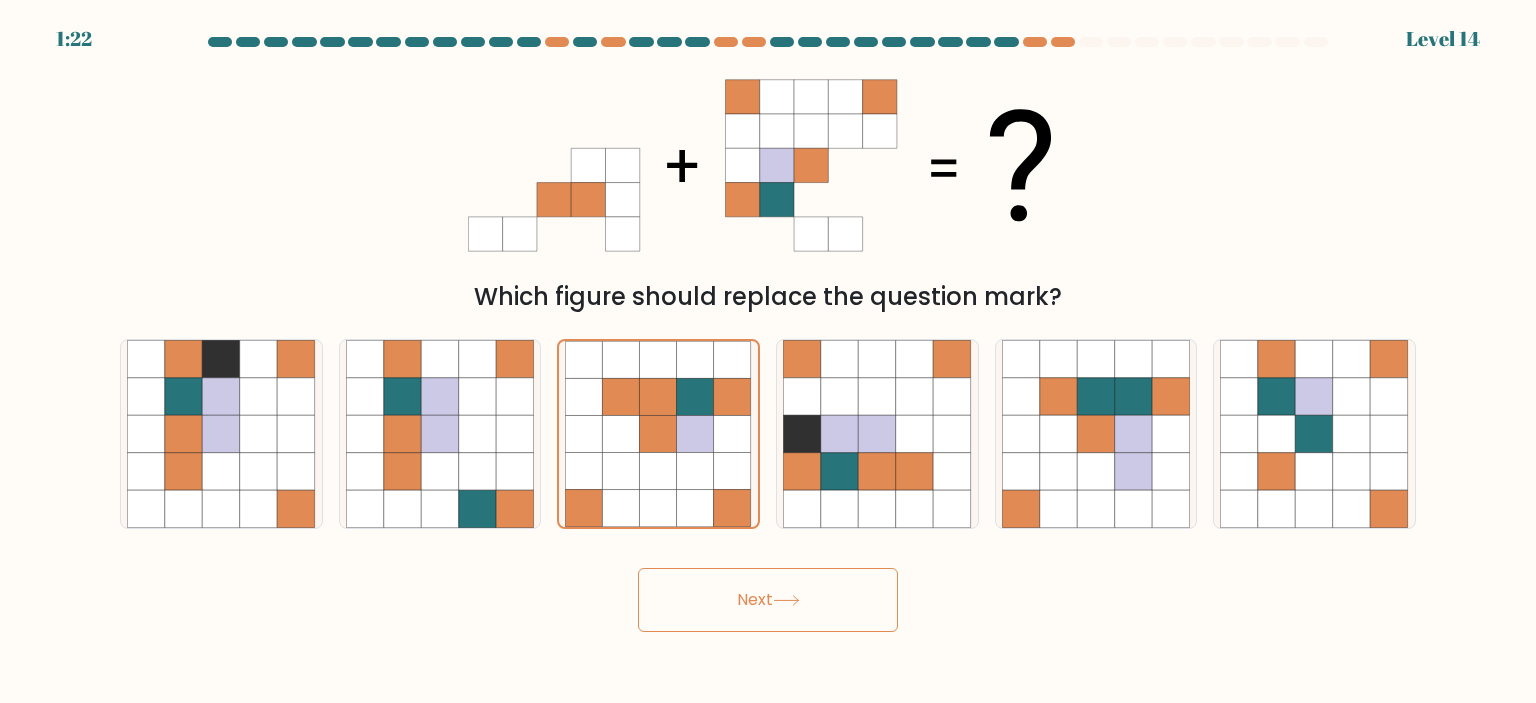 click on "Next" at bounding box center (768, 600) 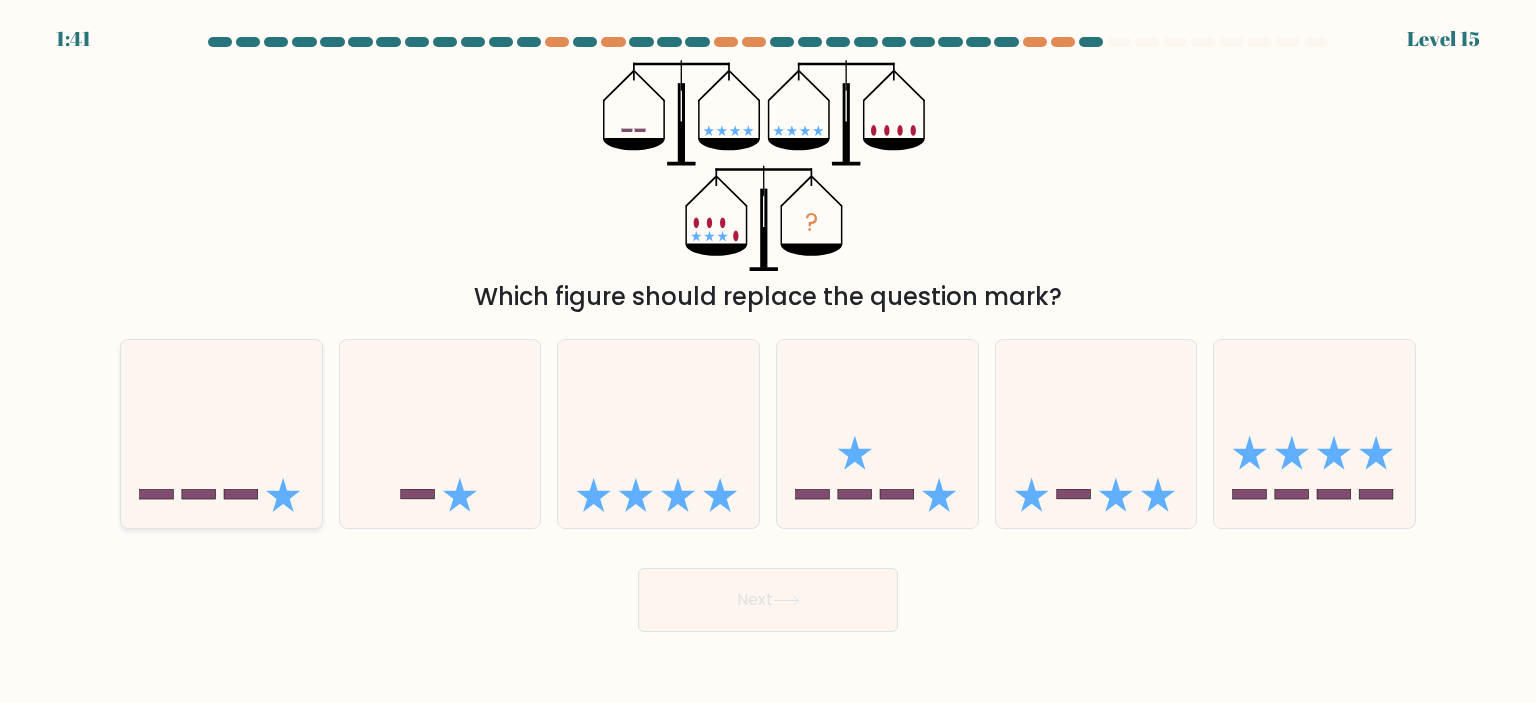 click 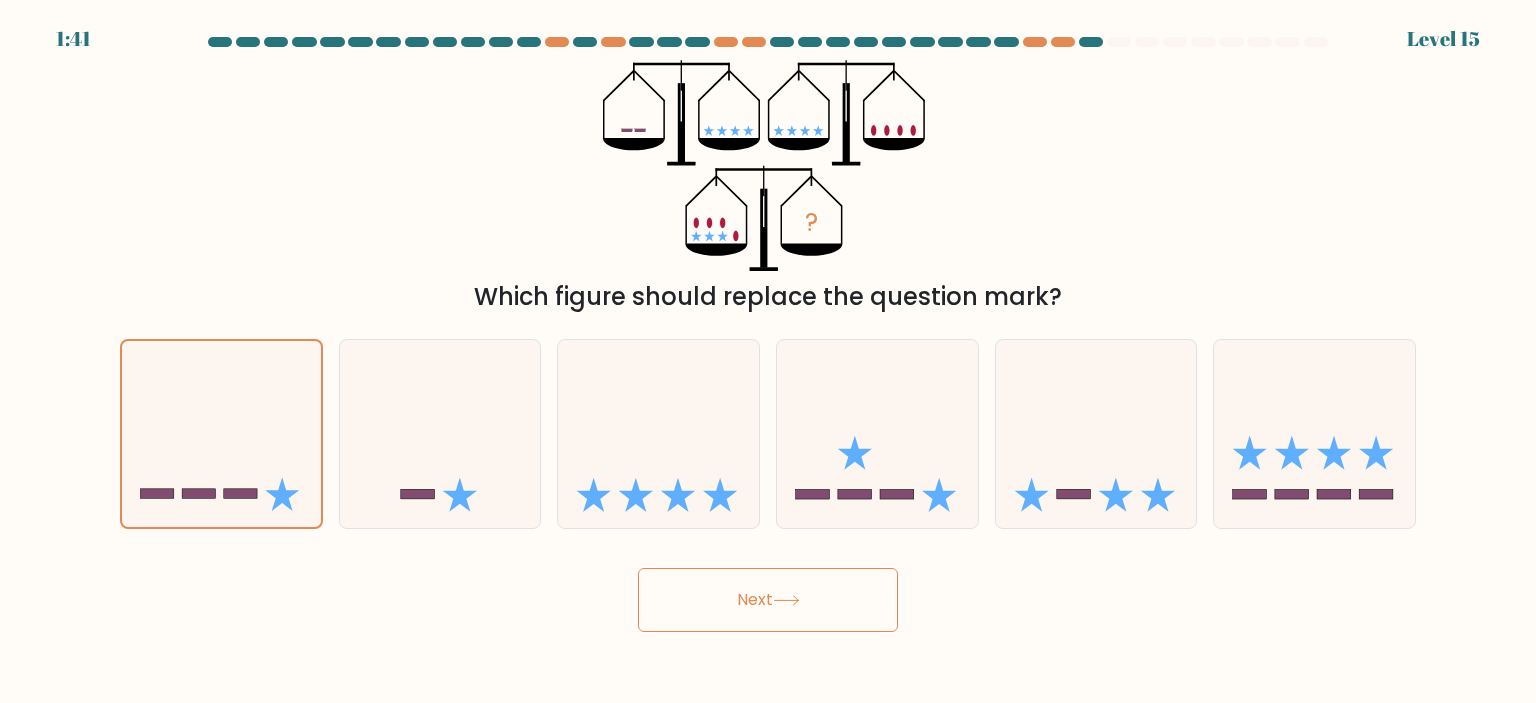 click on "Next" at bounding box center (768, 600) 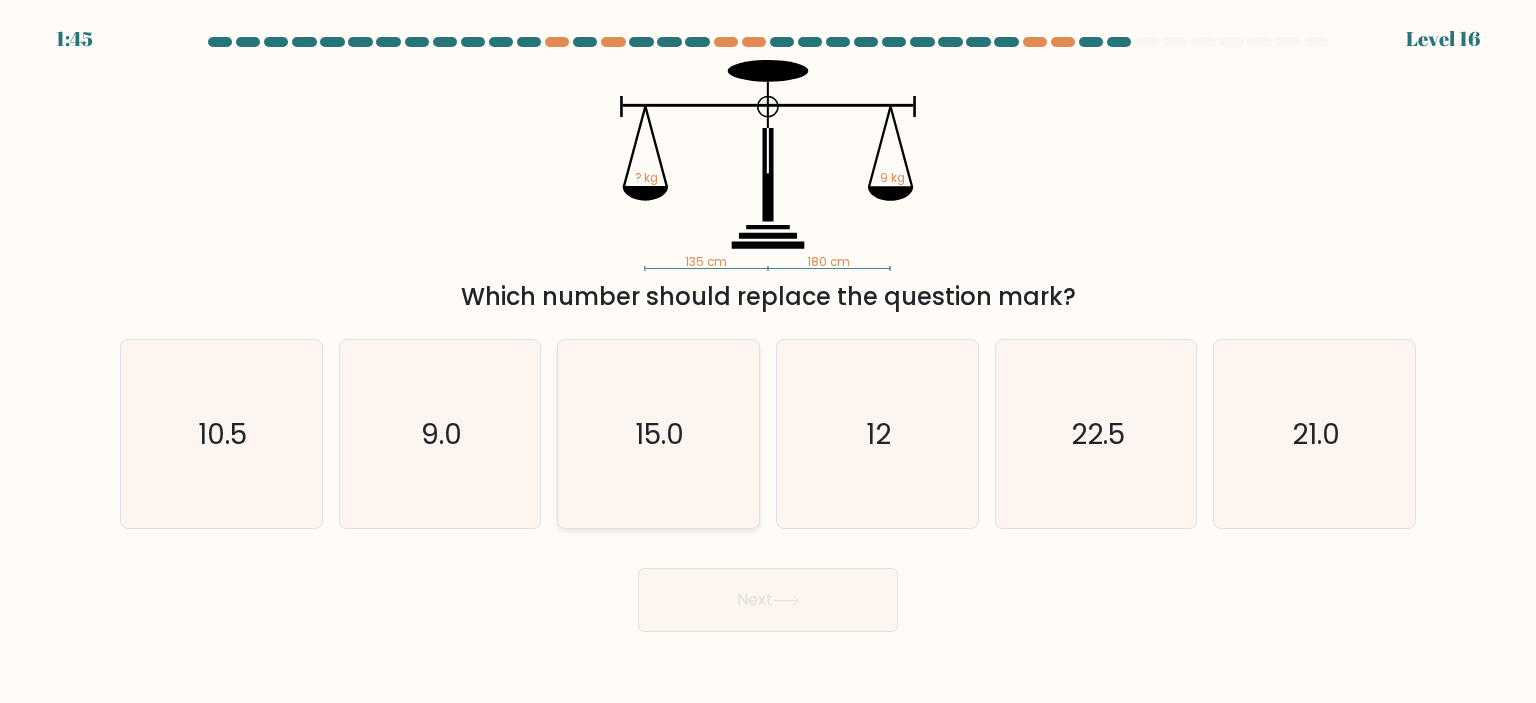 click on "15.0" 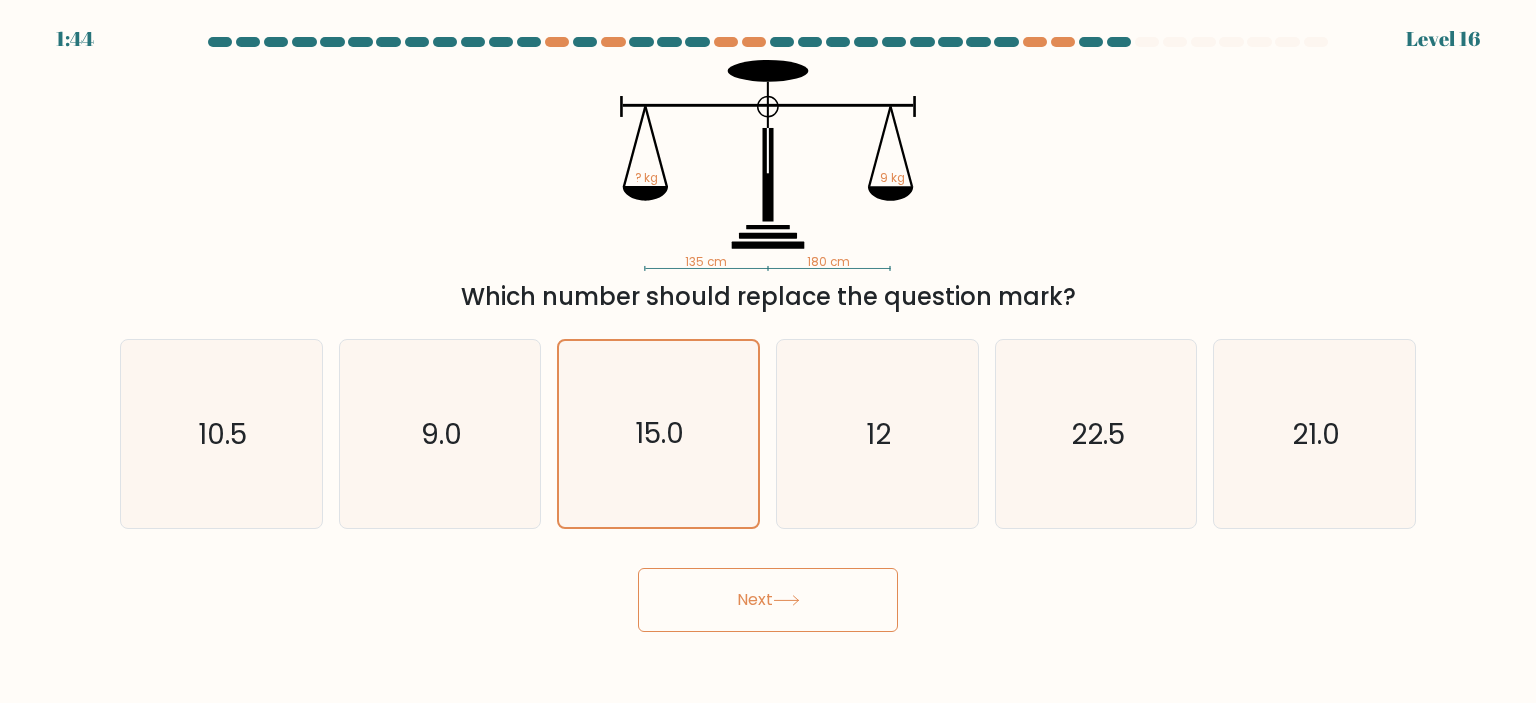 click on "Next" at bounding box center (768, 600) 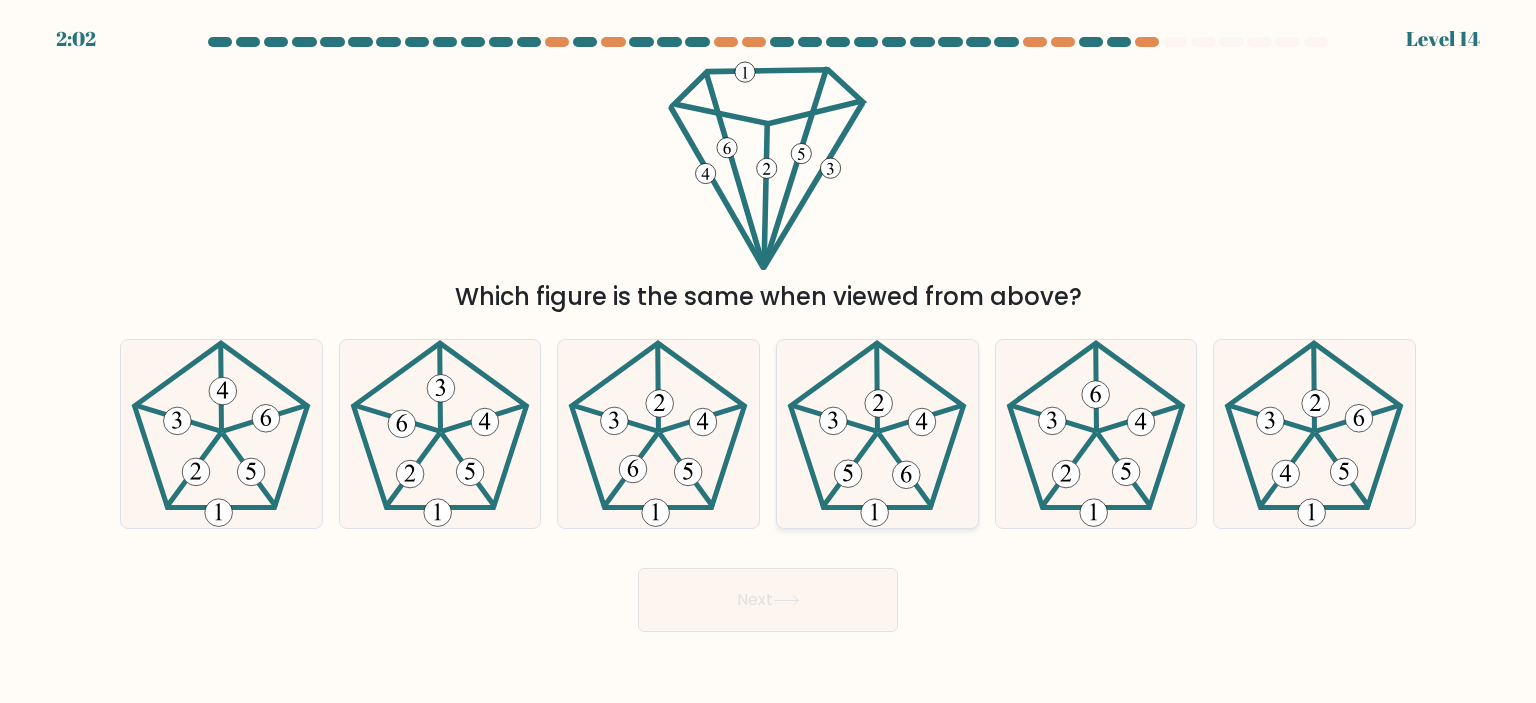 drag, startPoint x: 929, startPoint y: 480, endPoint x: 906, endPoint y: 519, distance: 45.276924 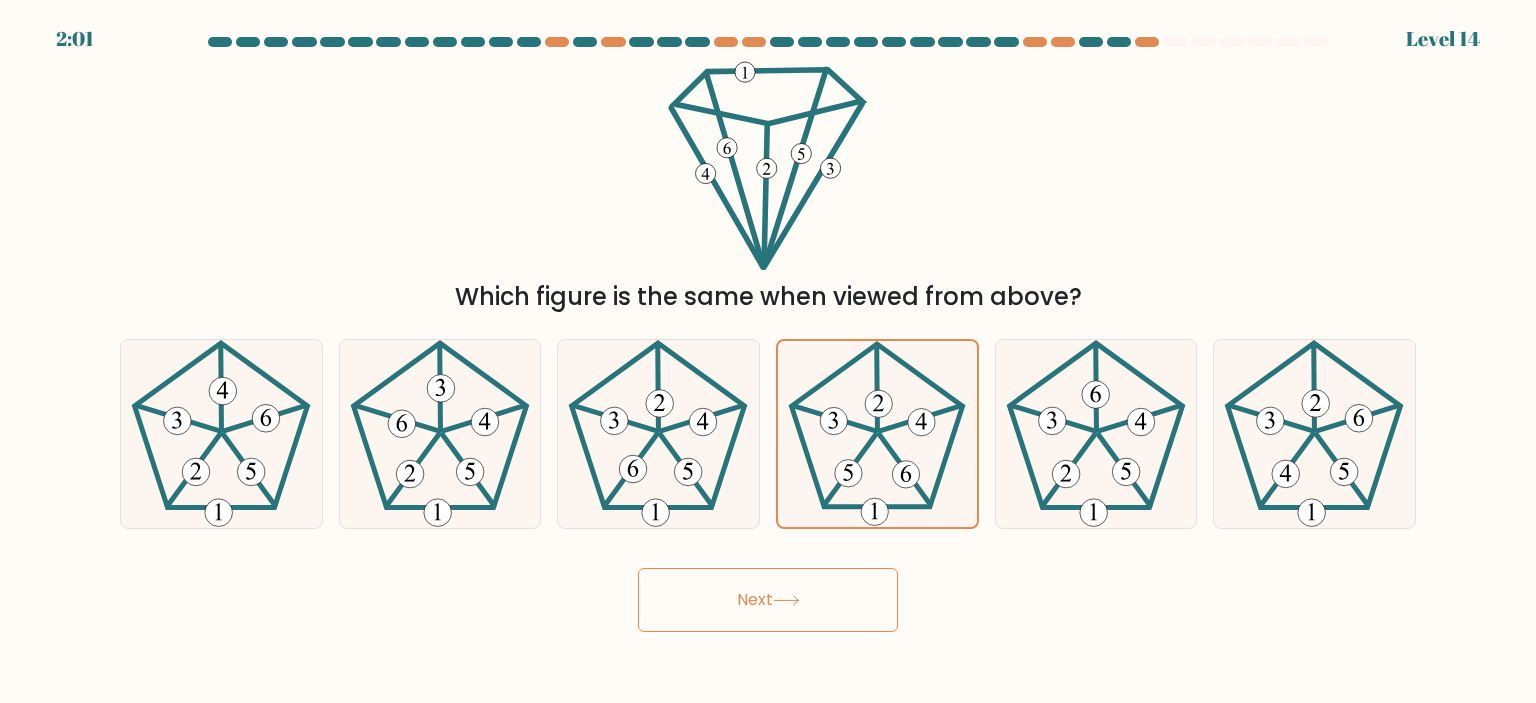 click on "Next" at bounding box center [768, 600] 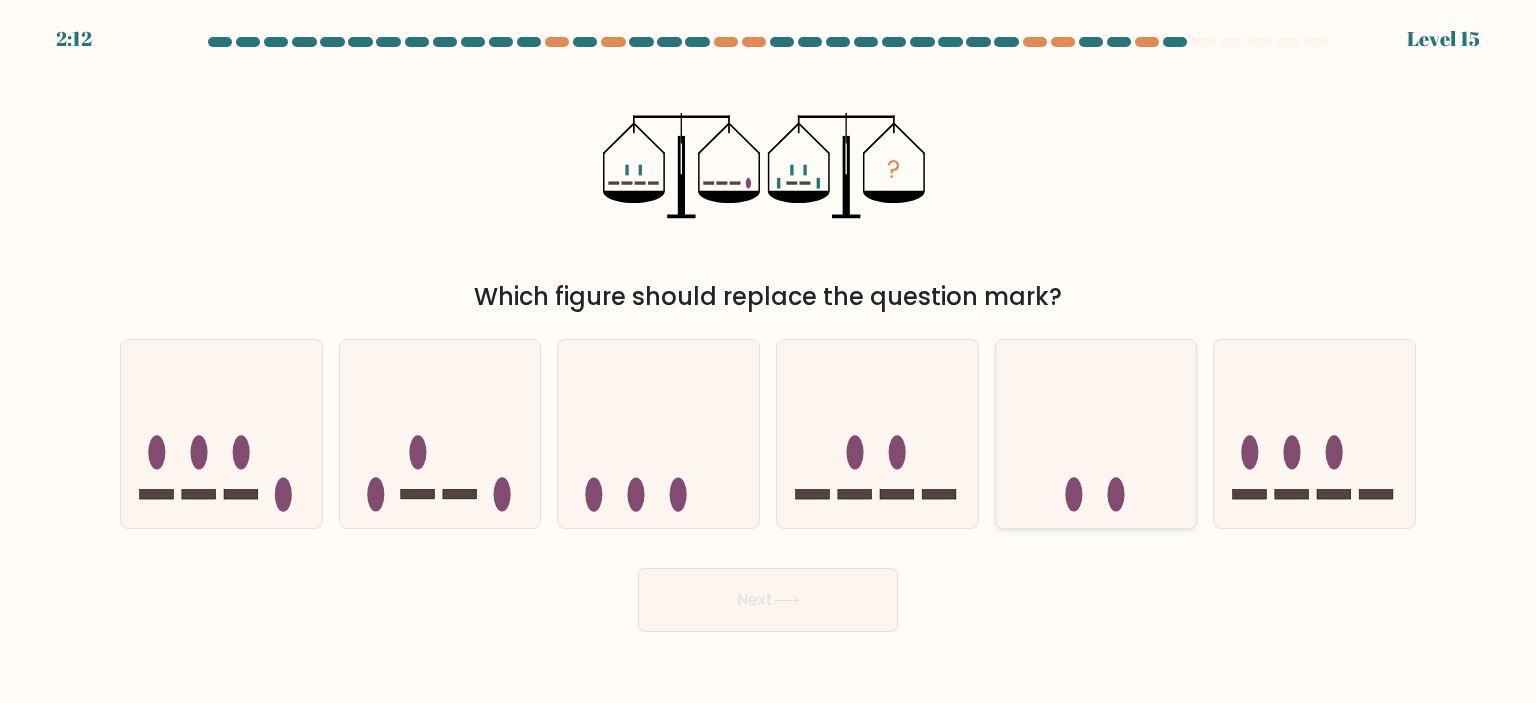 click 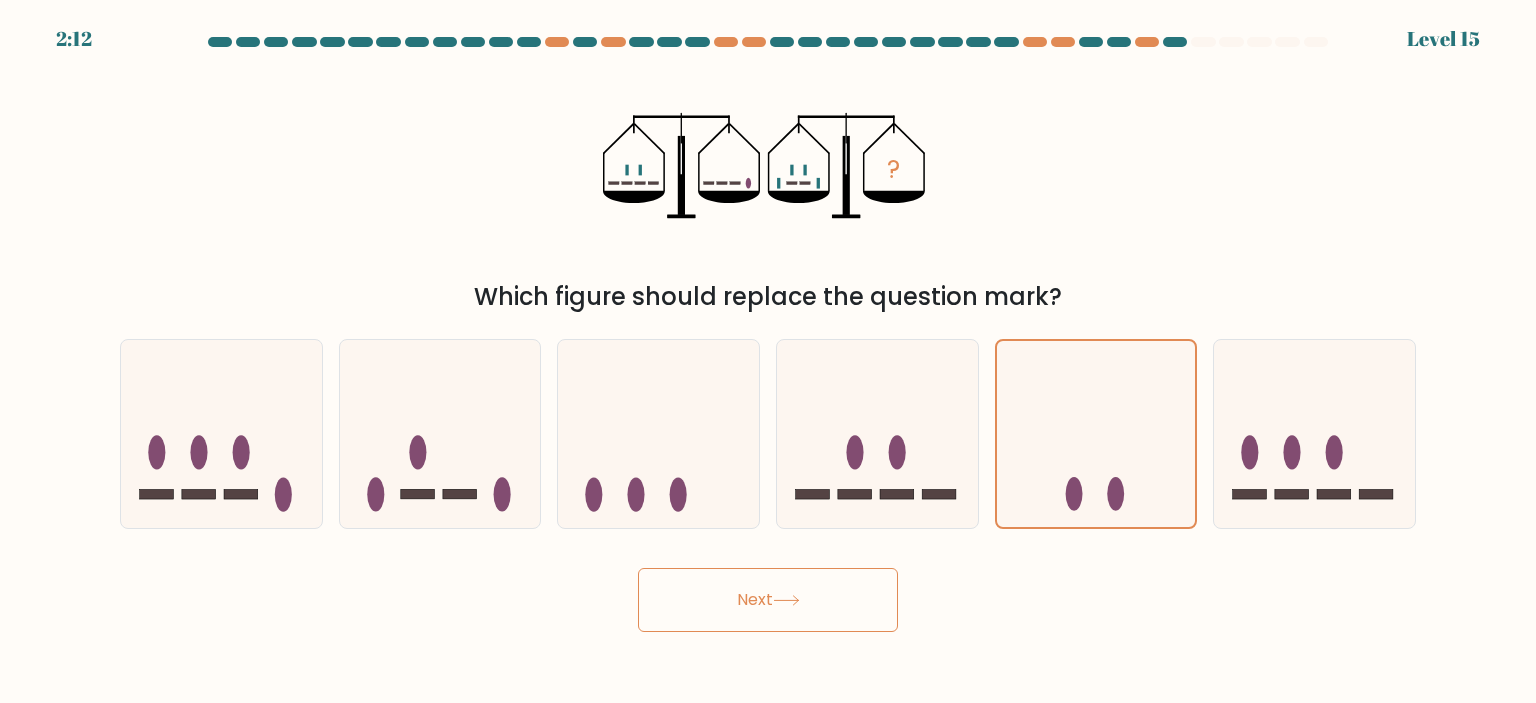 click on "Next" at bounding box center (768, 600) 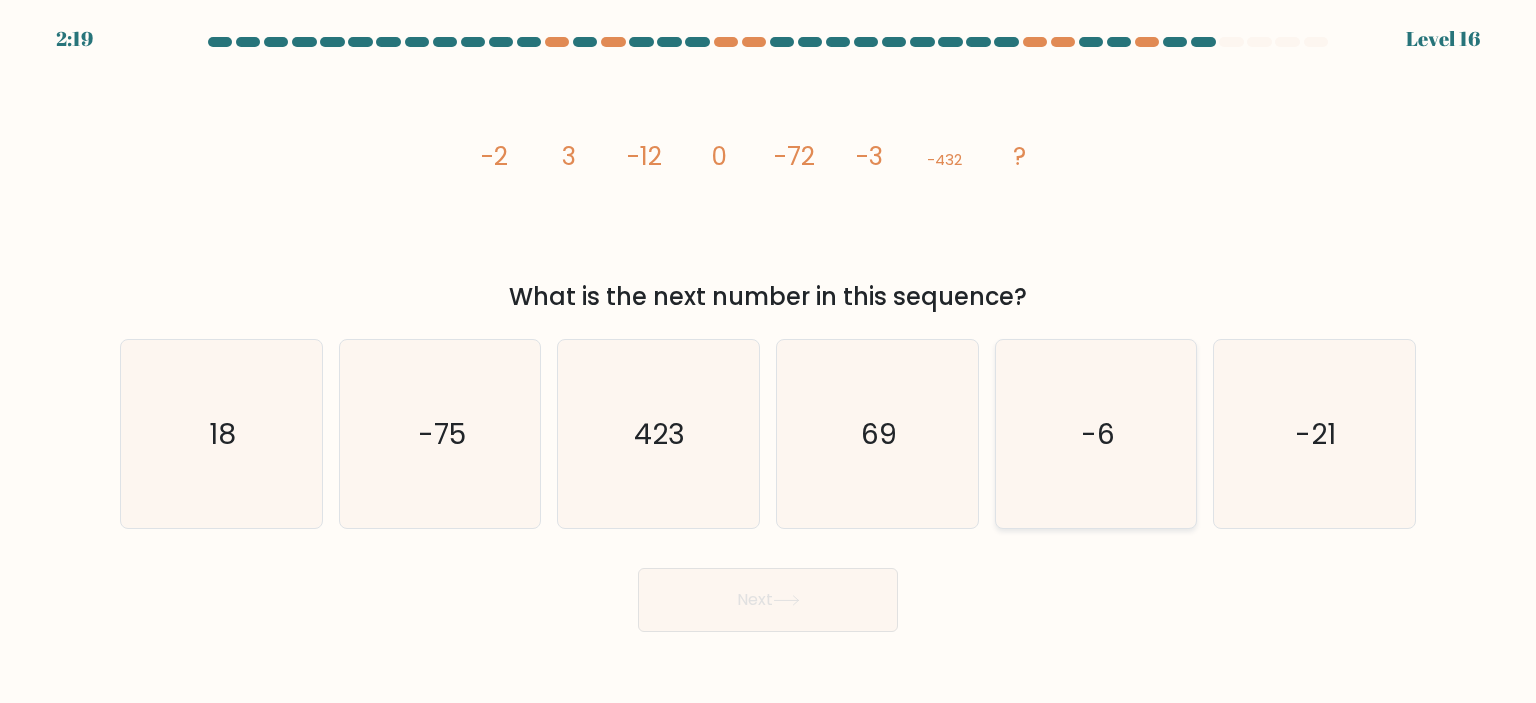 click on "-6" 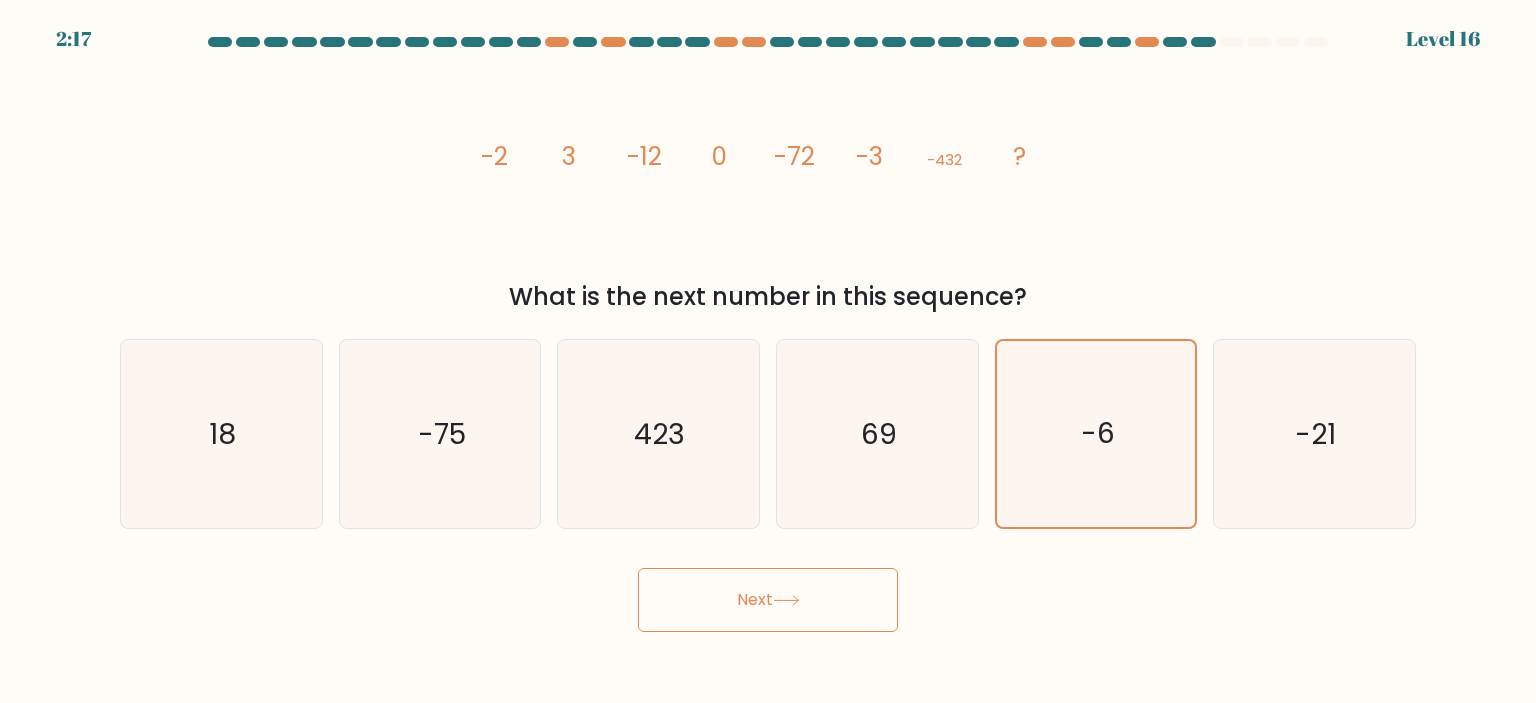 click on "Next" at bounding box center (768, 600) 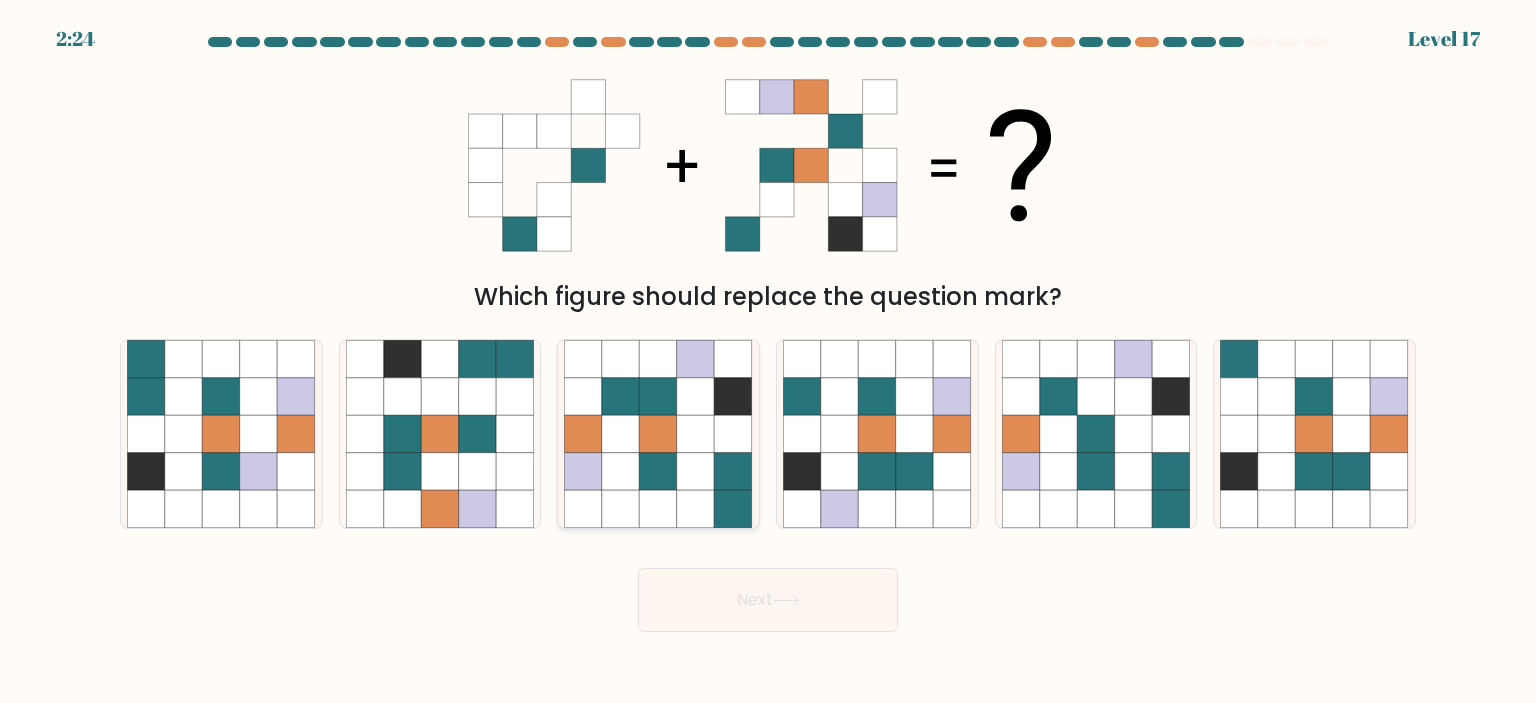 click 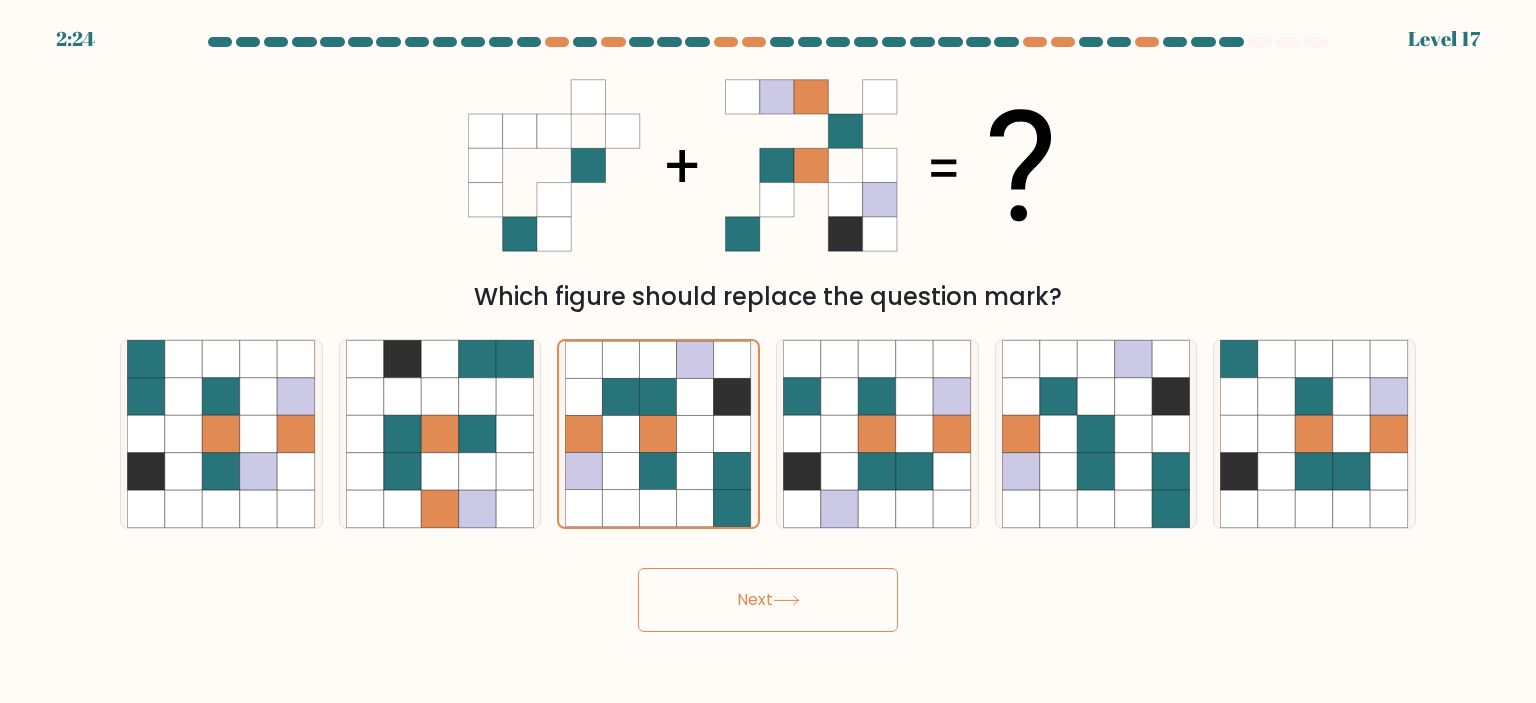 click on "Next" at bounding box center [768, 600] 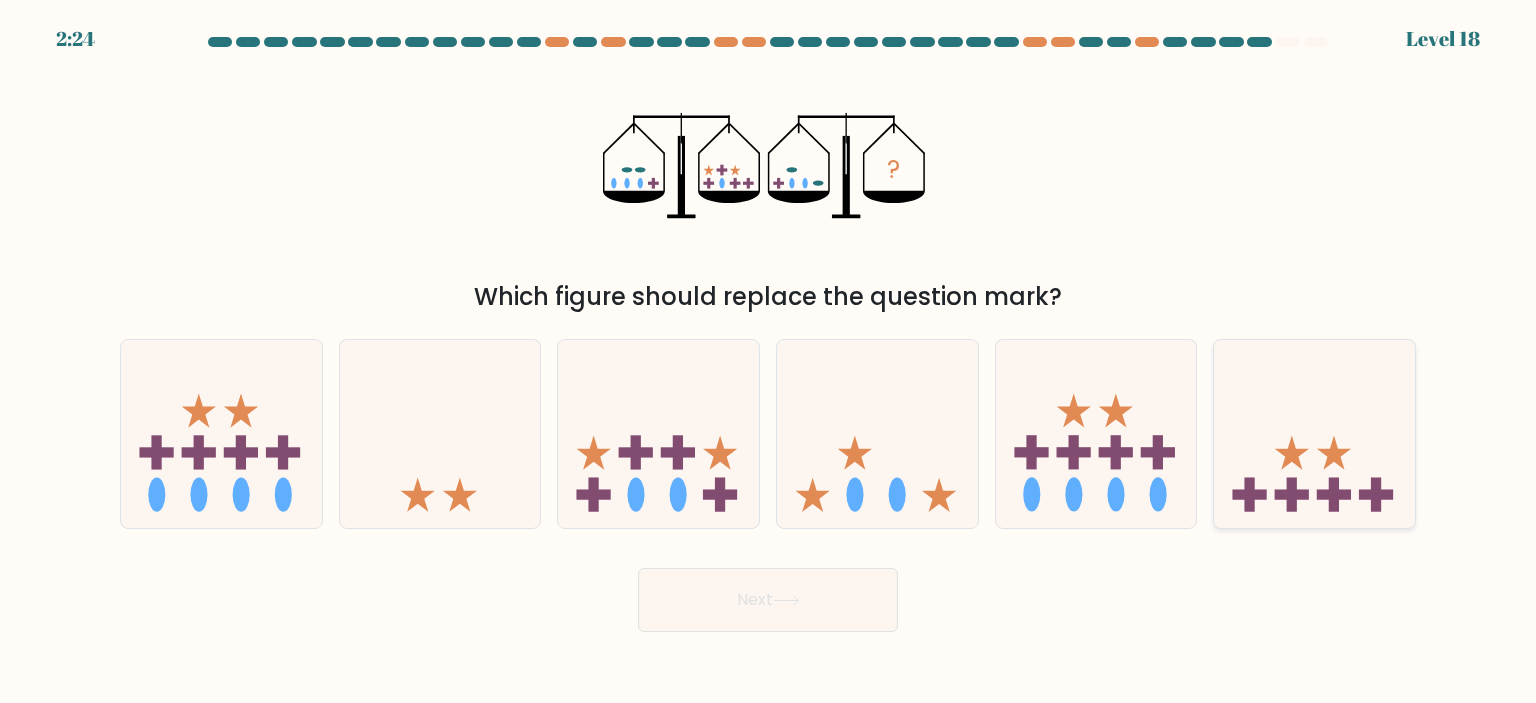 click 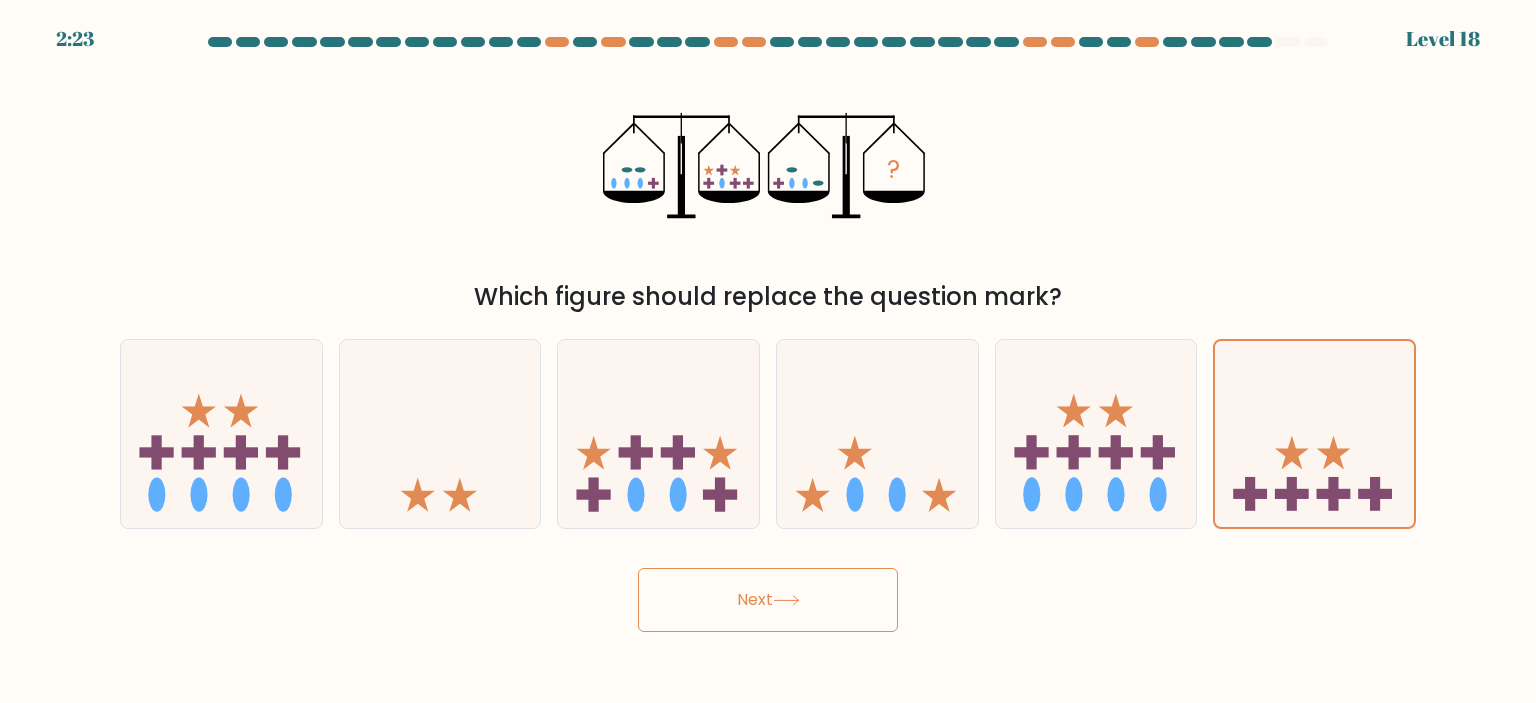 click on "Next" at bounding box center (768, 600) 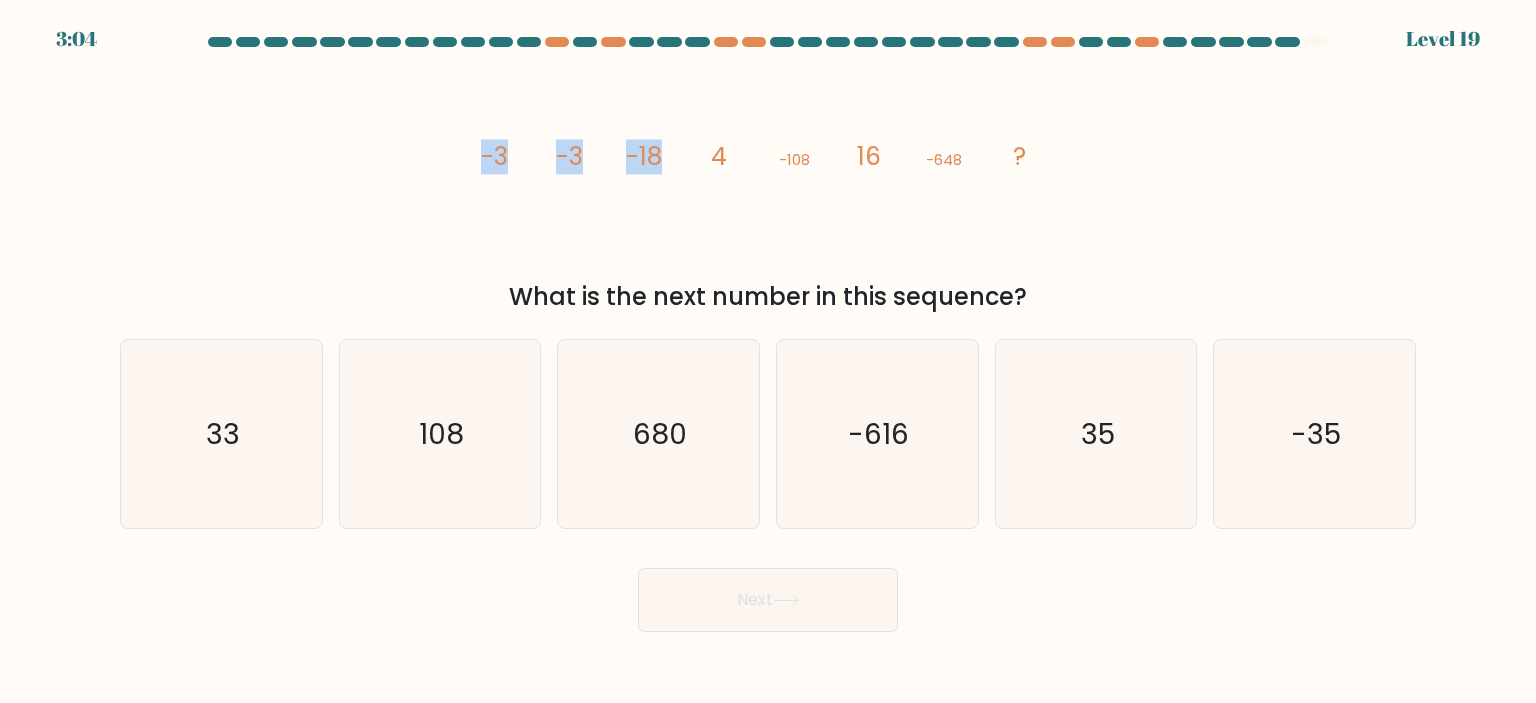 drag, startPoint x: 472, startPoint y: 163, endPoint x: 655, endPoint y: 155, distance: 183.17477 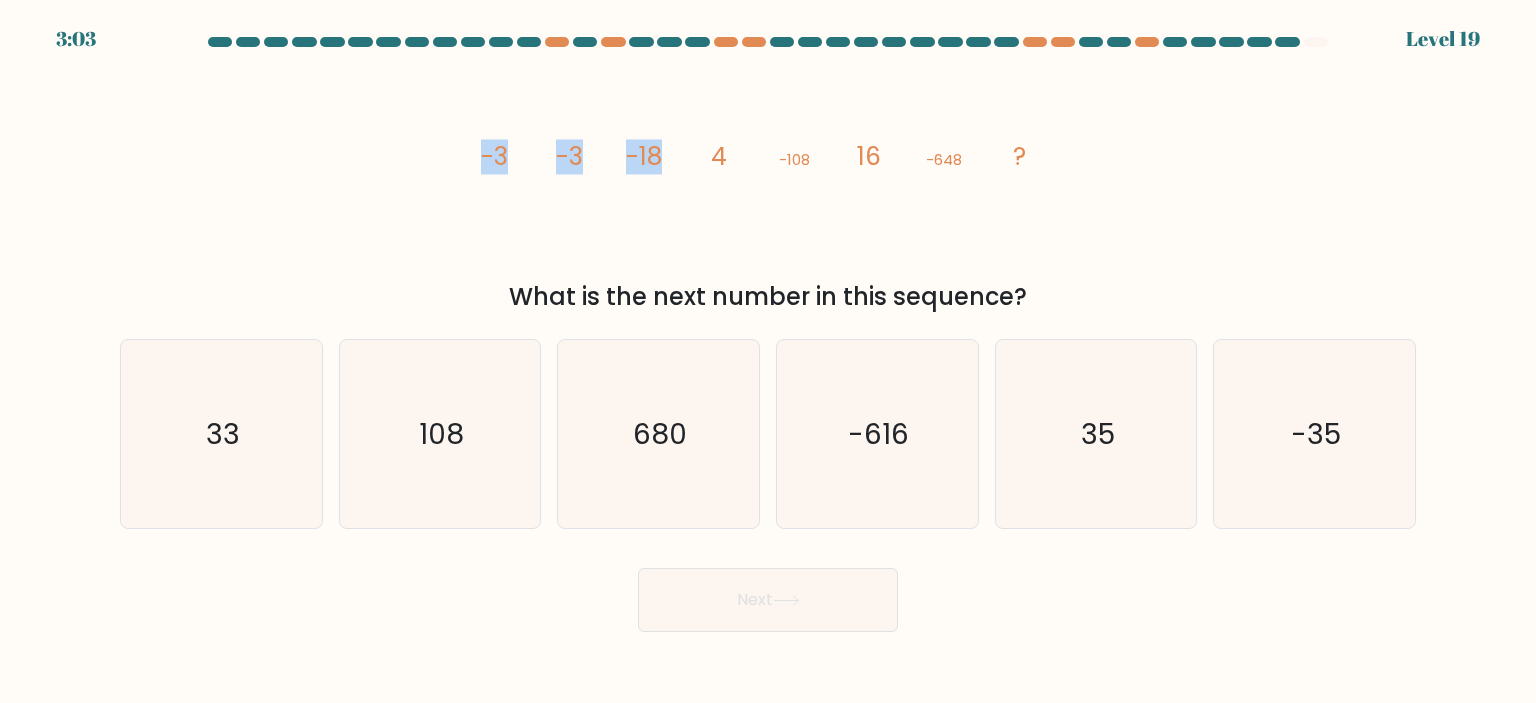 click on "-18" 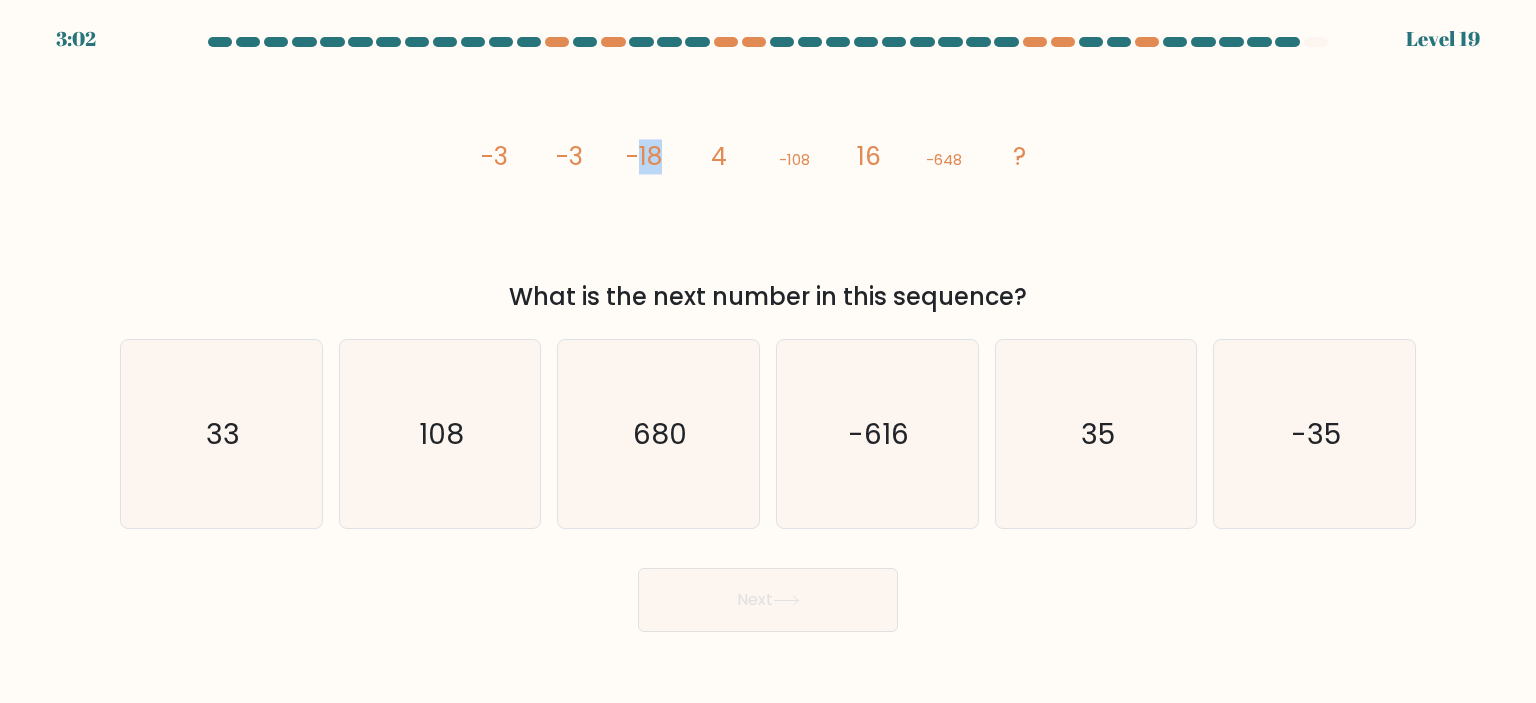 drag, startPoint x: 633, startPoint y: 151, endPoint x: 695, endPoint y: 161, distance: 62.801273 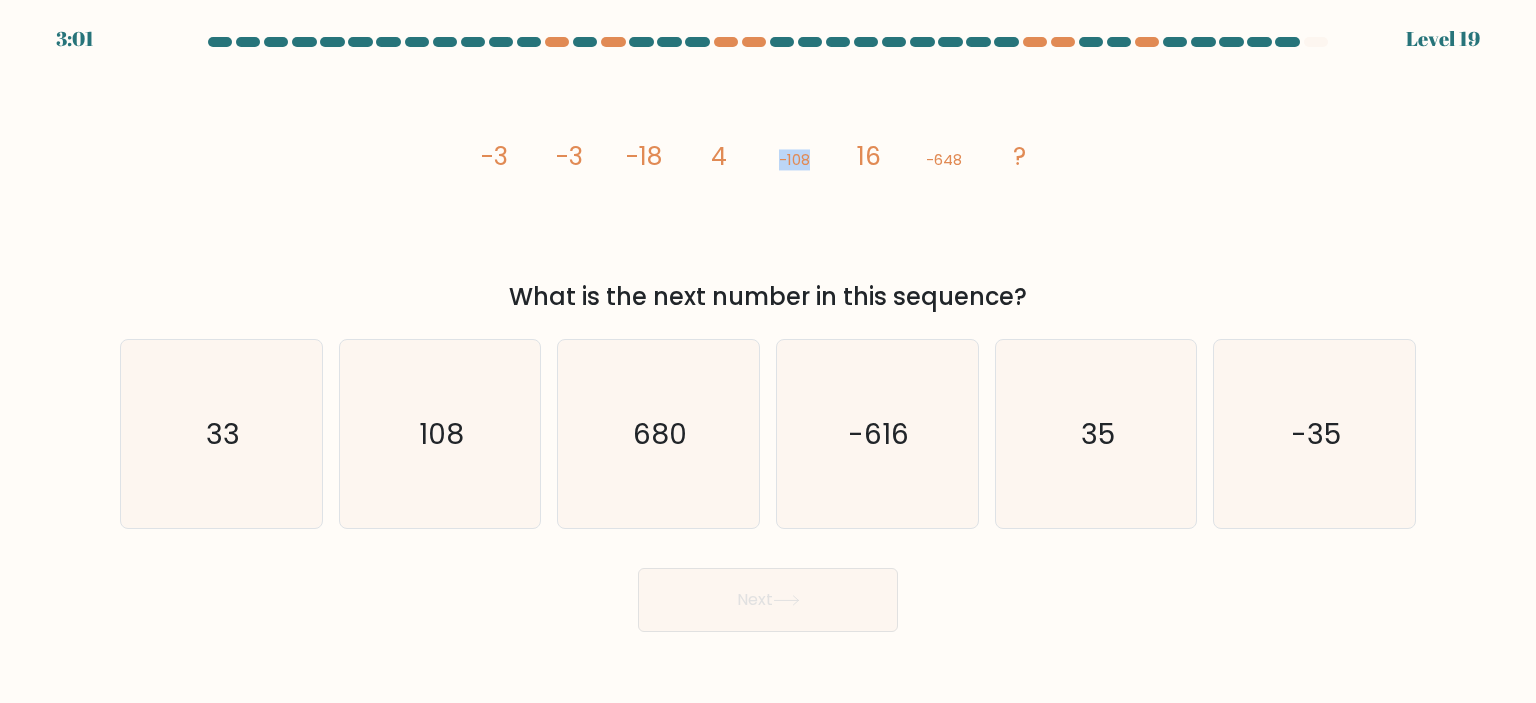 drag, startPoint x: 782, startPoint y: 157, endPoint x: 852, endPoint y: 163, distance: 70.256676 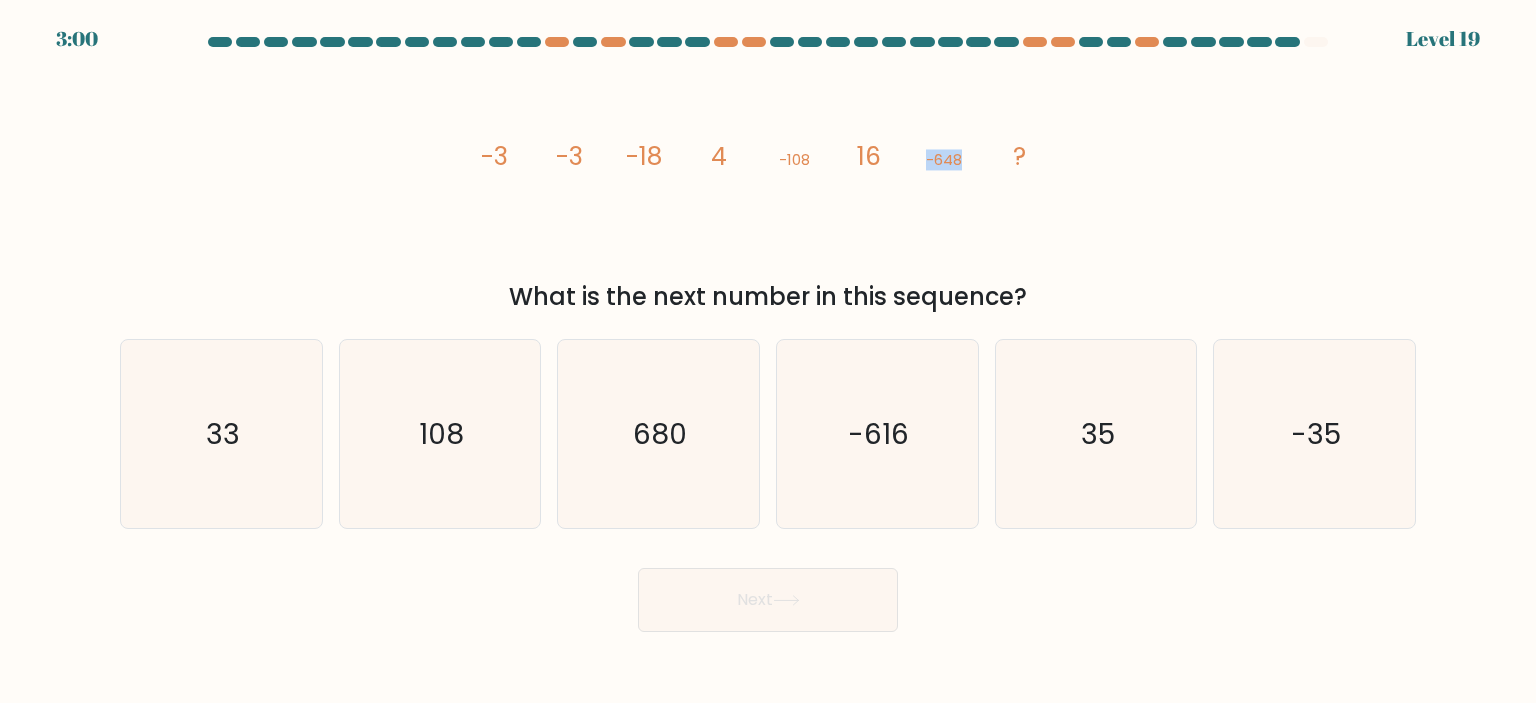 drag, startPoint x: 907, startPoint y: 145, endPoint x: 972, endPoint y: 161, distance: 66.94027 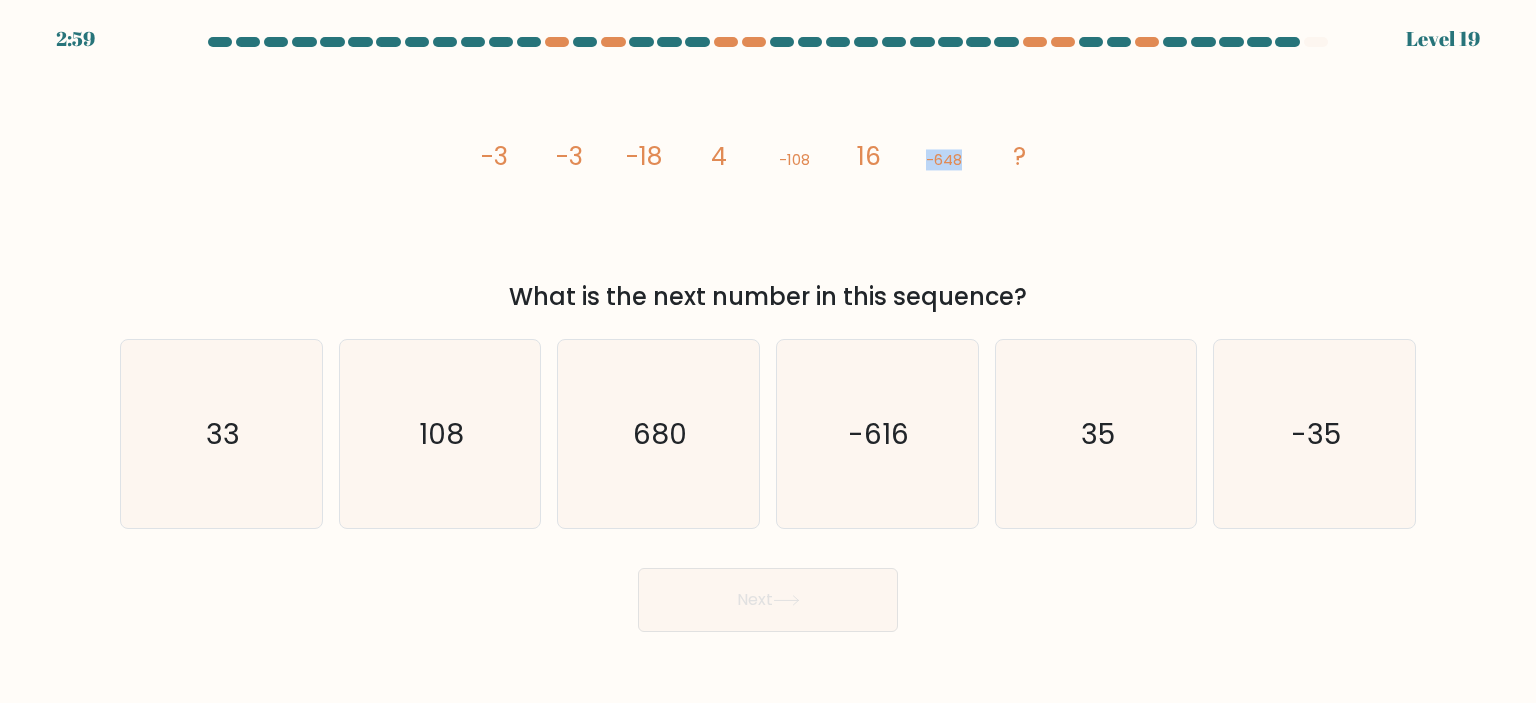 click on "image/svg+xml
-3
-3
-18
4
-108
16
-648
?" 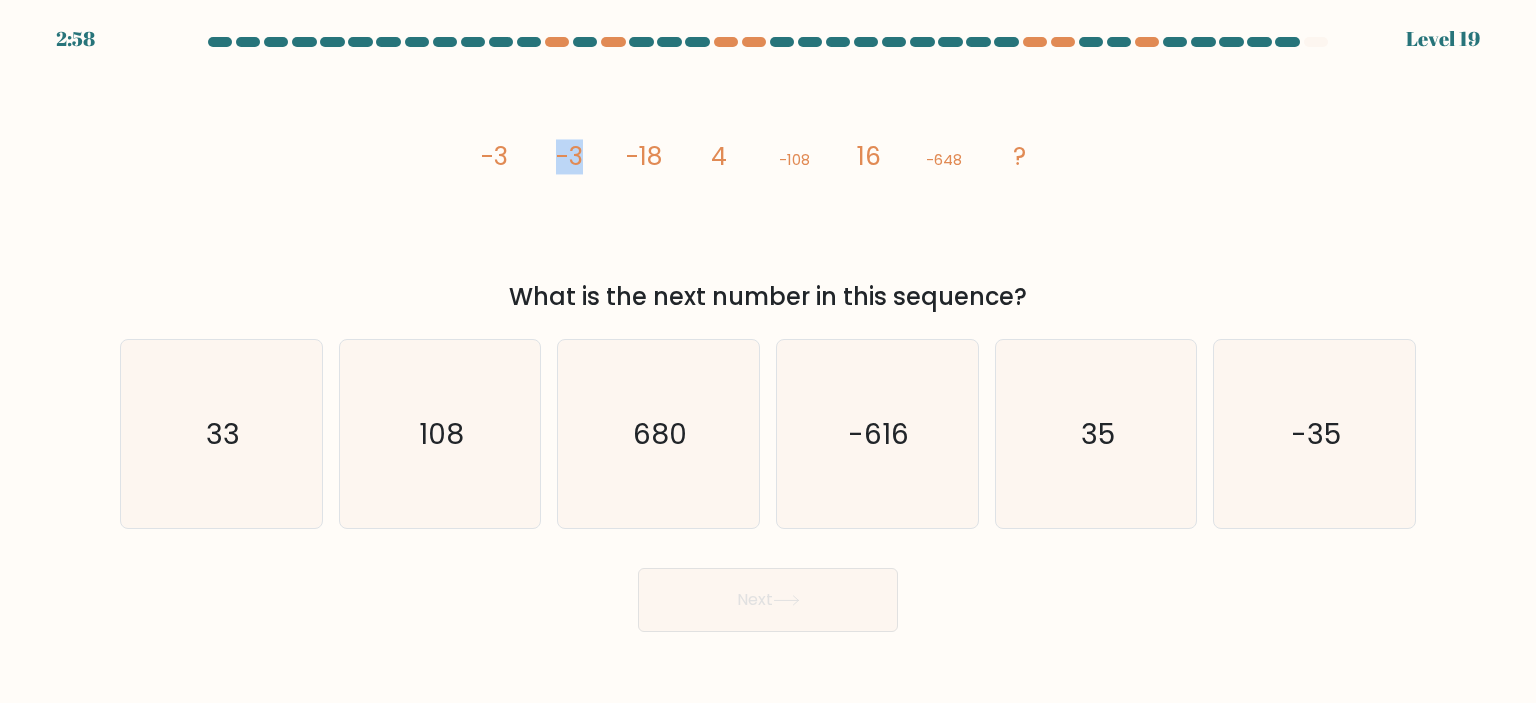drag, startPoint x: 553, startPoint y: 159, endPoint x: 588, endPoint y: 161, distance: 35.057095 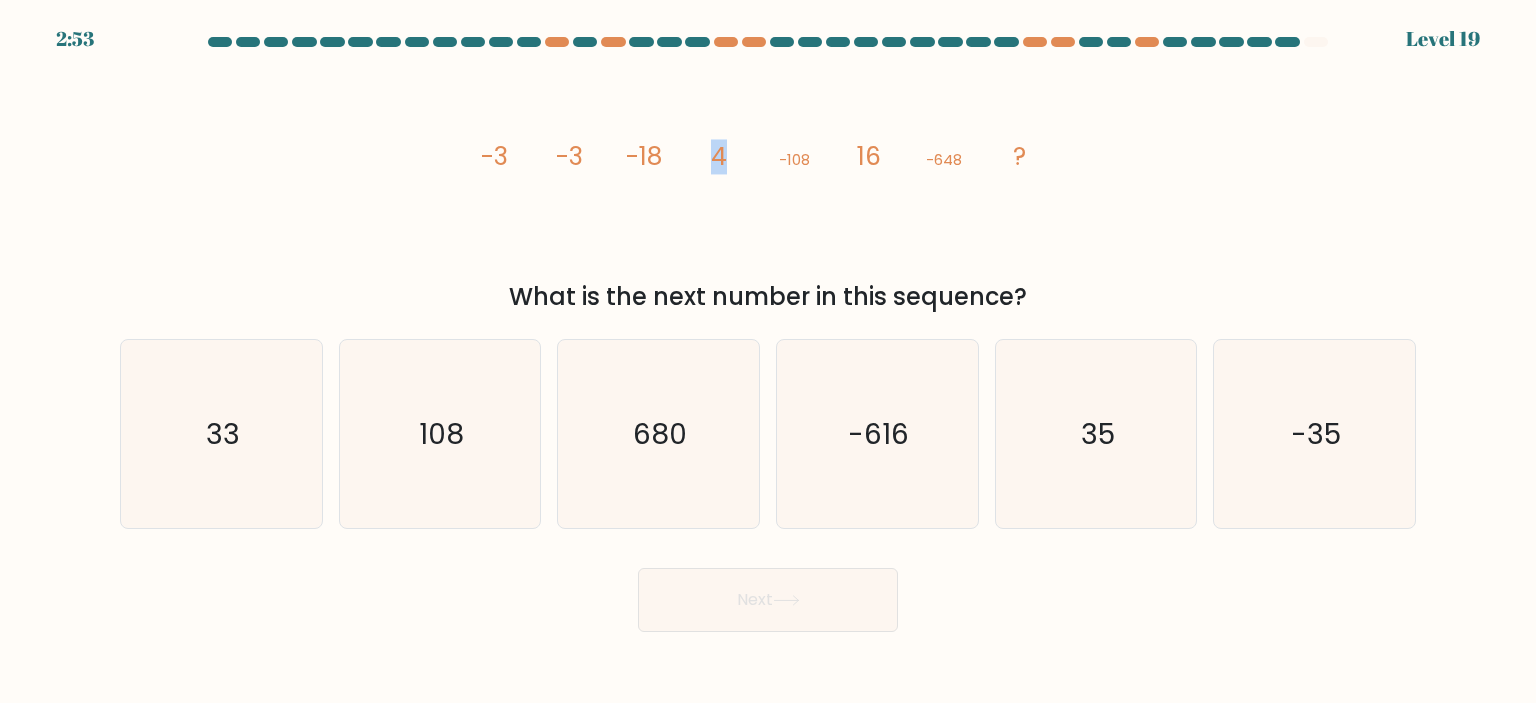 drag, startPoint x: 702, startPoint y: 155, endPoint x: 737, endPoint y: 163, distance: 35.902645 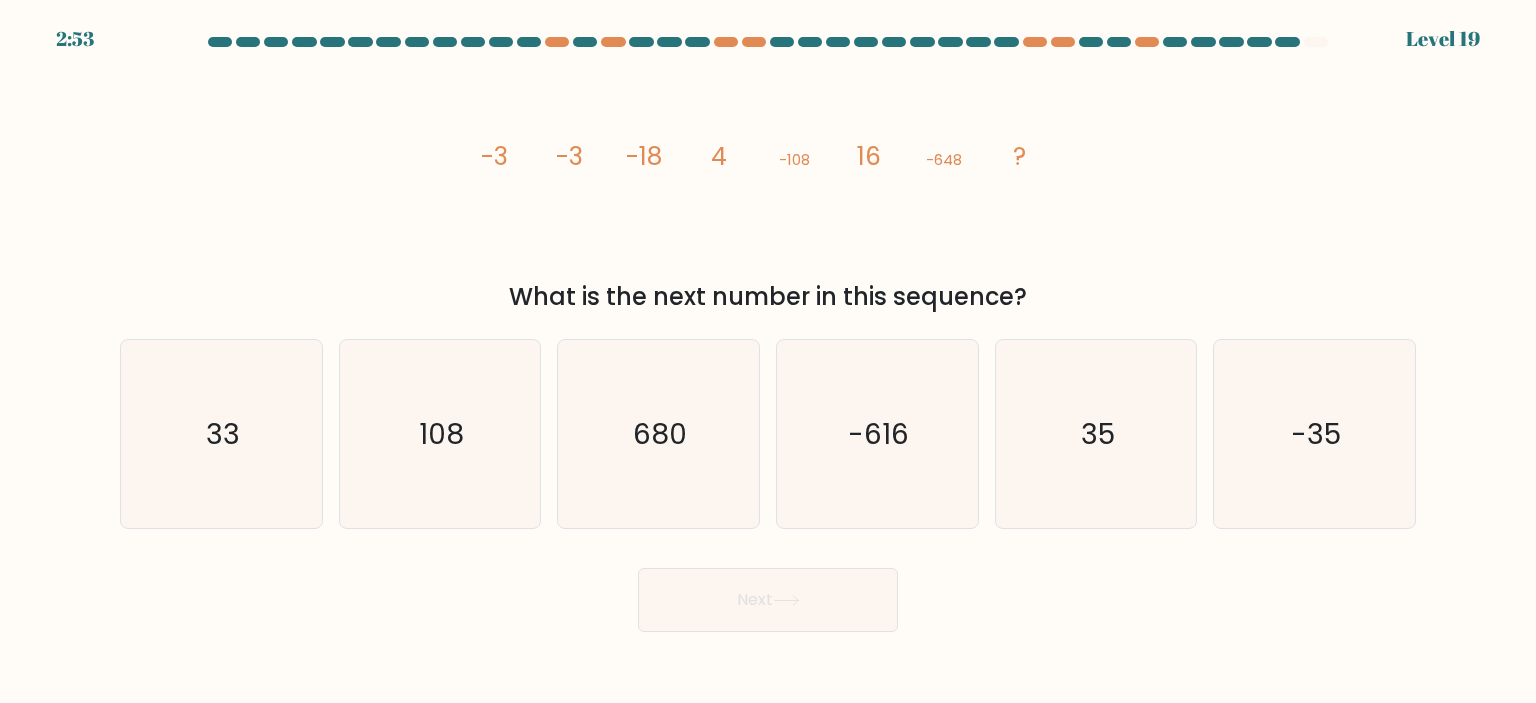 click on "-3" 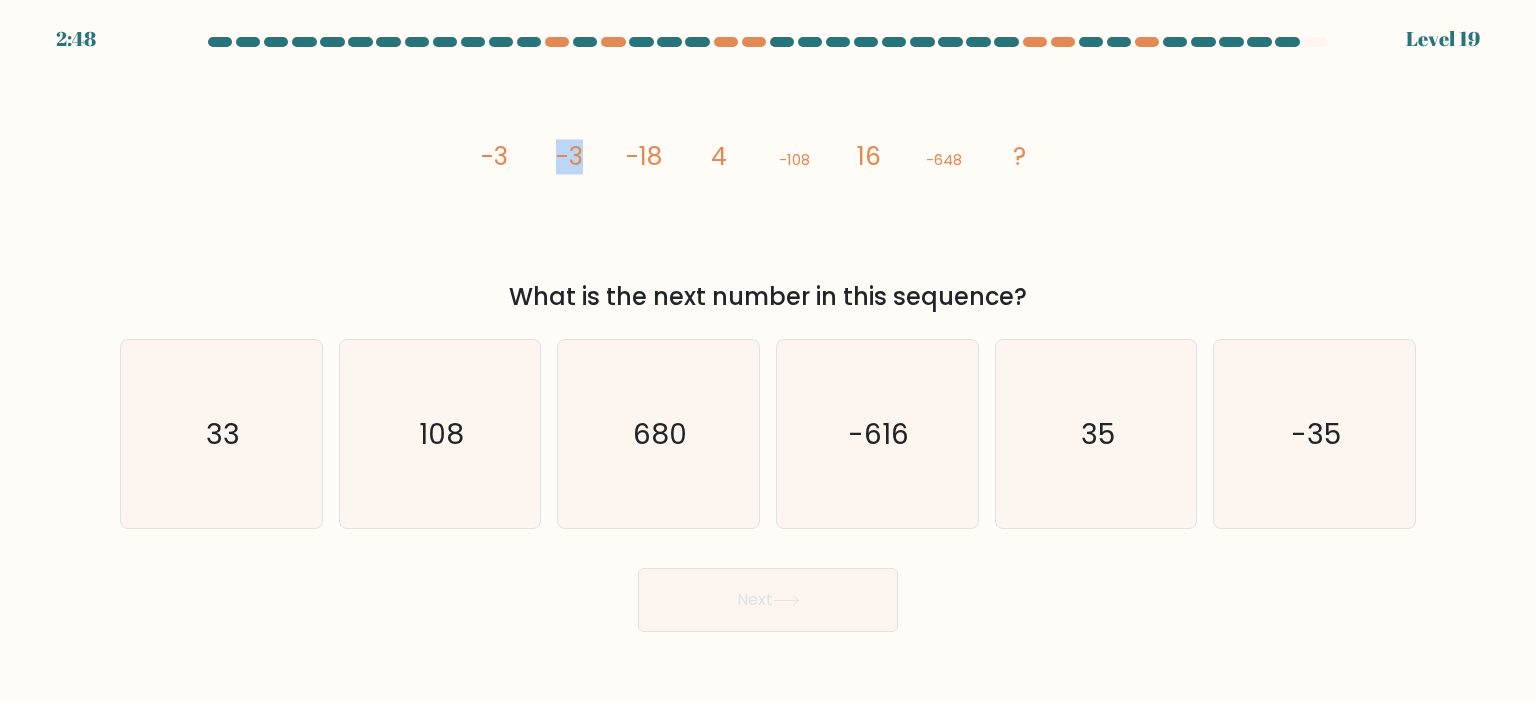 drag, startPoint x: 561, startPoint y: 154, endPoint x: 592, endPoint y: 160, distance: 31.575306 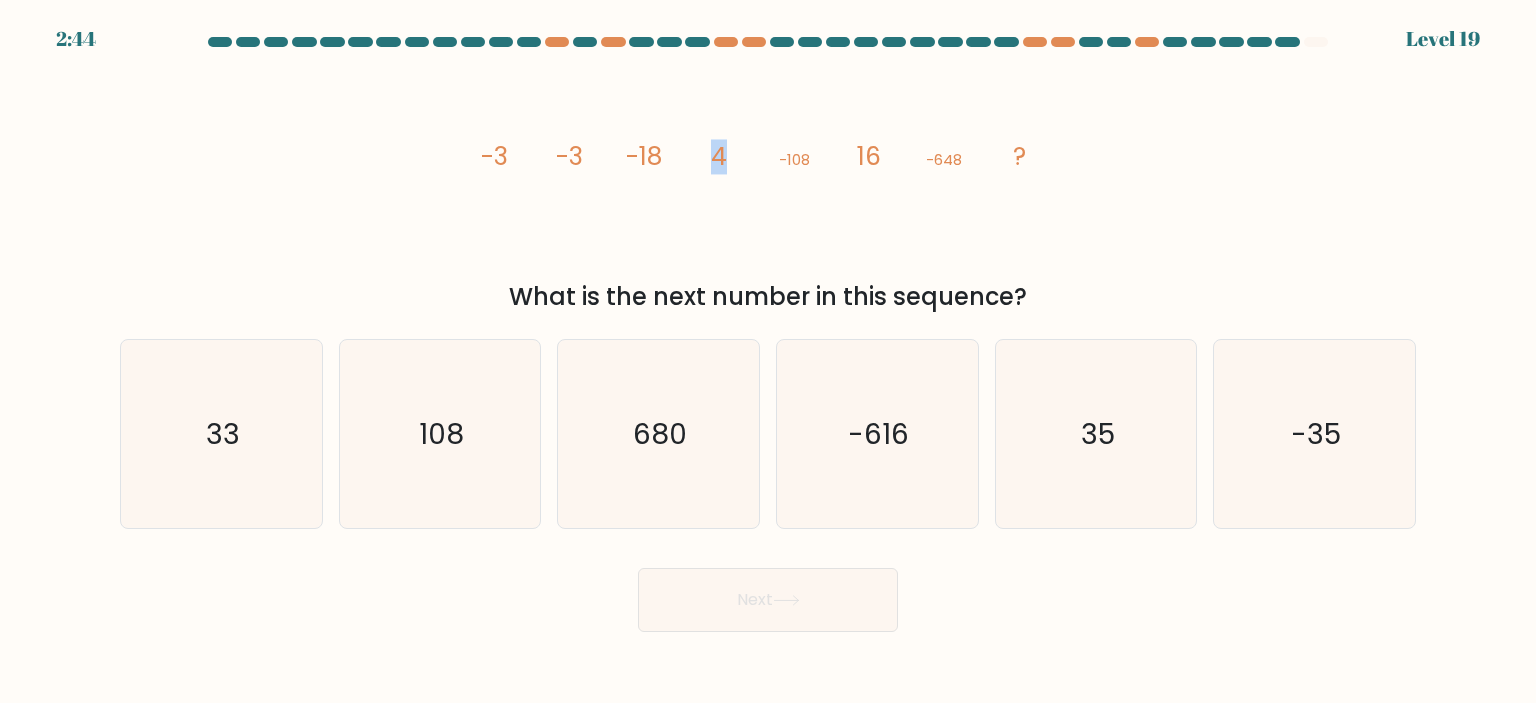 drag, startPoint x: 706, startPoint y: 147, endPoint x: 728, endPoint y: 154, distance: 23.086792 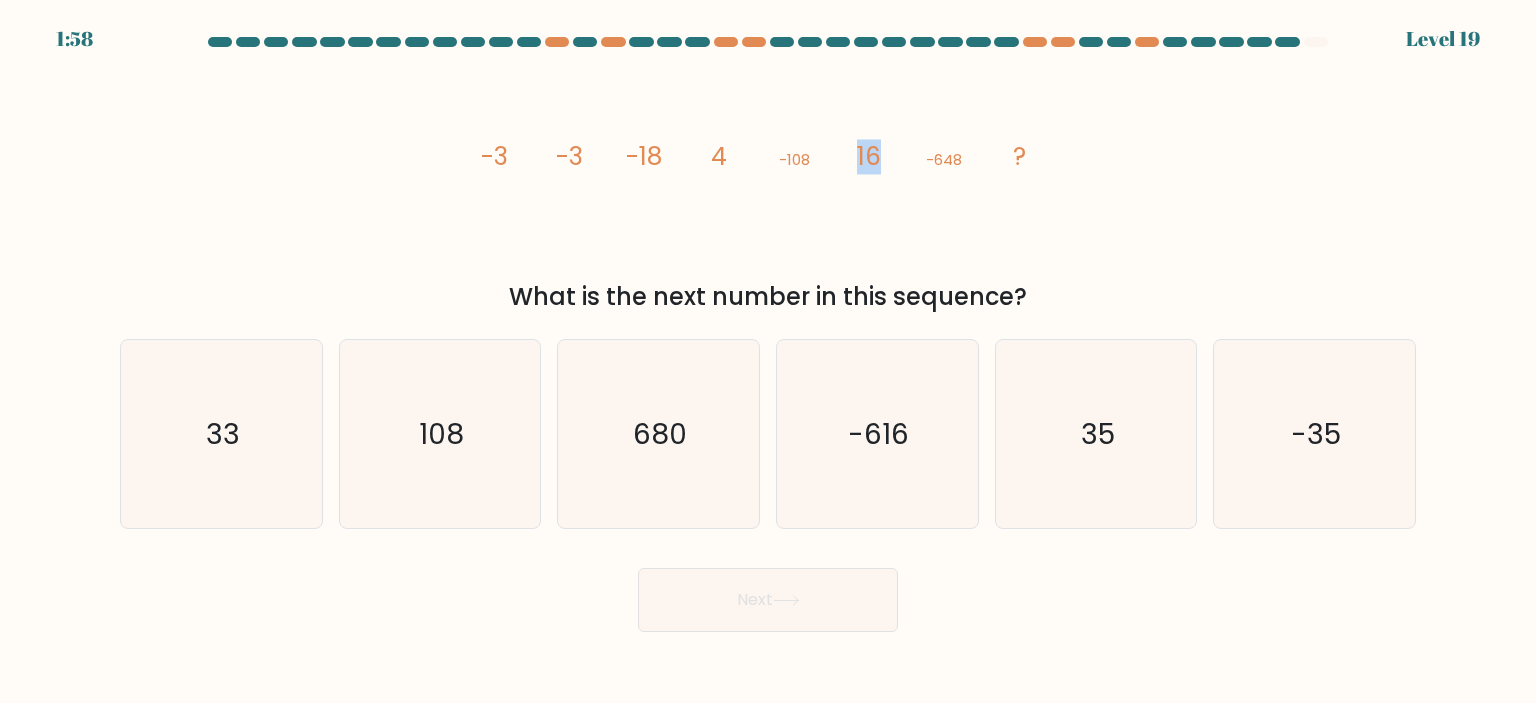 drag, startPoint x: 854, startPoint y: 153, endPoint x: 887, endPoint y: 161, distance: 33.955853 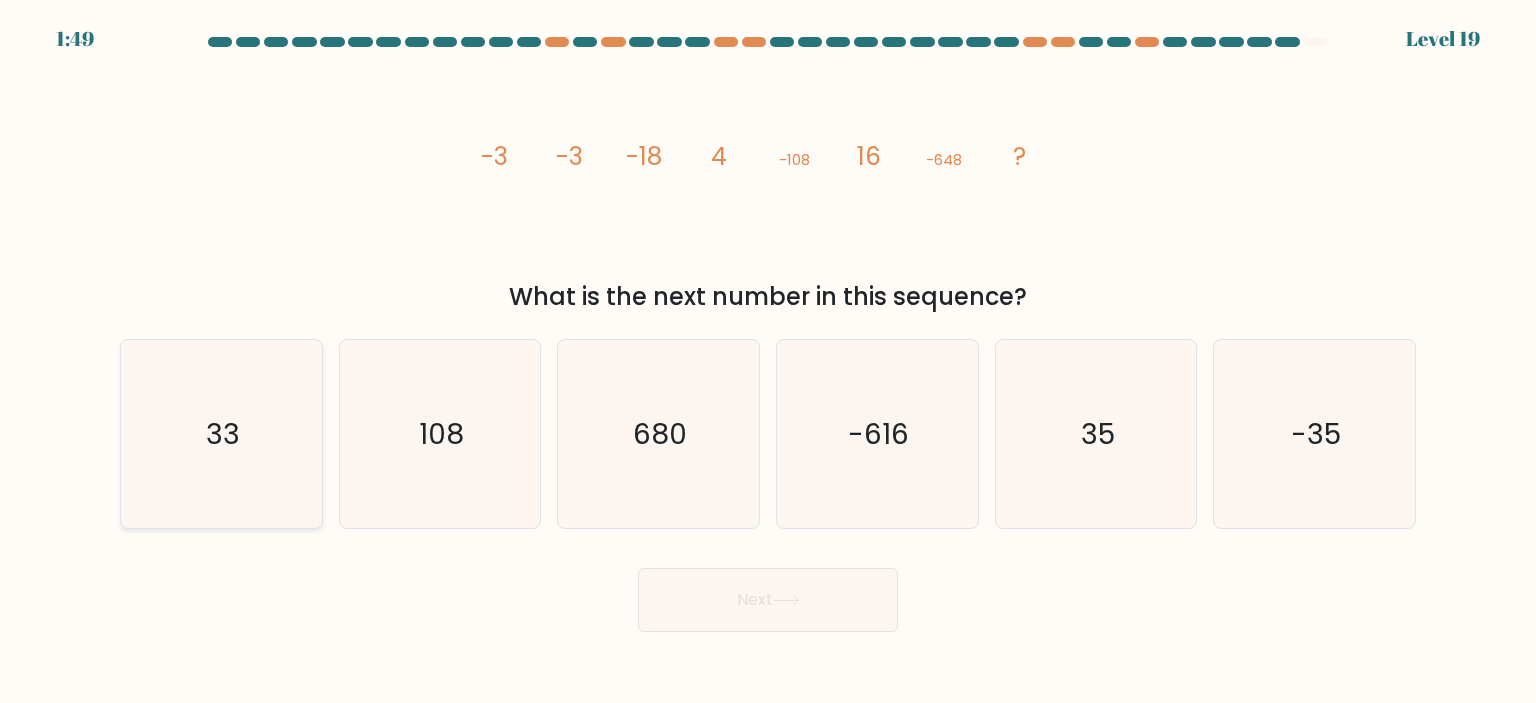 click on "33" 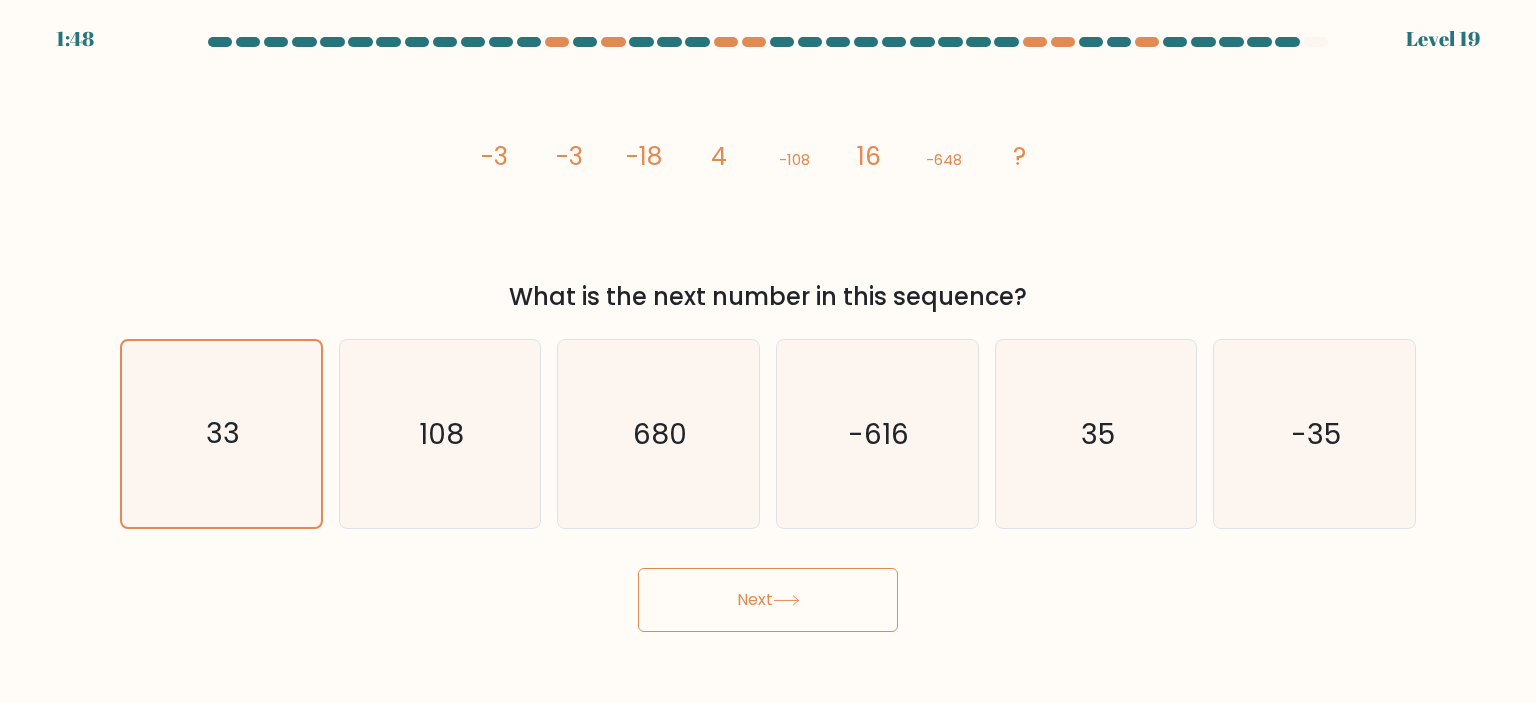 click on "Next" at bounding box center [768, 600] 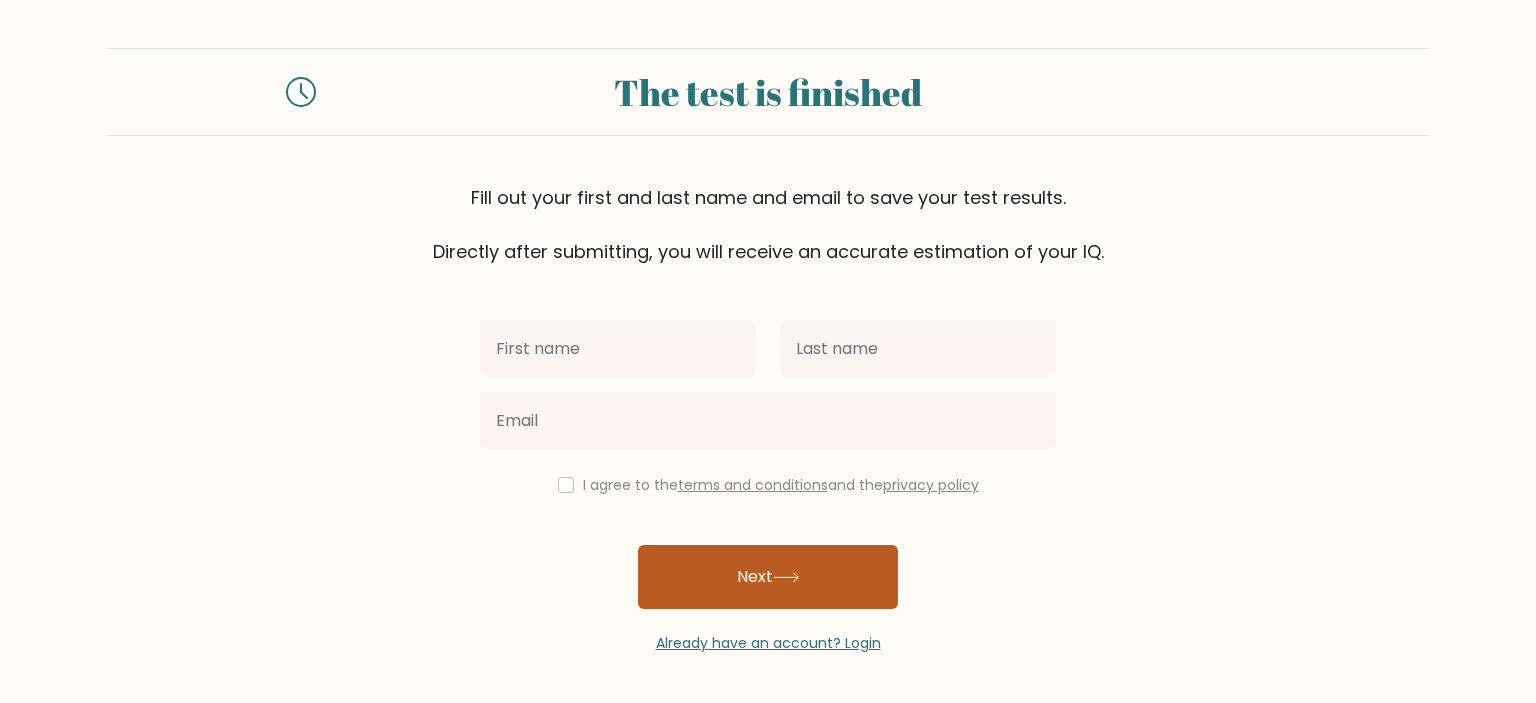 scroll, scrollTop: 0, scrollLeft: 0, axis: both 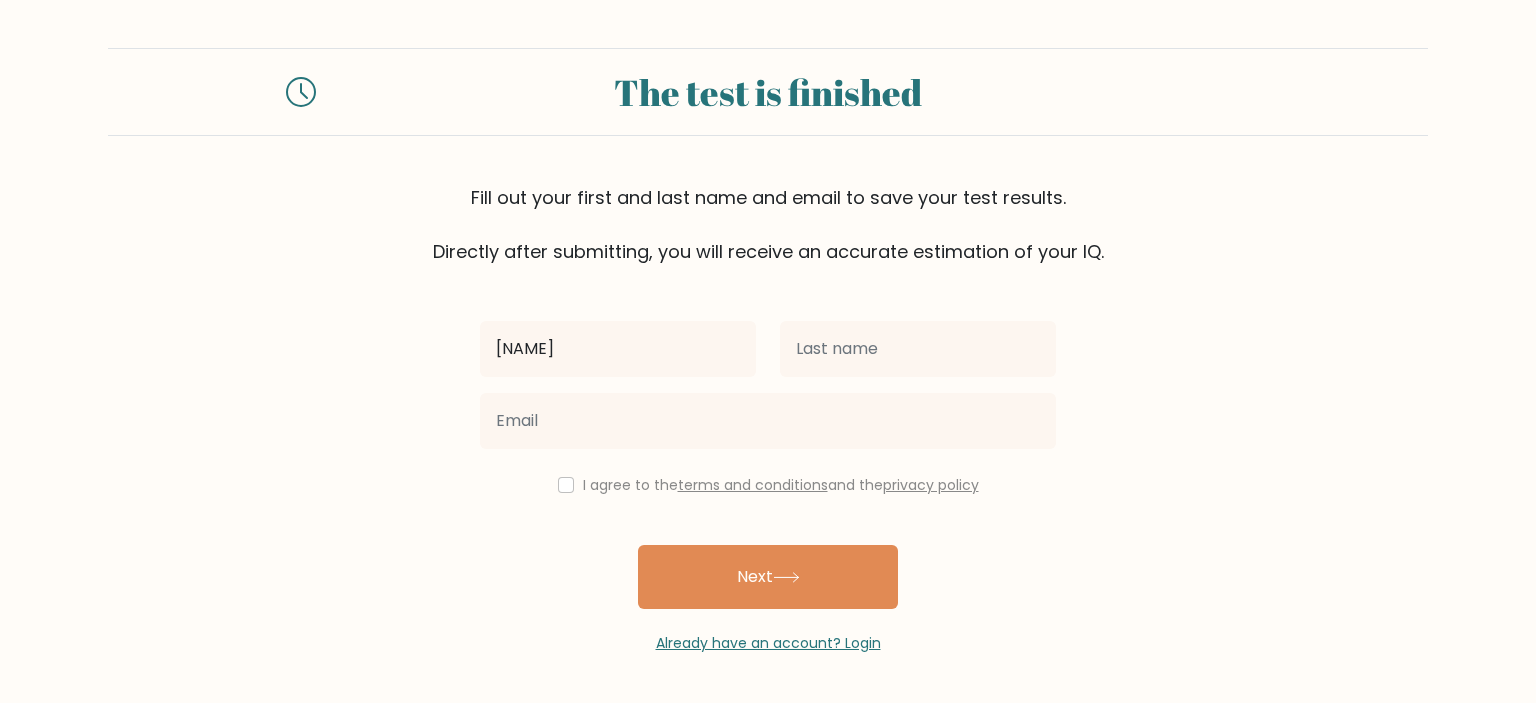 type on "[NAME]" 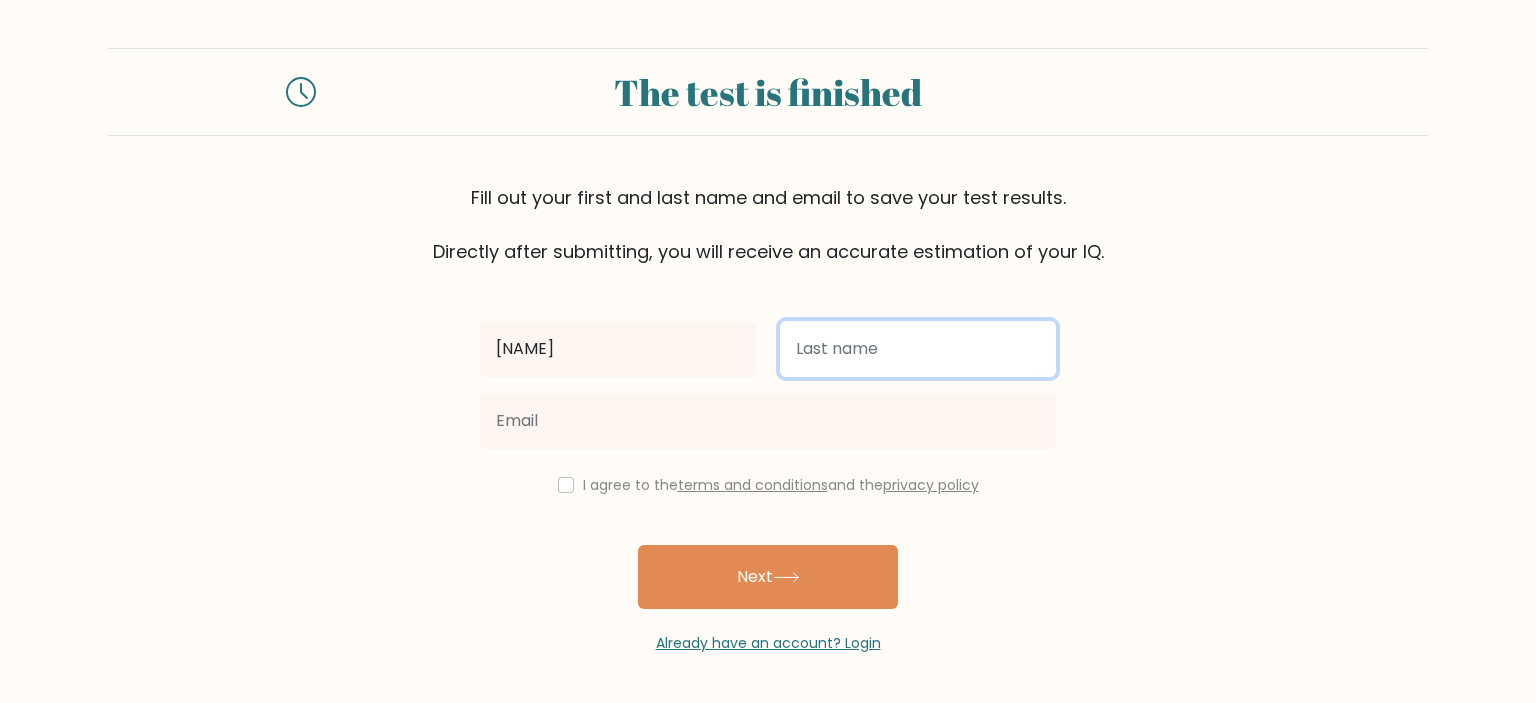 click at bounding box center (918, 349) 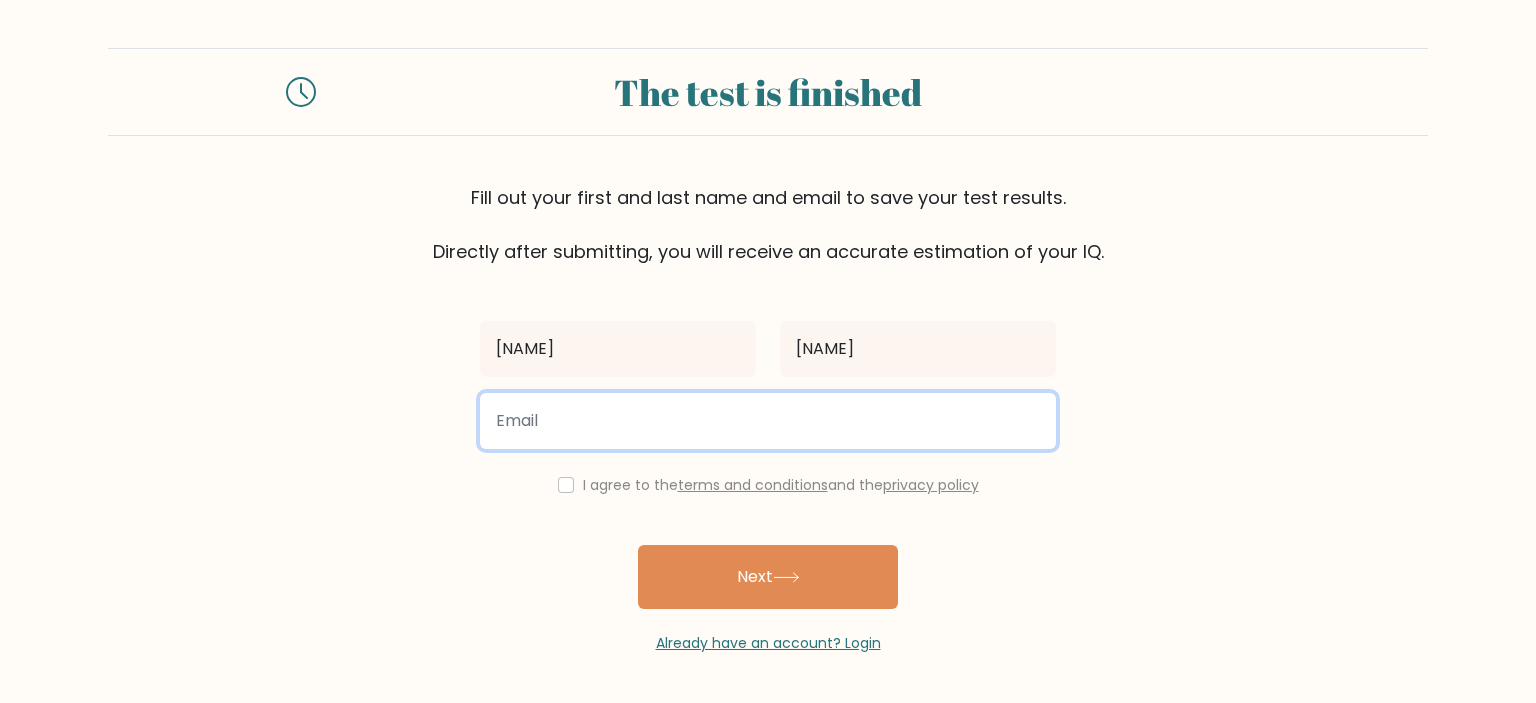 click at bounding box center [768, 421] 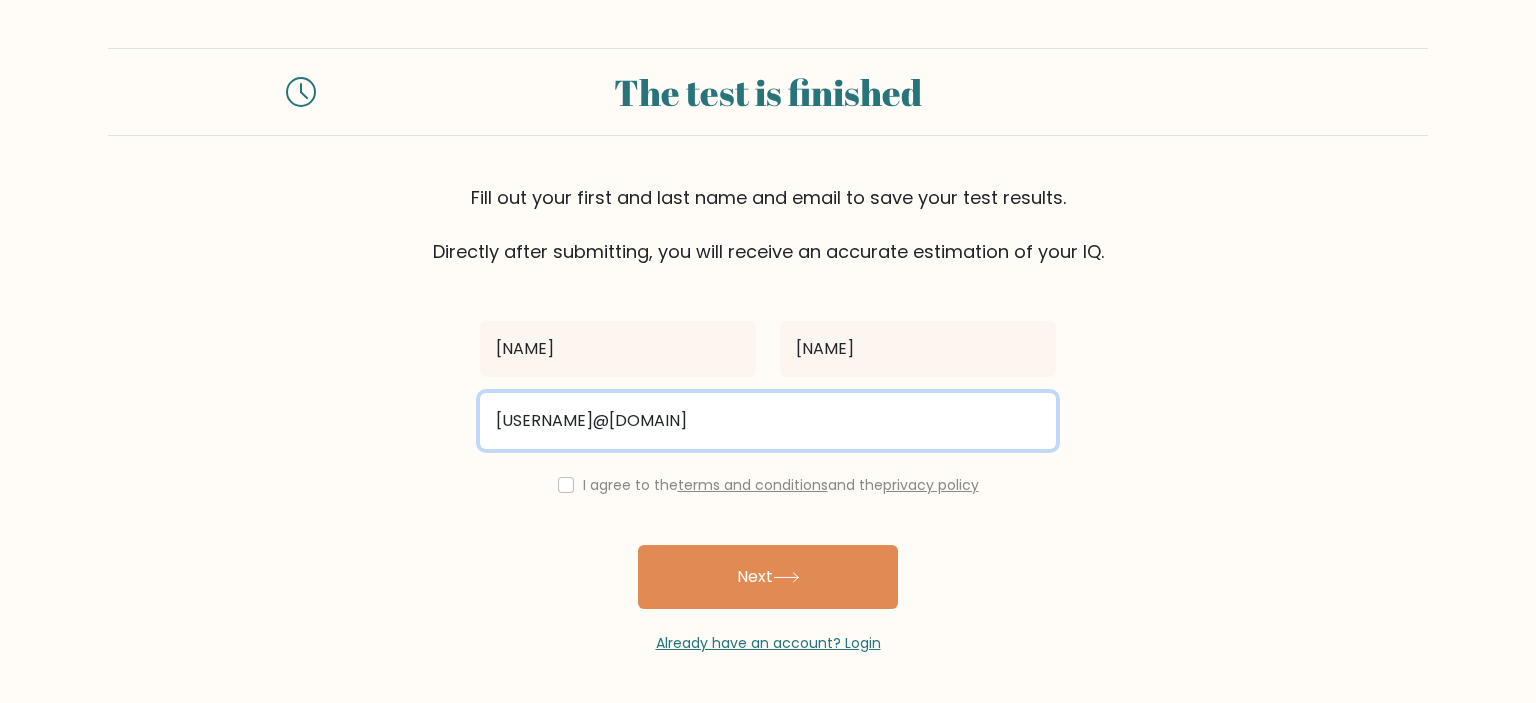 click on "oussamalkifar@gmail.com" at bounding box center [768, 421] 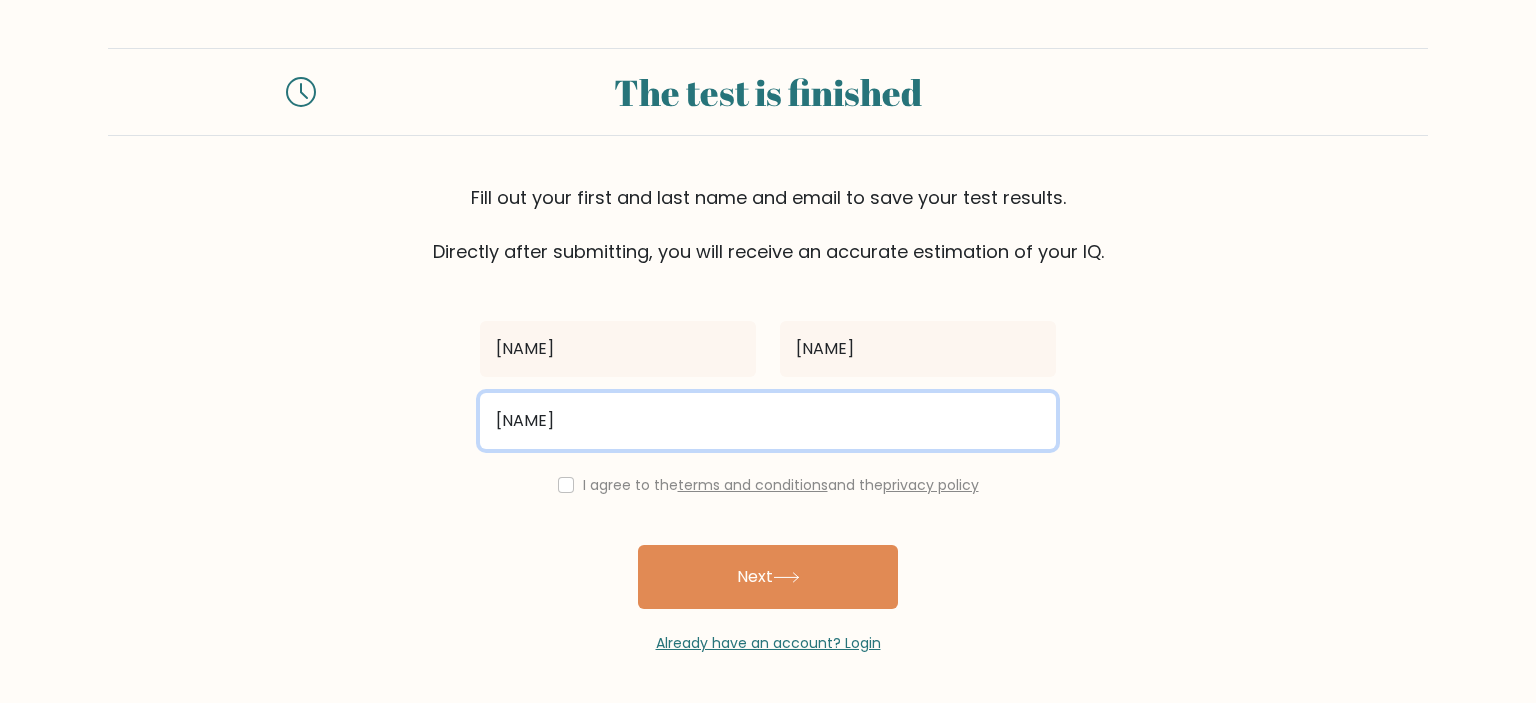 type on "Ossamabusiness4E@gmail.com" 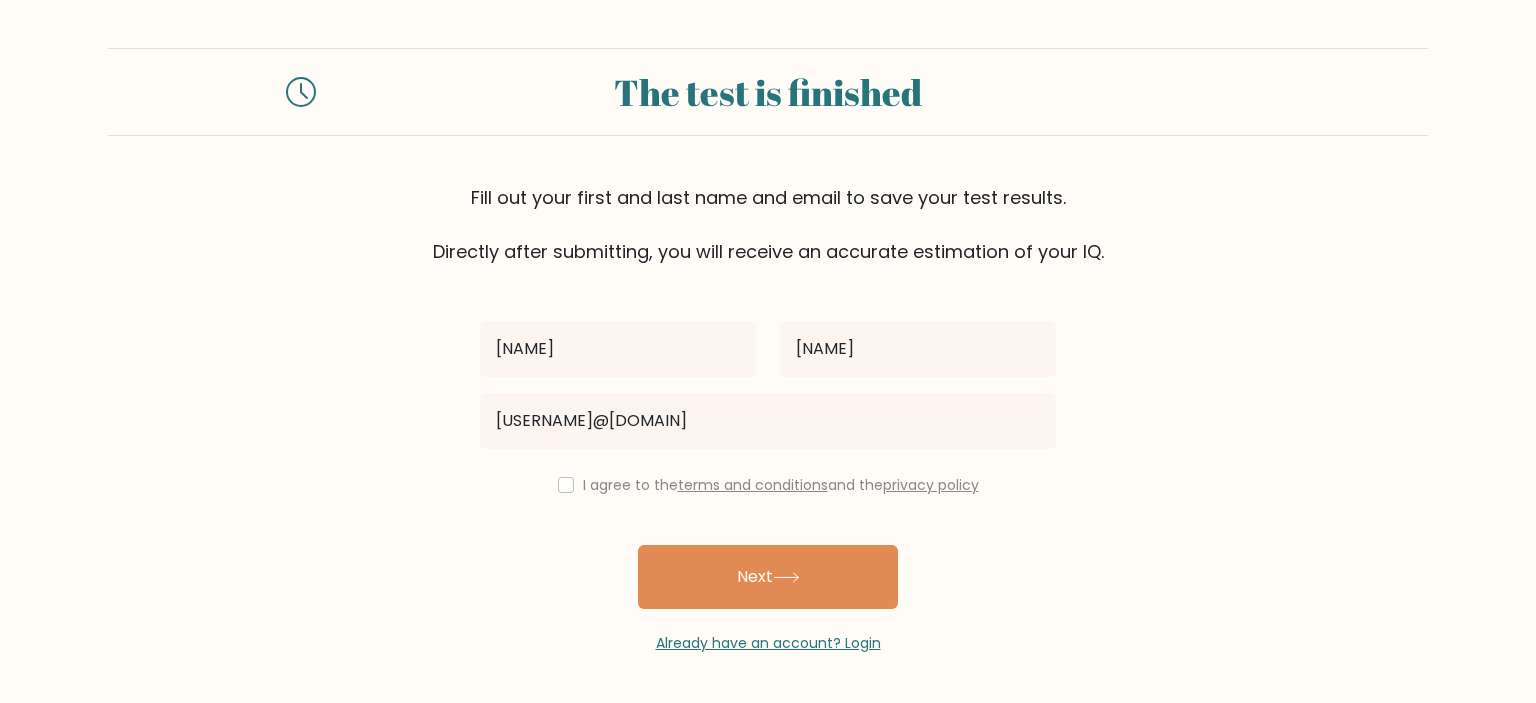click on "I agree to the  terms and conditions  and the  privacy policy" at bounding box center (768, 485) 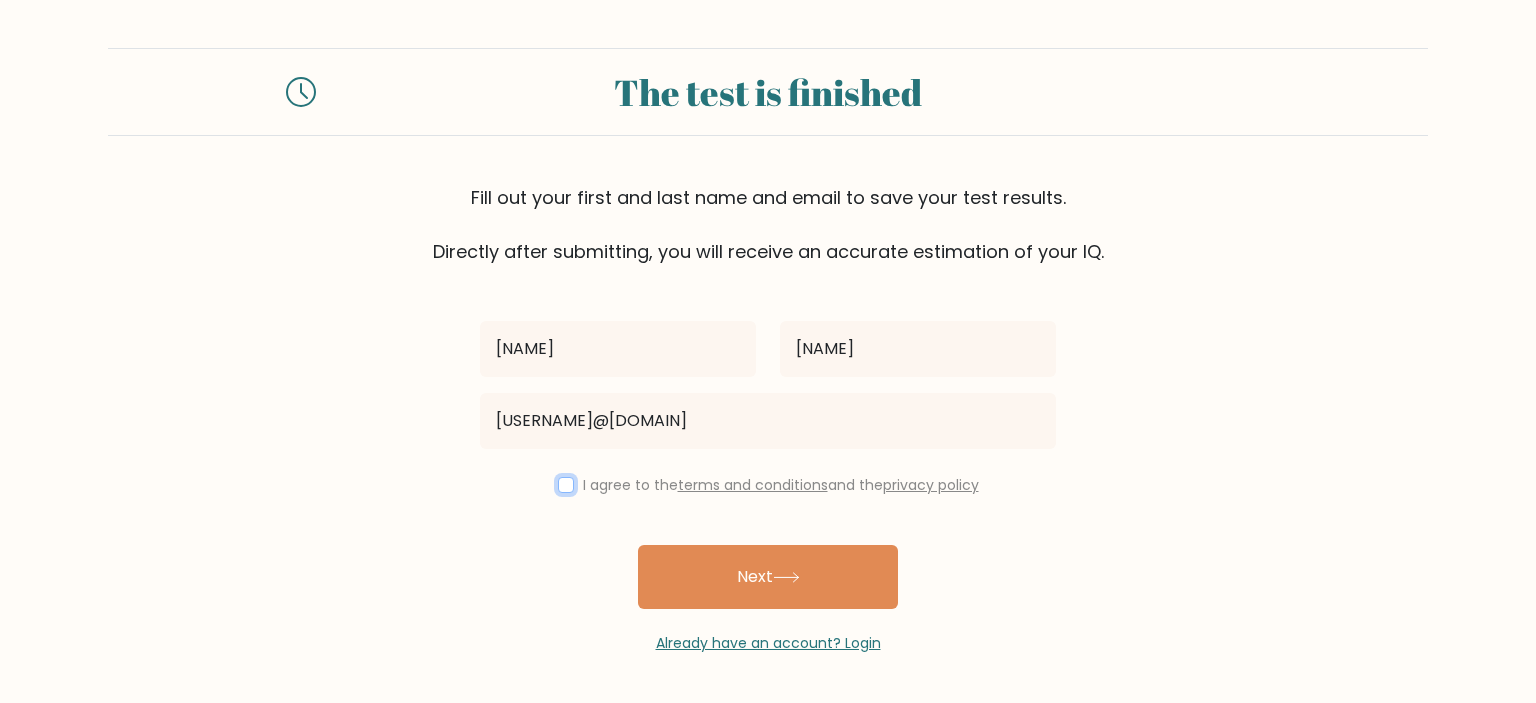 click at bounding box center (566, 485) 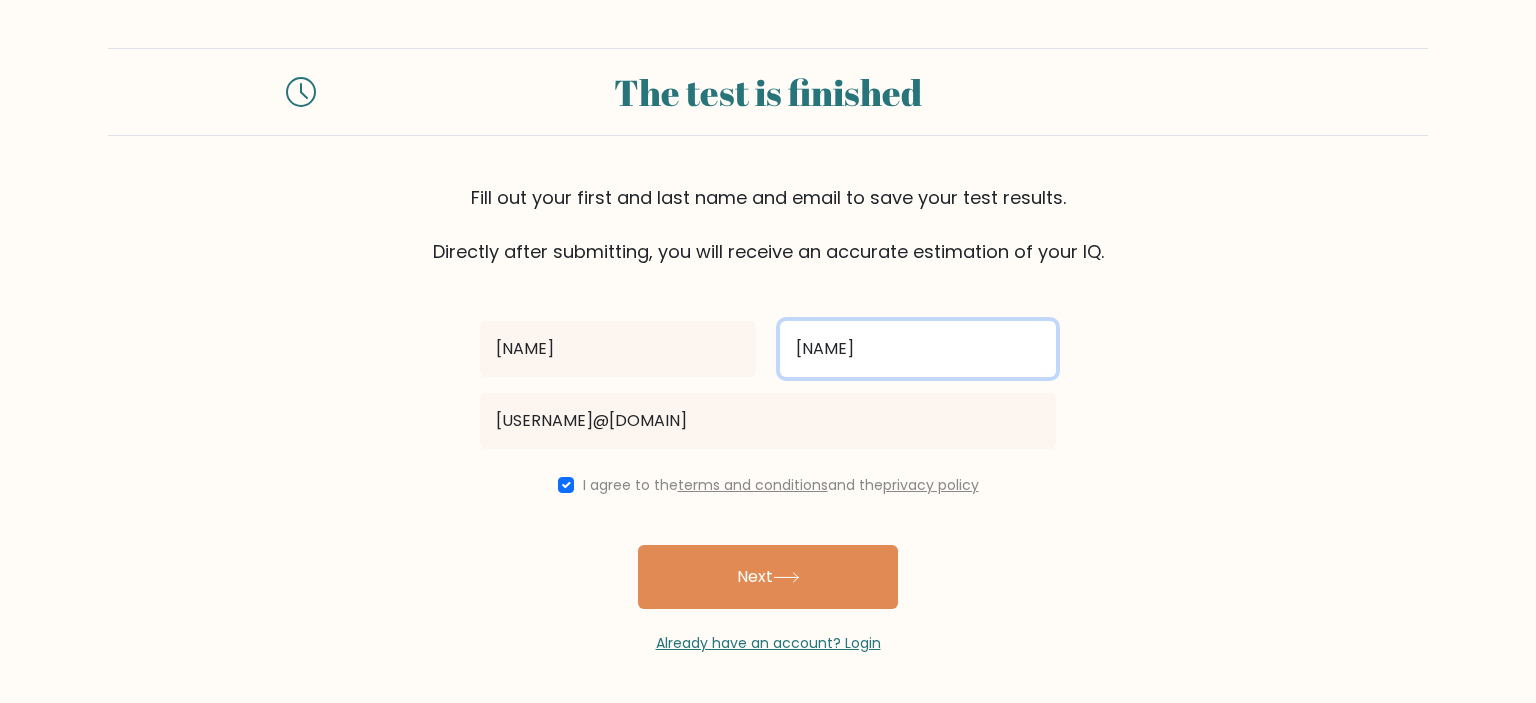 drag, startPoint x: 836, startPoint y: 352, endPoint x: 808, endPoint y: 352, distance: 28 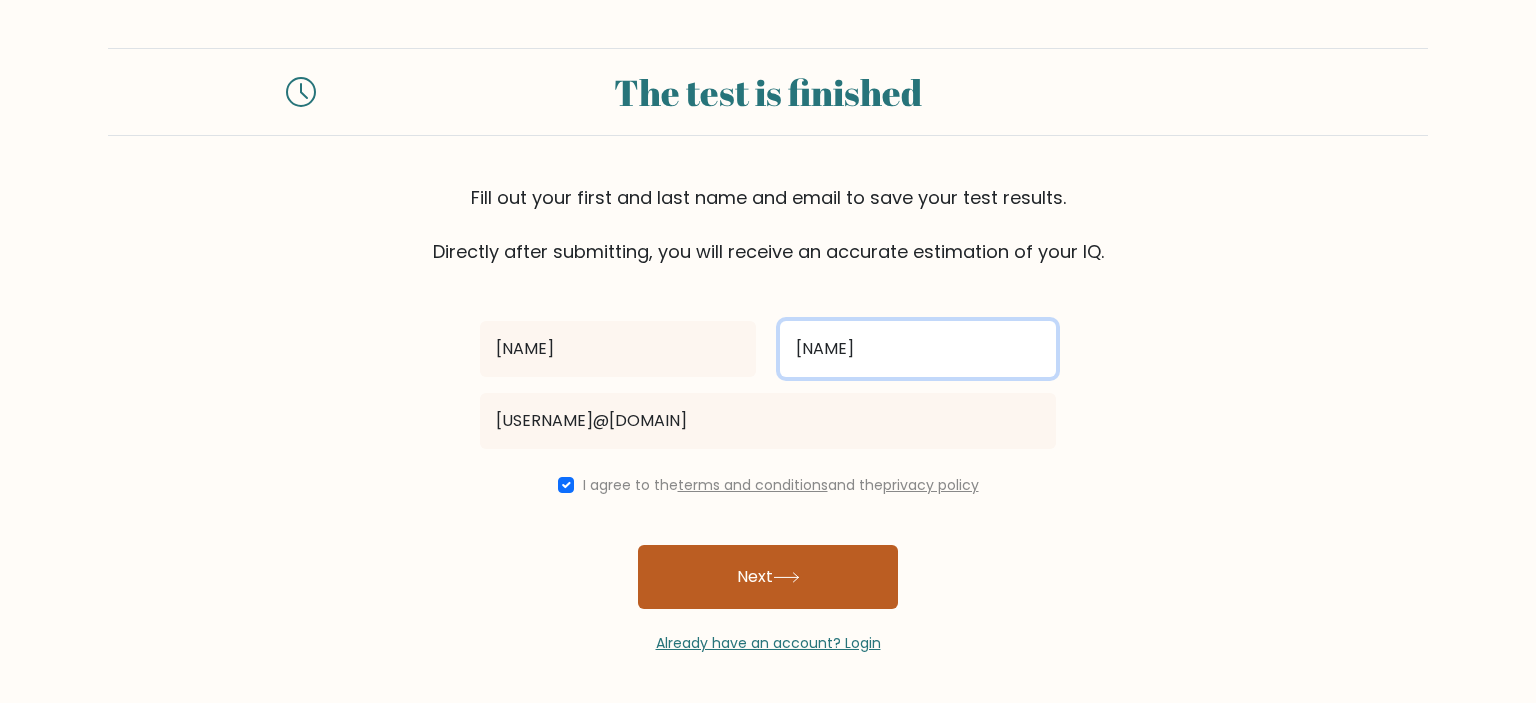 type on "Lk" 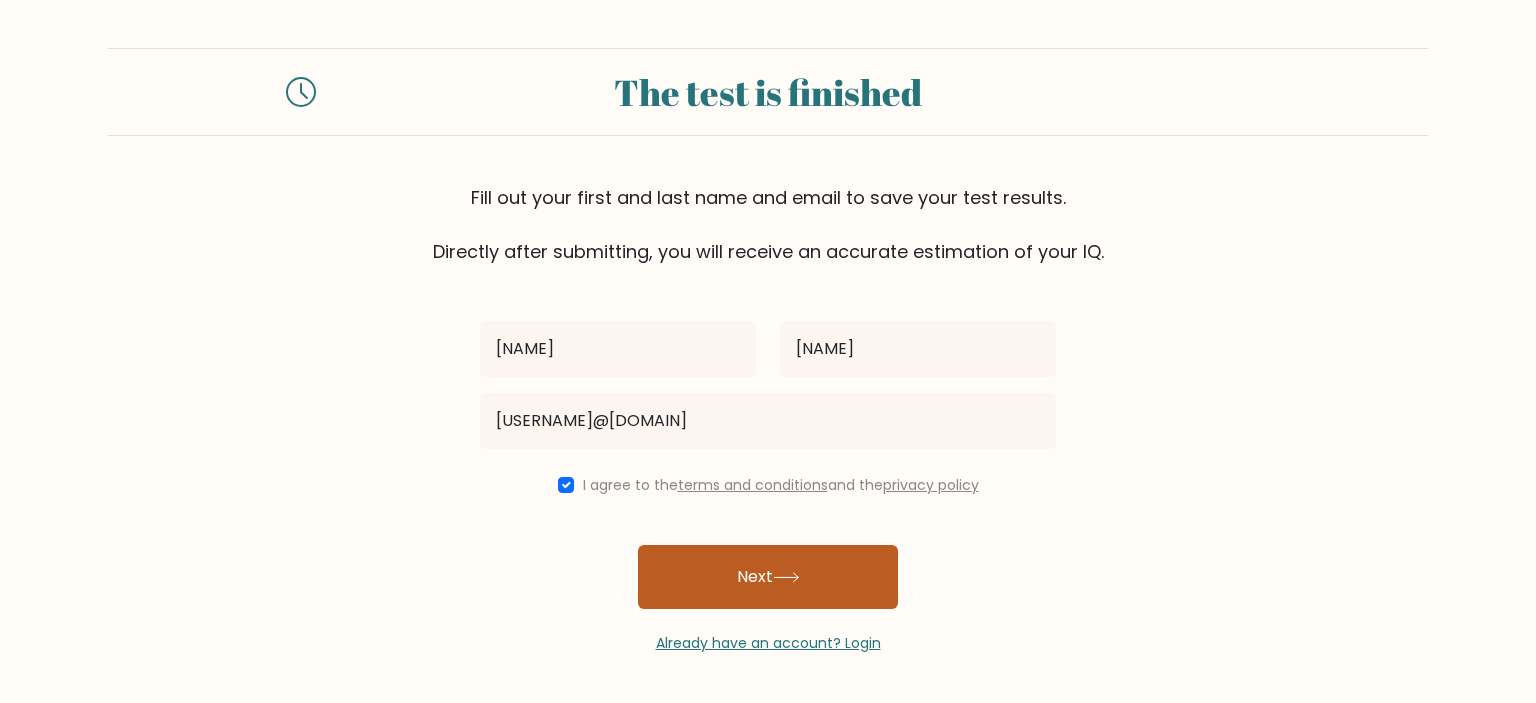 click 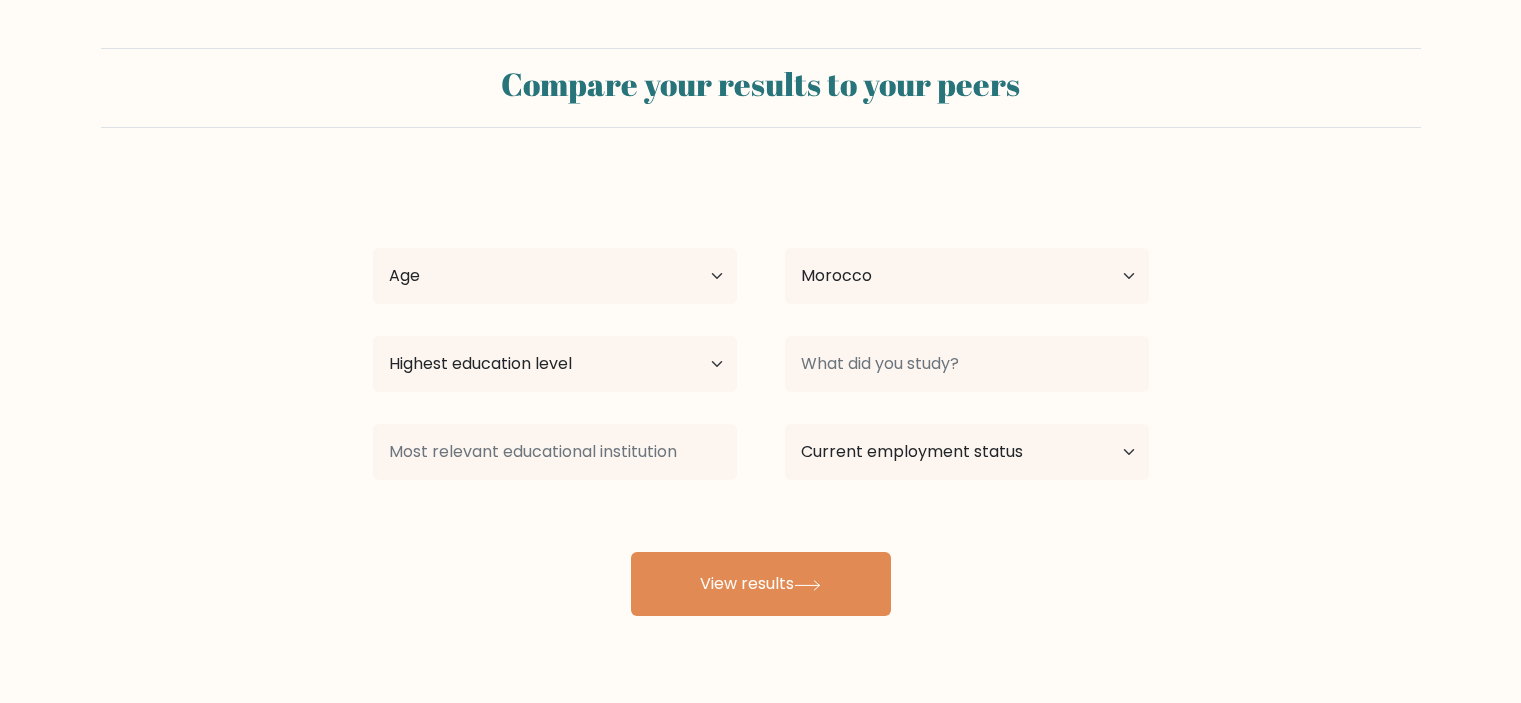 select on "MA" 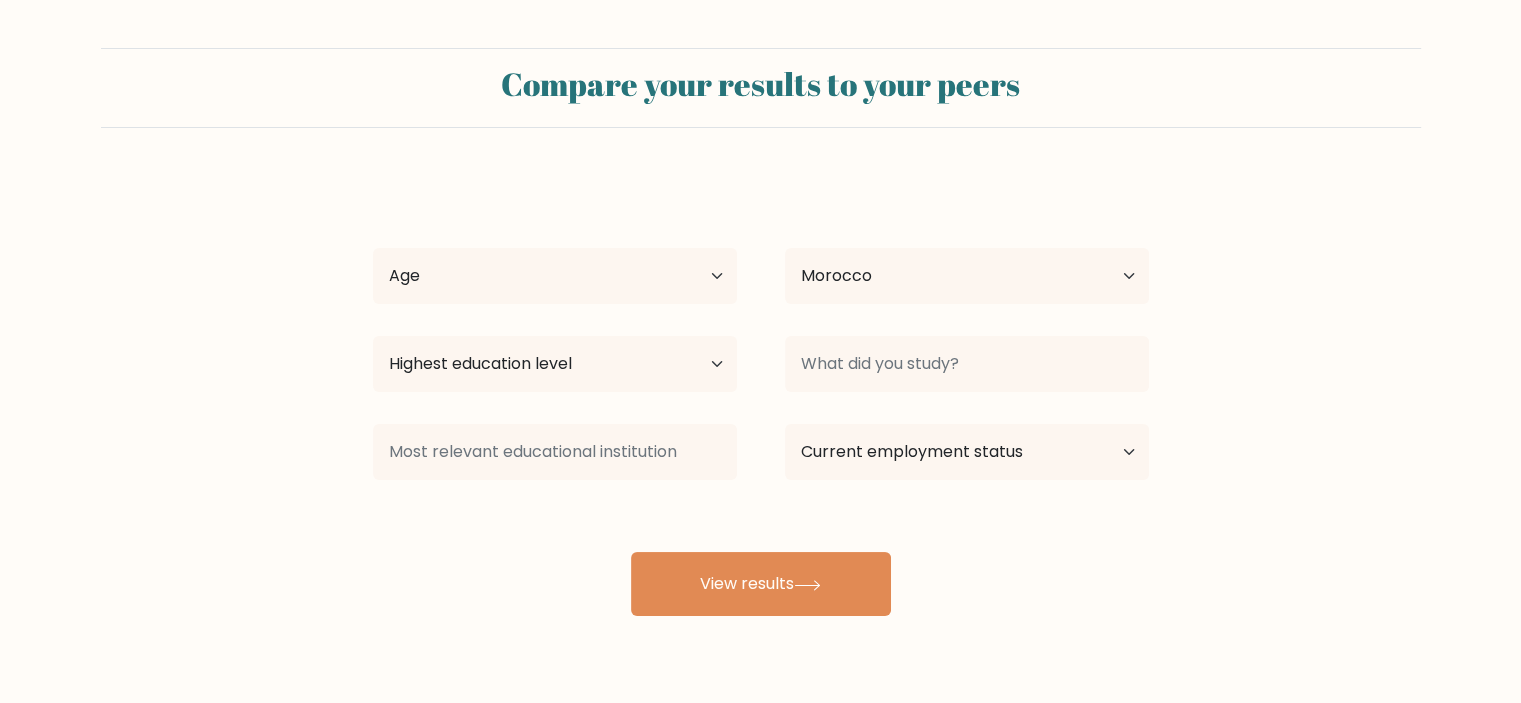 click on "Age
Under 18 years old
18-24 years old
25-34 years old
35-44 years old
45-54 years old
55-64 years old
65 years old and above" at bounding box center [555, 276] 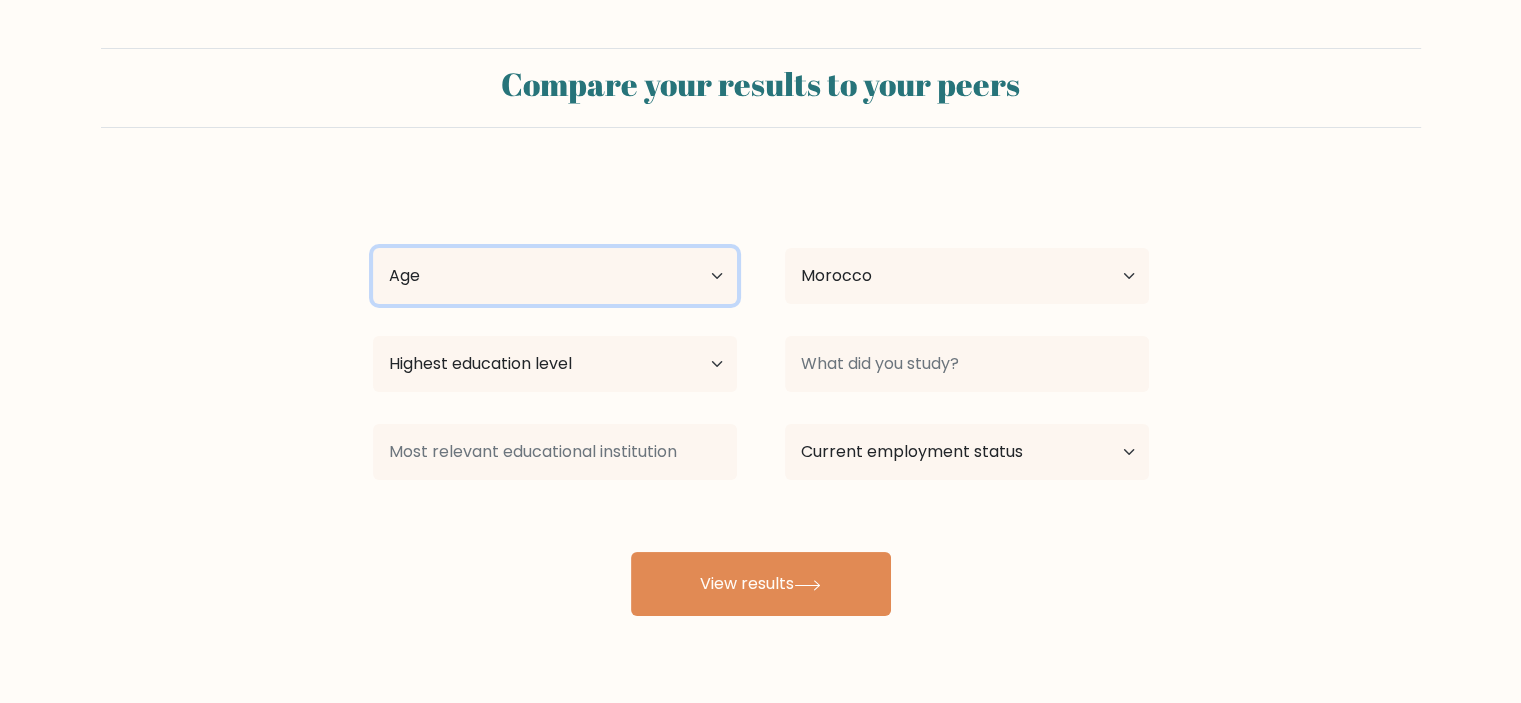 click on "Age
Under 18 years old
18-24 years old
25-34 years old
35-44 years old
45-54 years old
55-64 years old
65 years old and above" at bounding box center (555, 276) 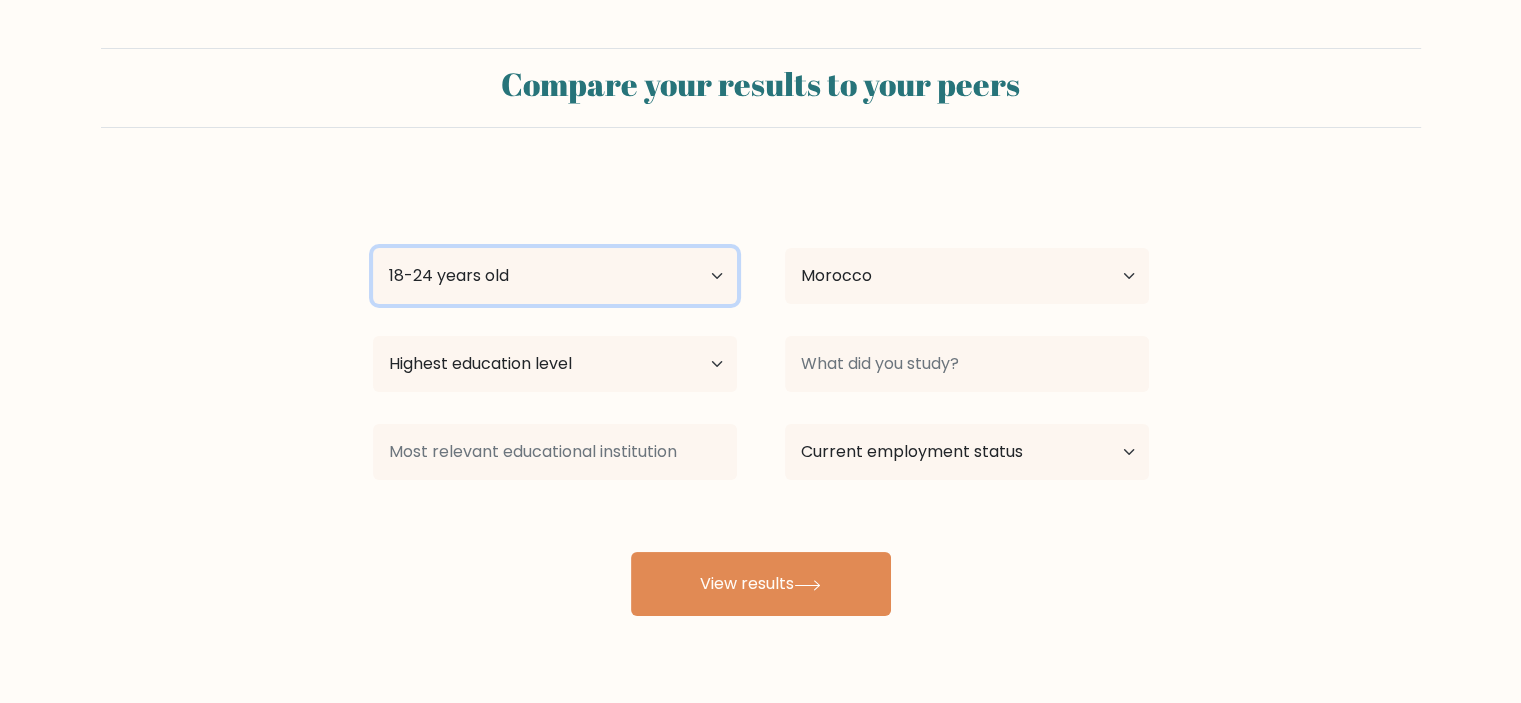 click on "Age
Under 18 years old
18-24 years old
25-34 years old
35-44 years old
45-54 years old
55-64 years old
65 years old and above" at bounding box center (555, 276) 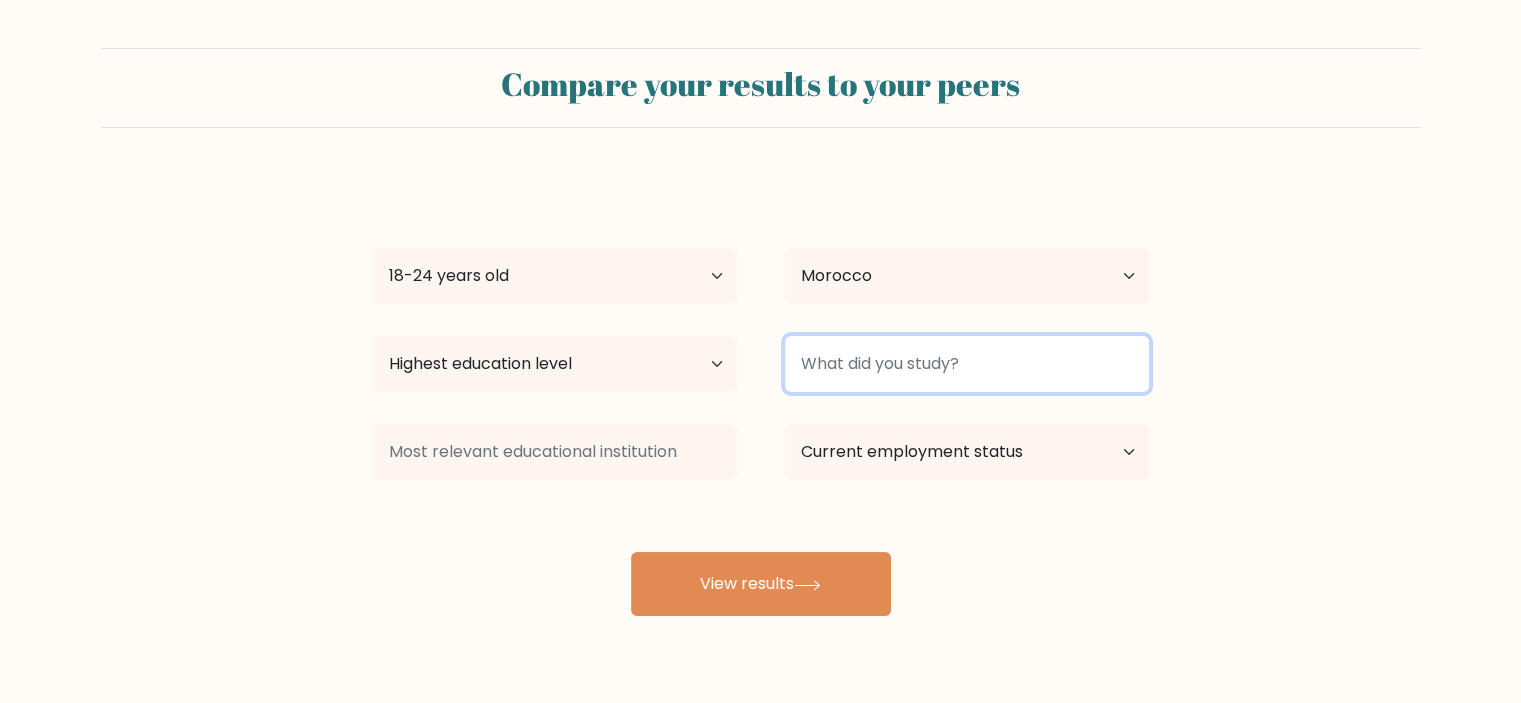 click at bounding box center [967, 364] 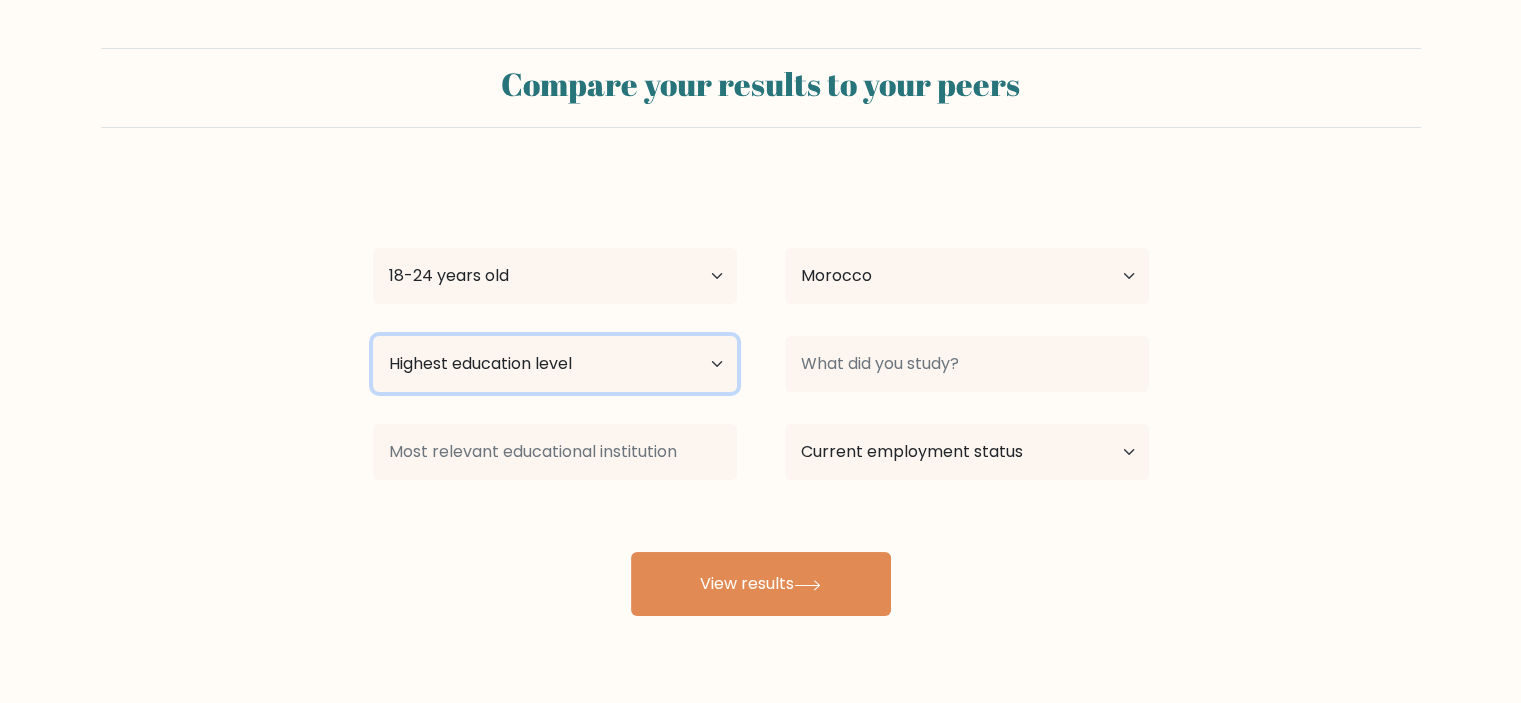 click on "Highest education level
No schooling
Primary
Lower Secondary
Upper Secondary
Occupation Specific
Bachelor's degree
Master's degree
Doctoral degree" at bounding box center [555, 364] 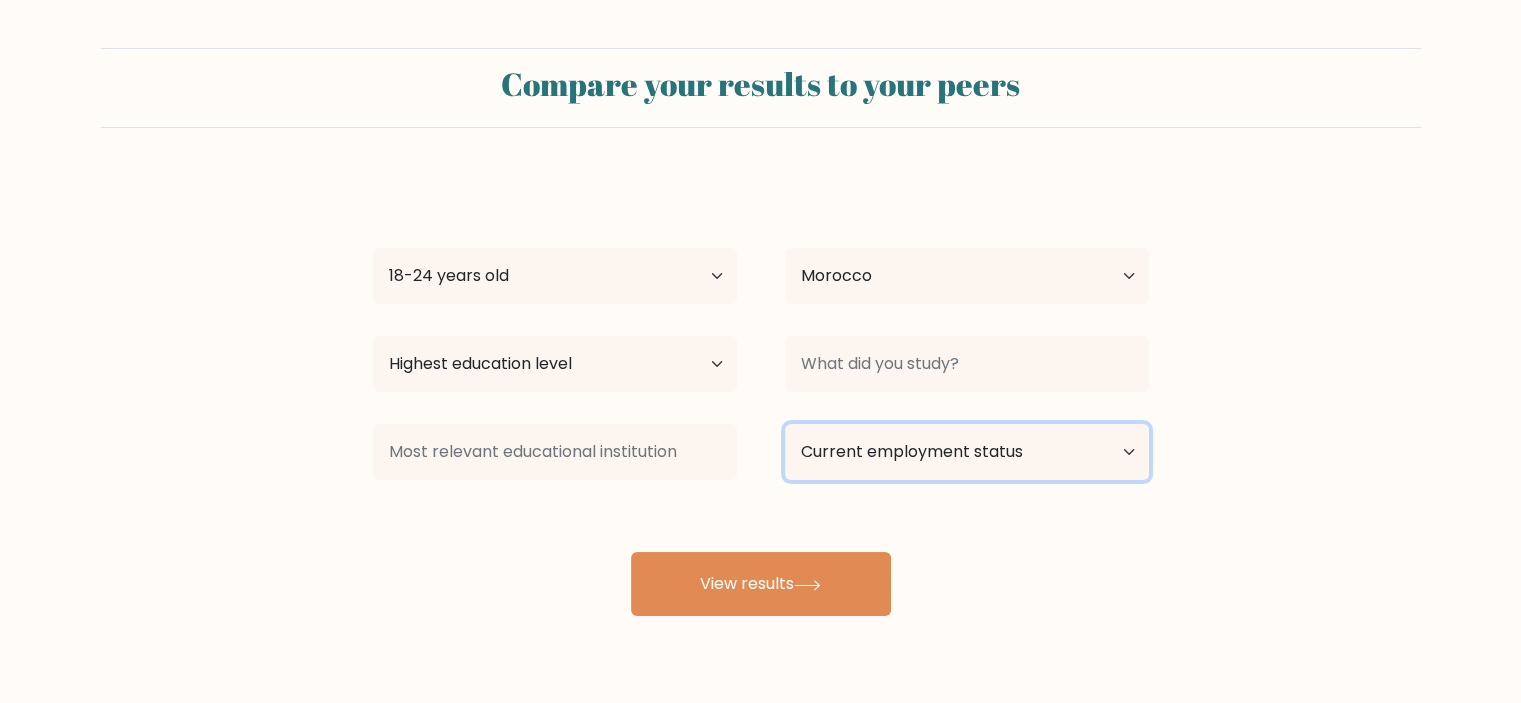 click on "Current employment status
Employed
Student
Retired
Other / prefer not to answer" at bounding box center [967, 452] 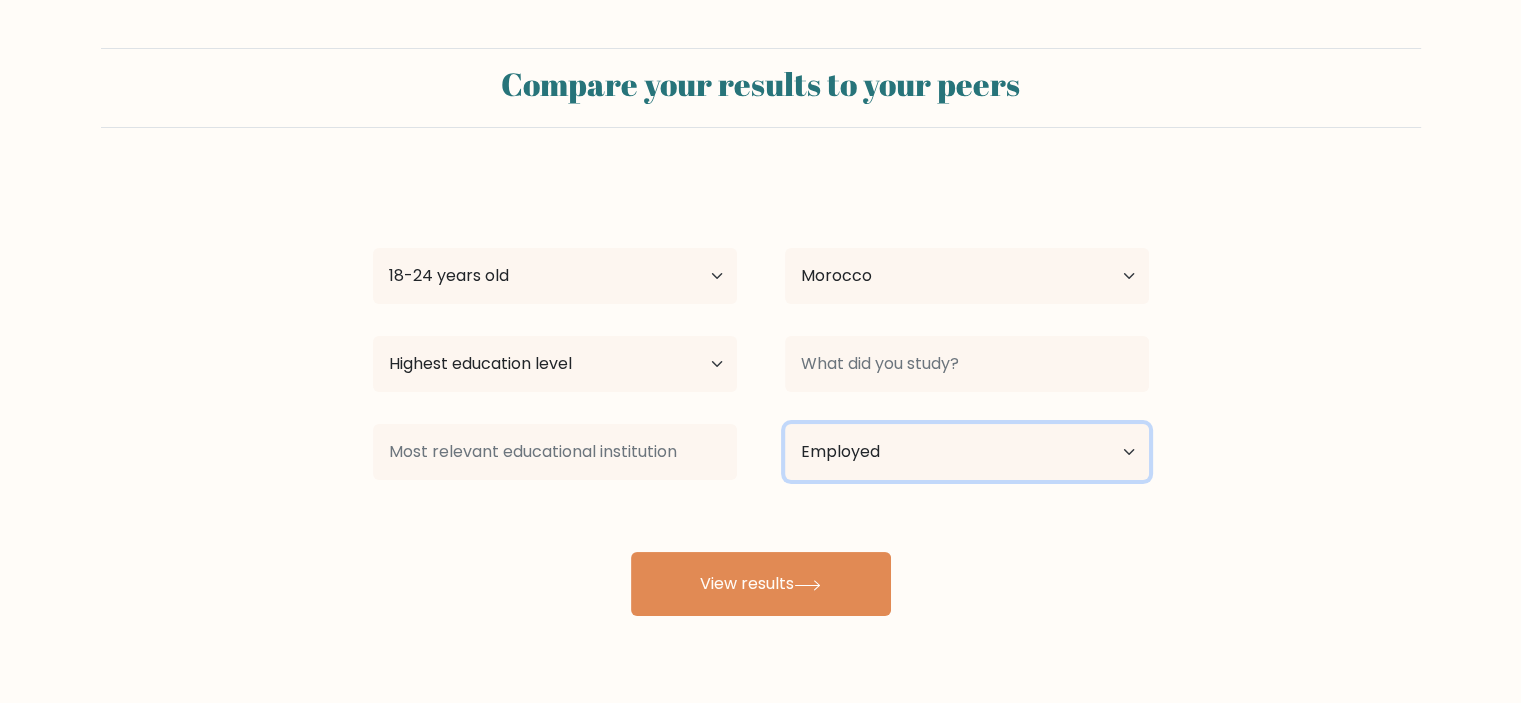 click on "Current employment status
Employed
Student
Retired
Other / prefer not to answer" at bounding box center (967, 452) 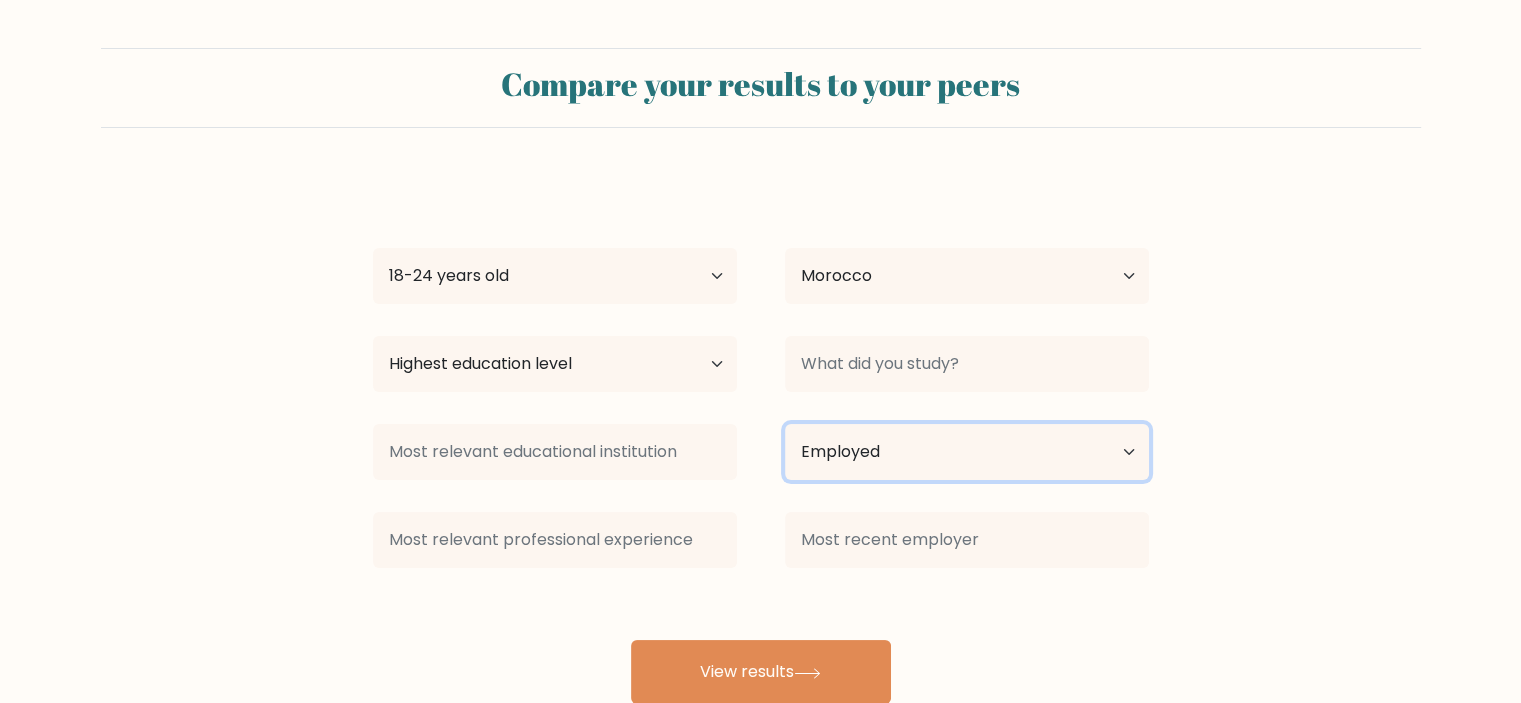 click on "Current employment status
Employed
Student
Retired
Other / prefer not to answer" at bounding box center (967, 452) 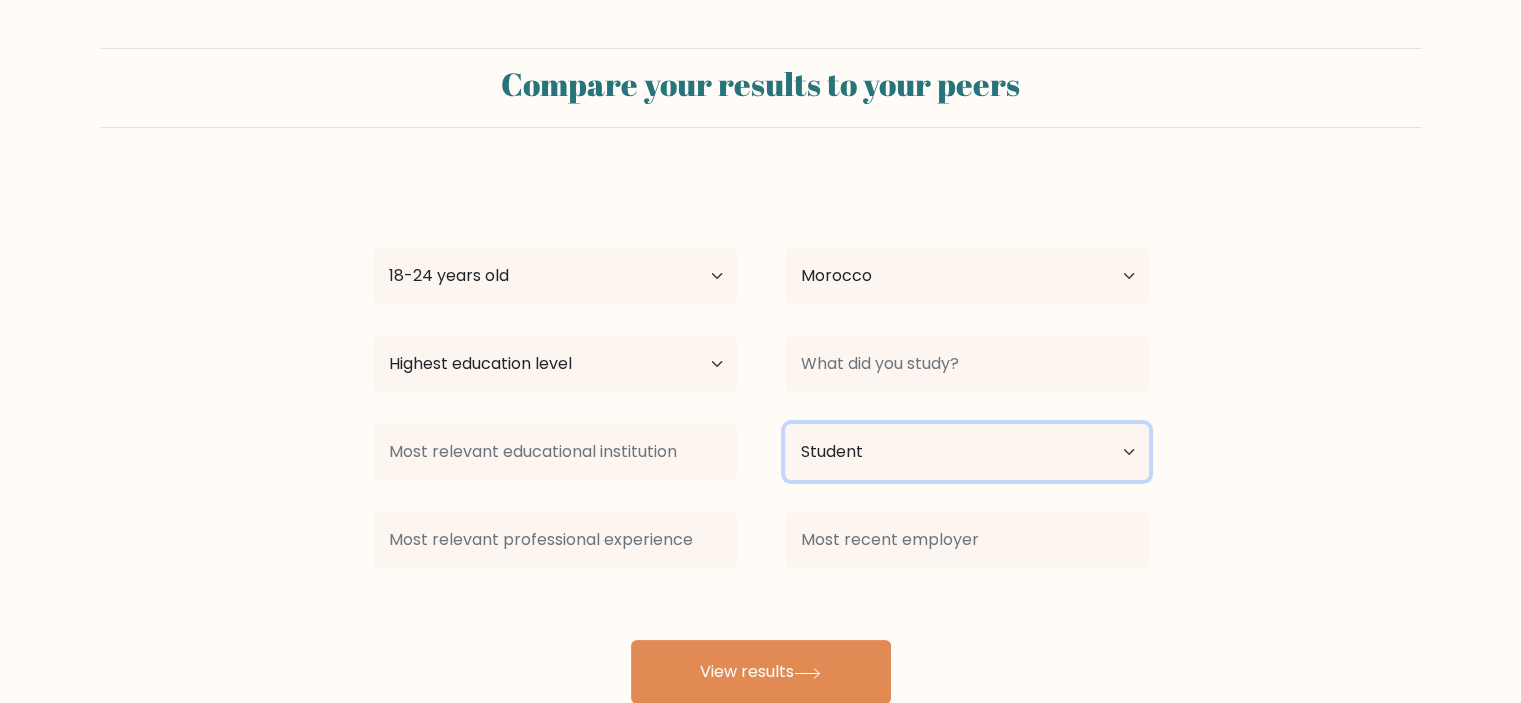 click on "Current employment status
Employed
Student
Retired
Other / prefer not to answer" at bounding box center (967, 452) 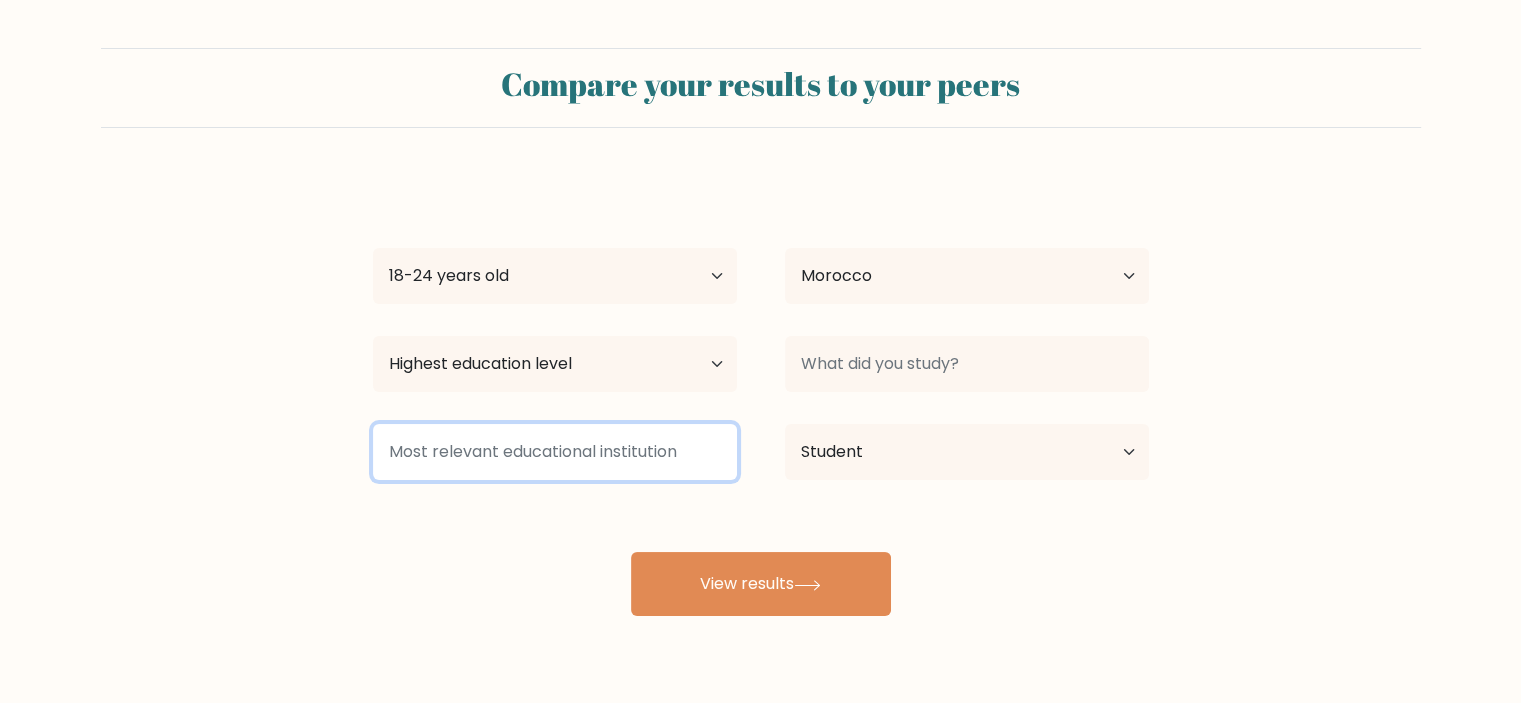 click at bounding box center [555, 452] 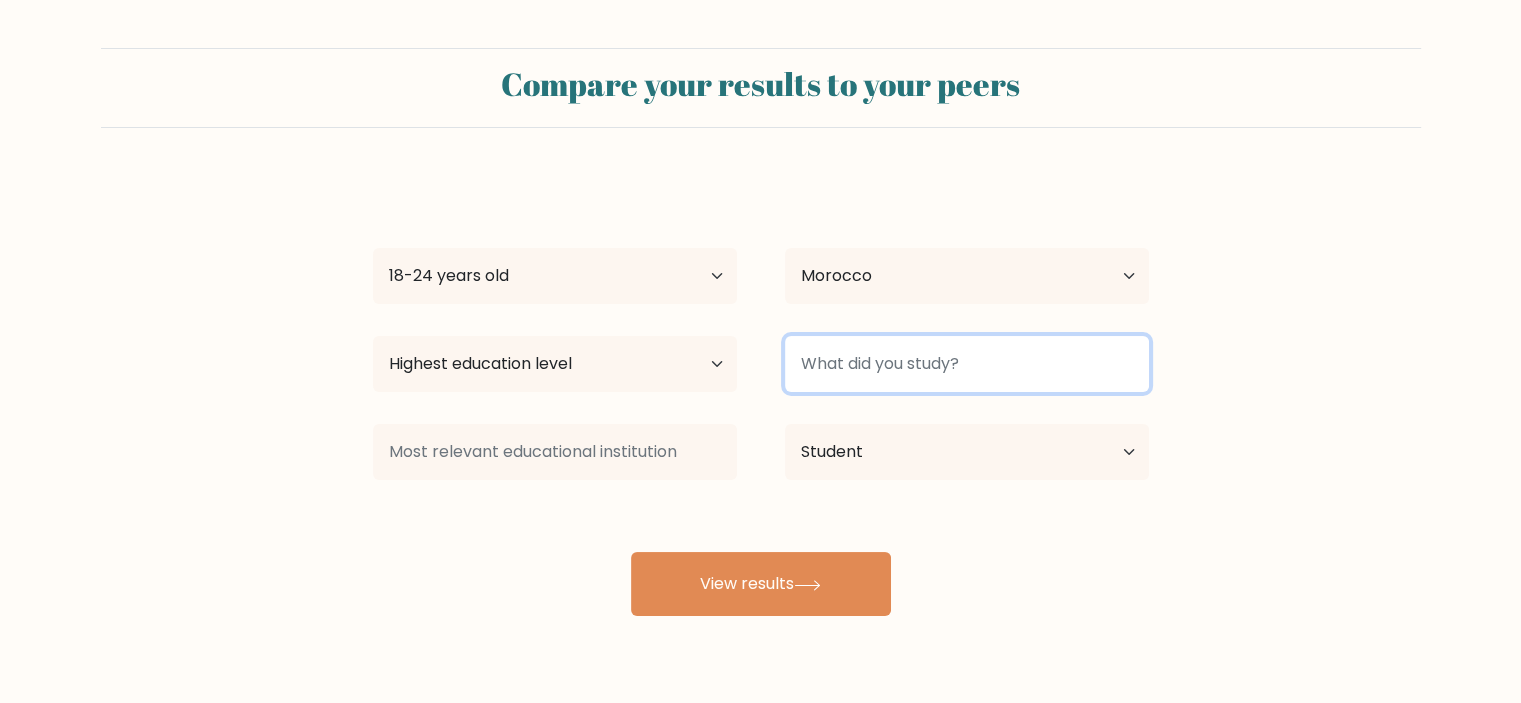 click at bounding box center (967, 364) 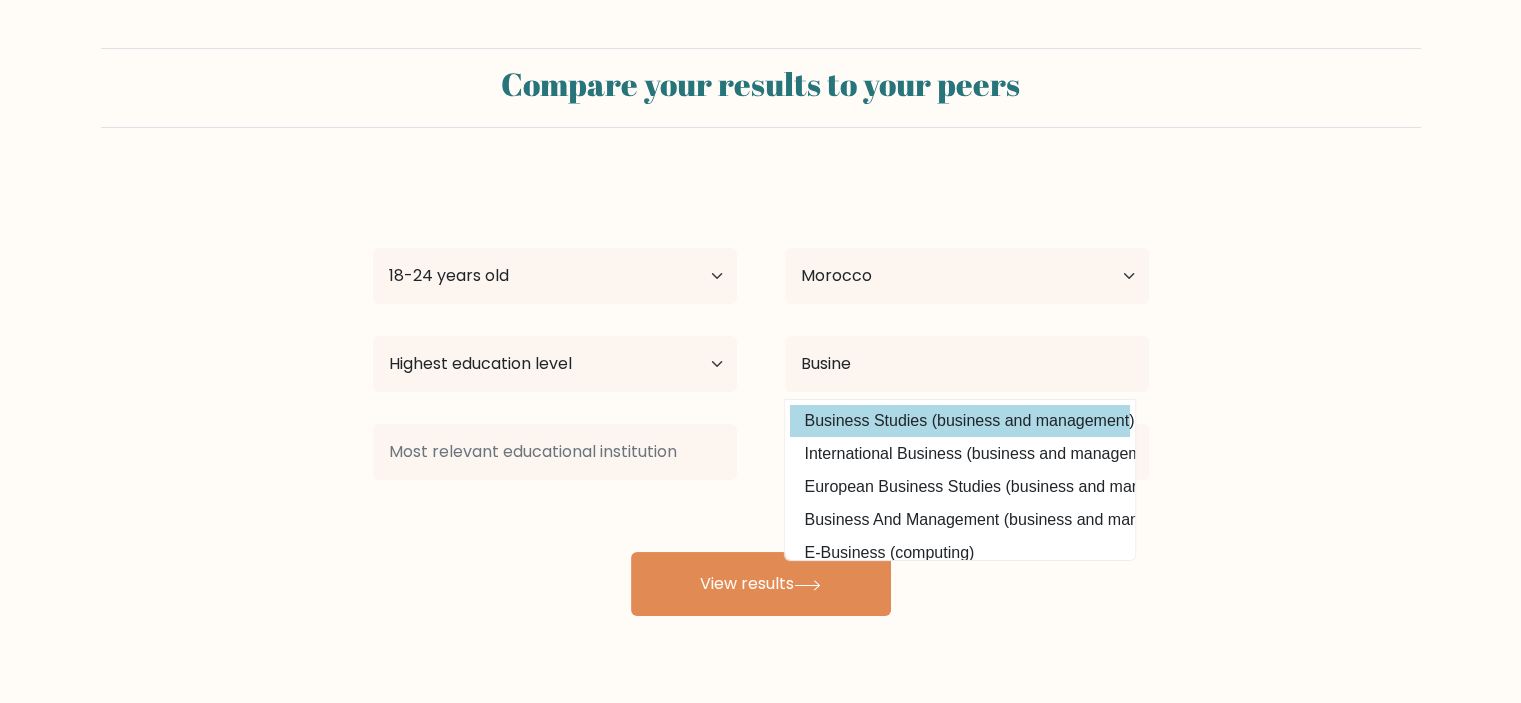 click on "Business Studies (business and management)" at bounding box center (960, 421) 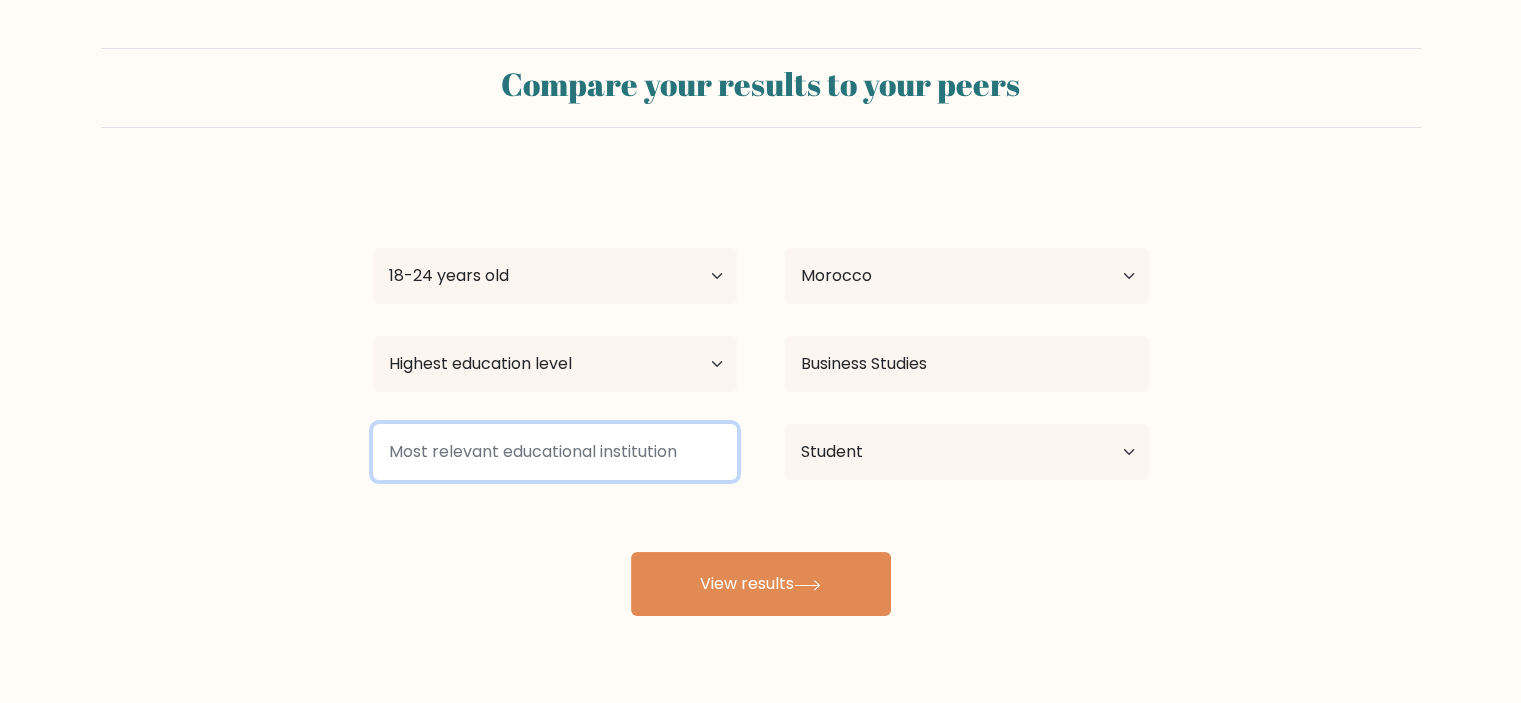 click at bounding box center (555, 452) 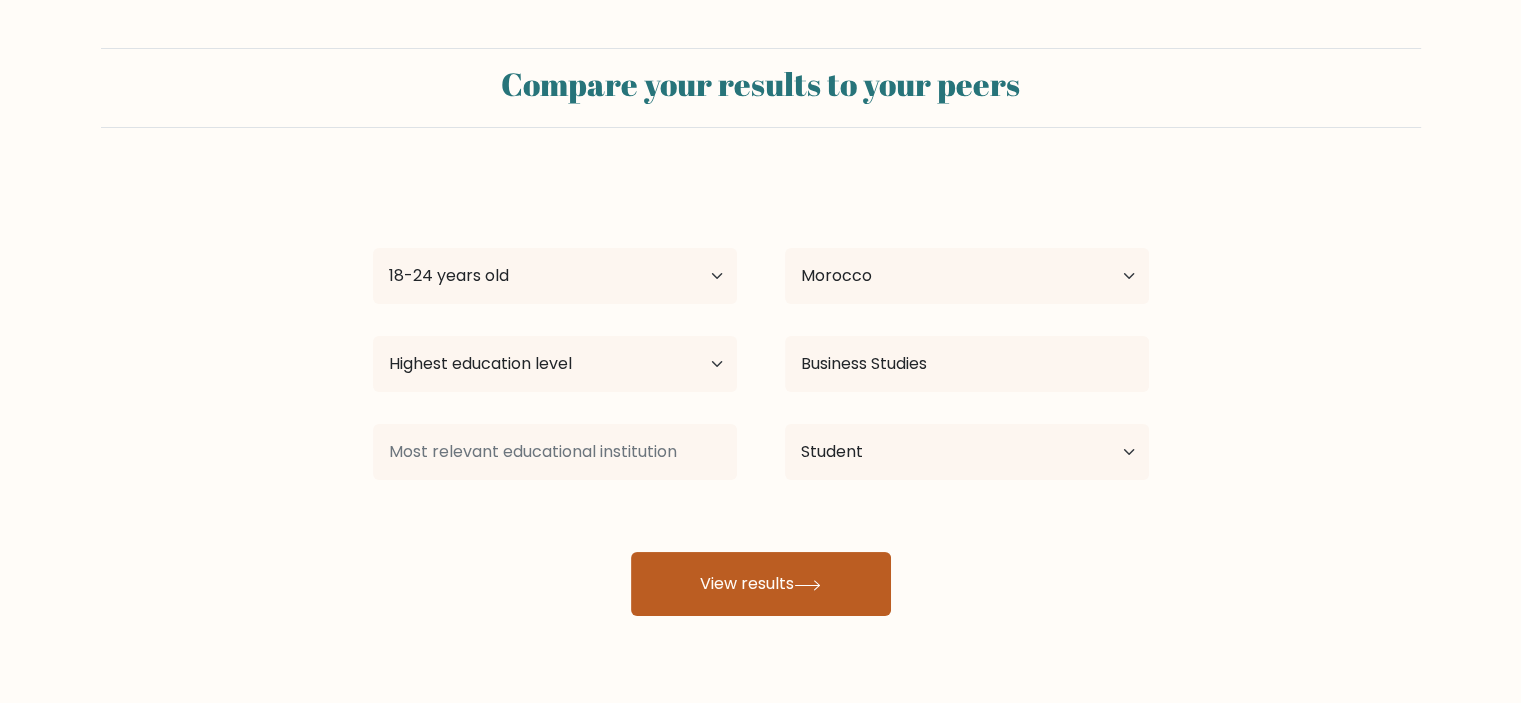 click on "View results" at bounding box center [761, 584] 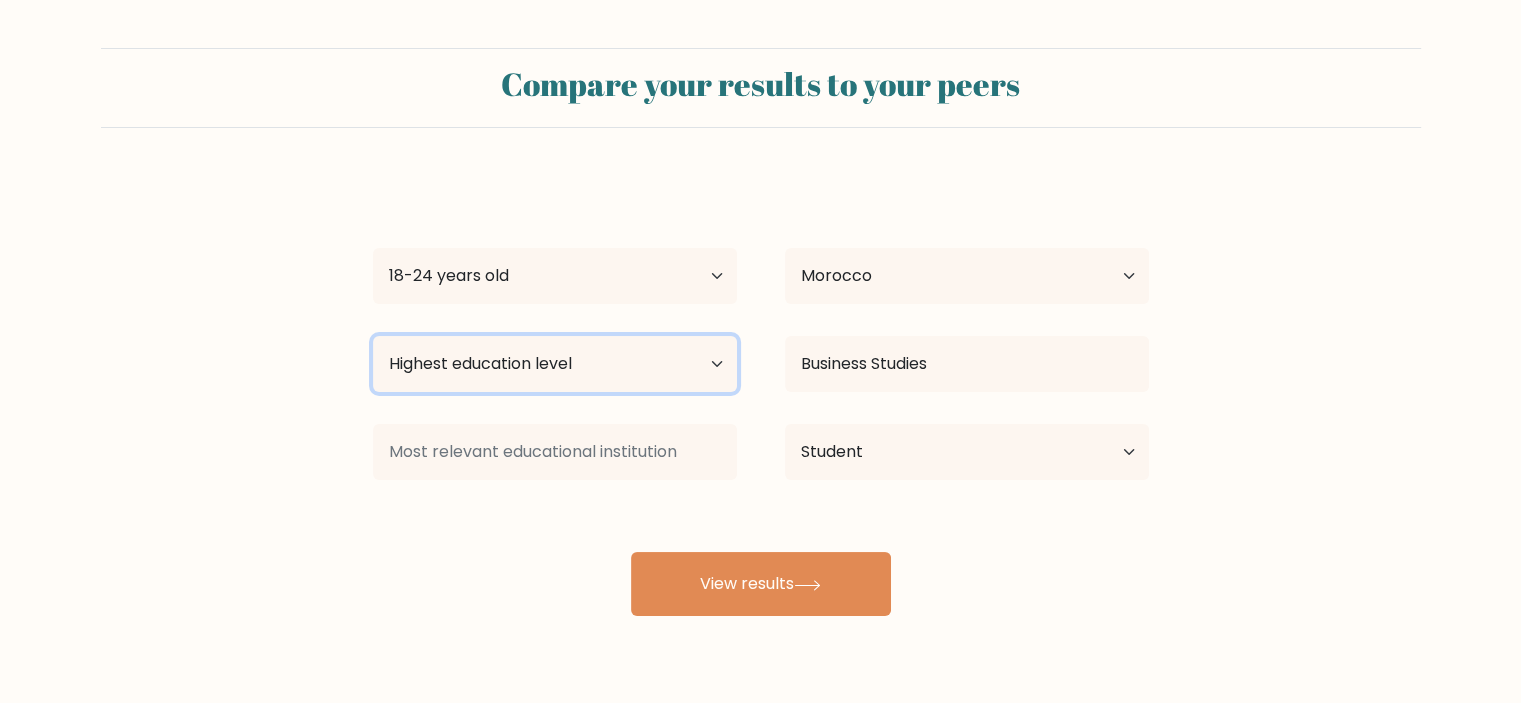 click on "Highest education level
No schooling
Primary
Lower Secondary
Upper Secondary
Occupation Specific
Bachelor's degree
Master's degree
Doctoral degree" at bounding box center [555, 364] 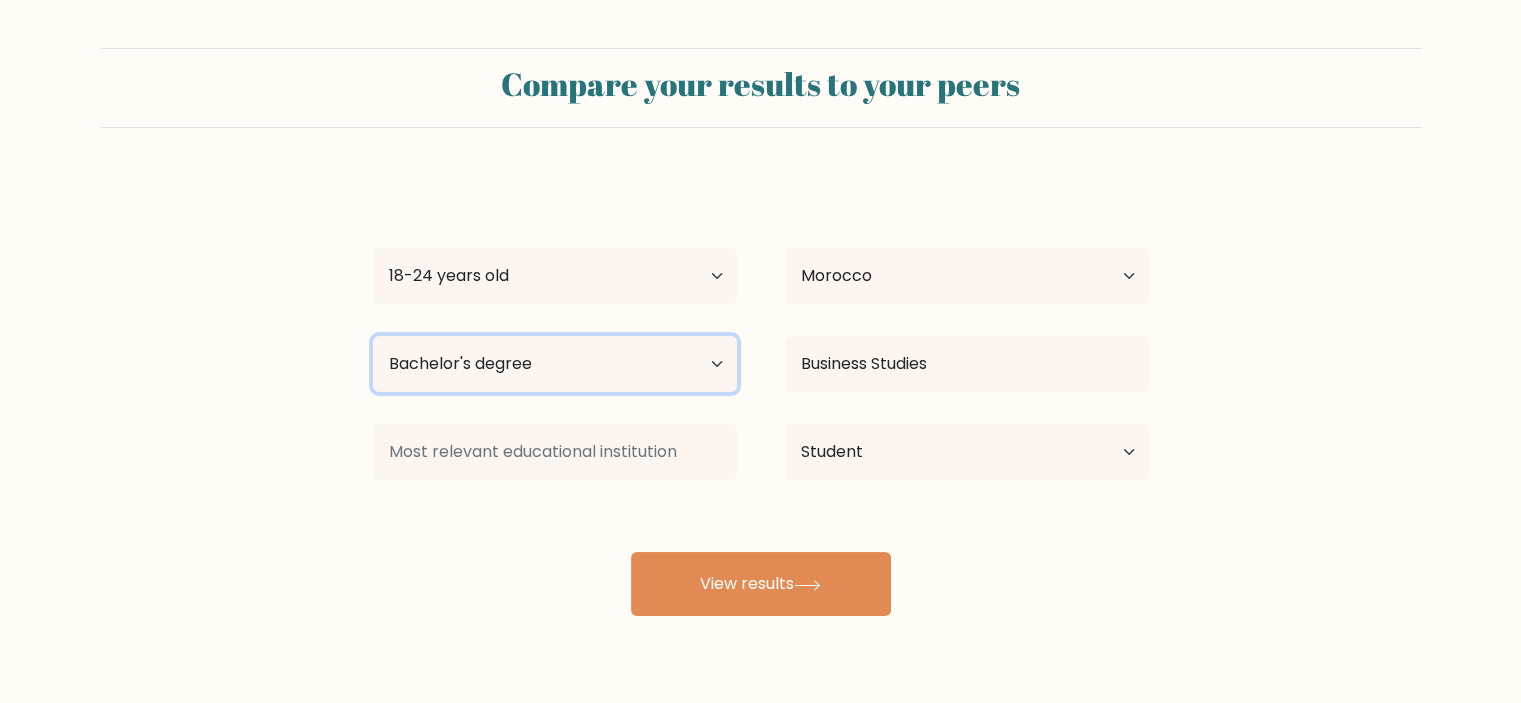 click on "Highest education level
No schooling
Primary
Lower Secondary
Upper Secondary
Occupation Specific
Bachelor's degree
Master's degree
Doctoral degree" at bounding box center (555, 364) 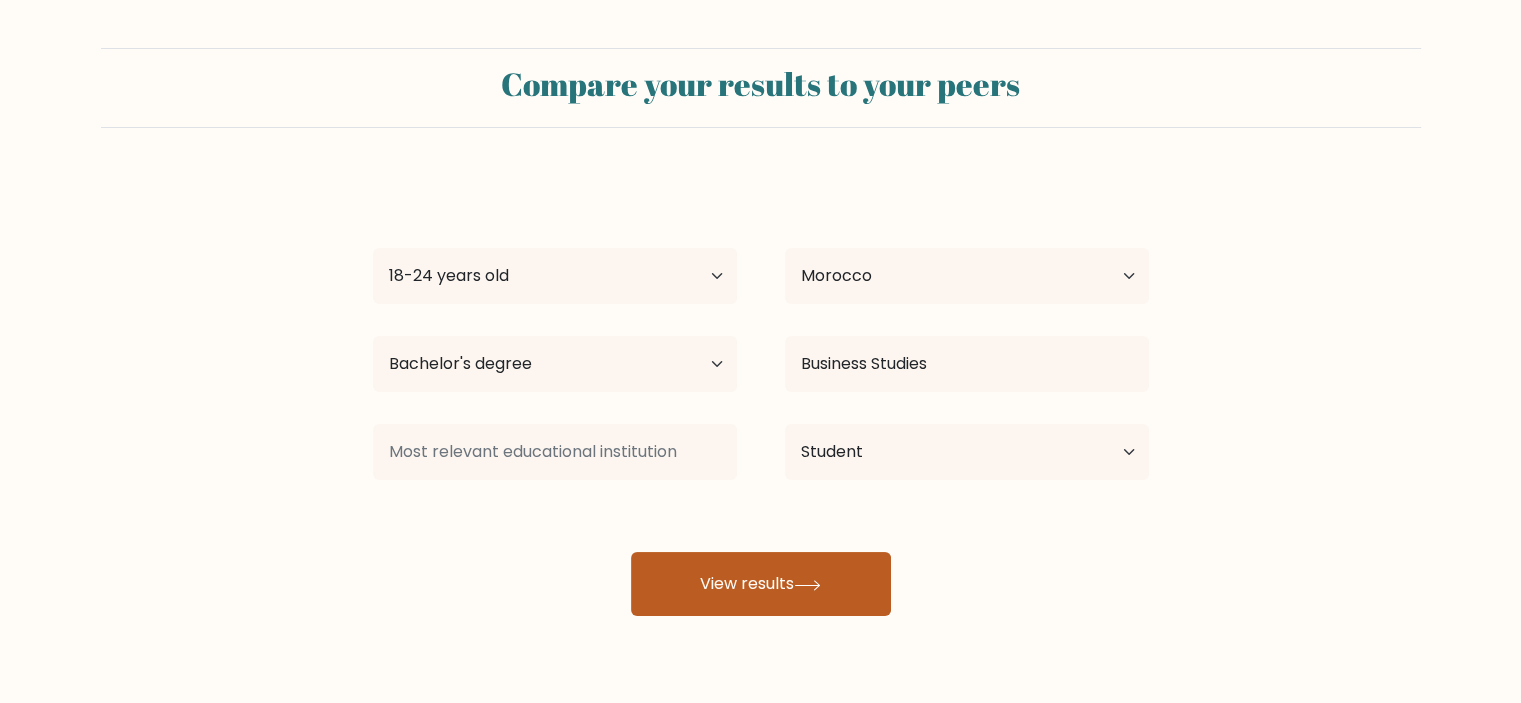 click on "View results" at bounding box center [761, 584] 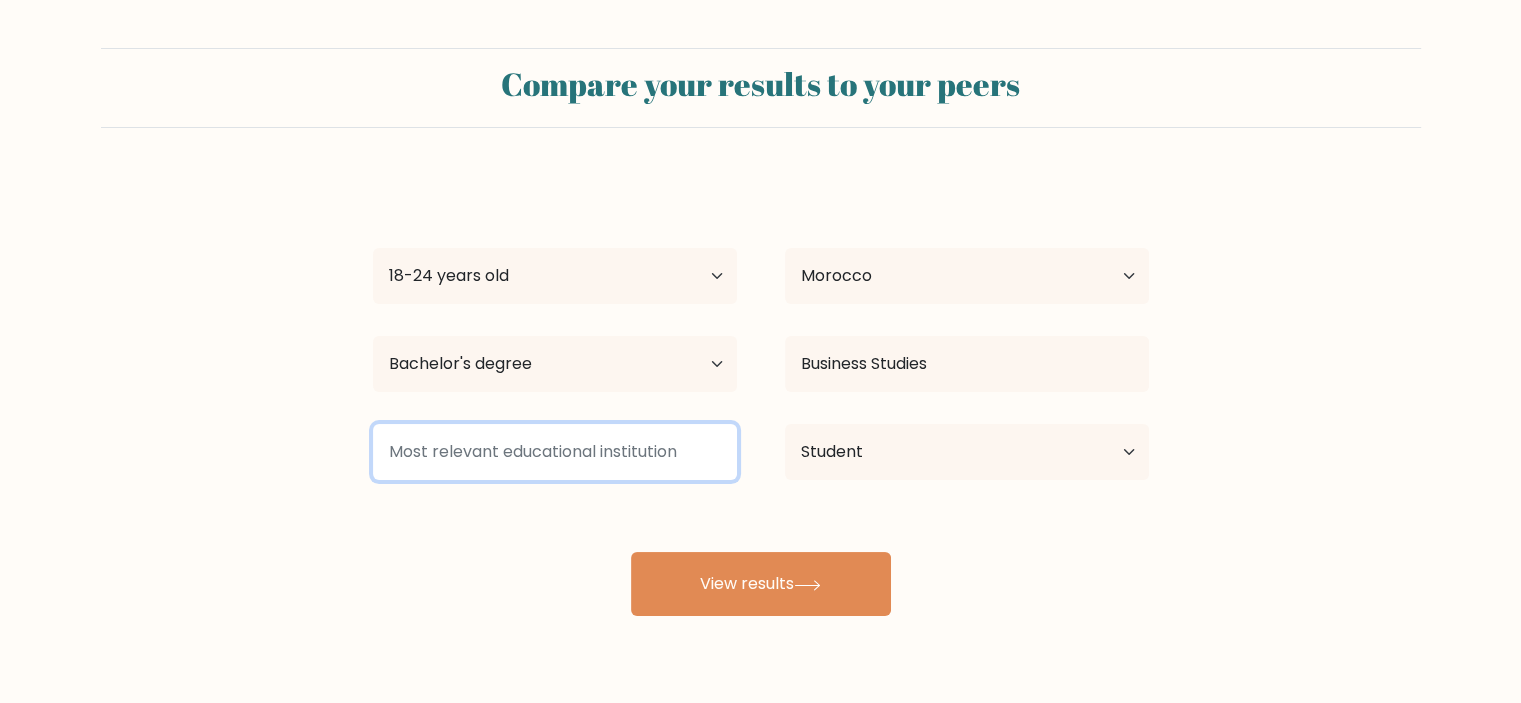 click at bounding box center (555, 452) 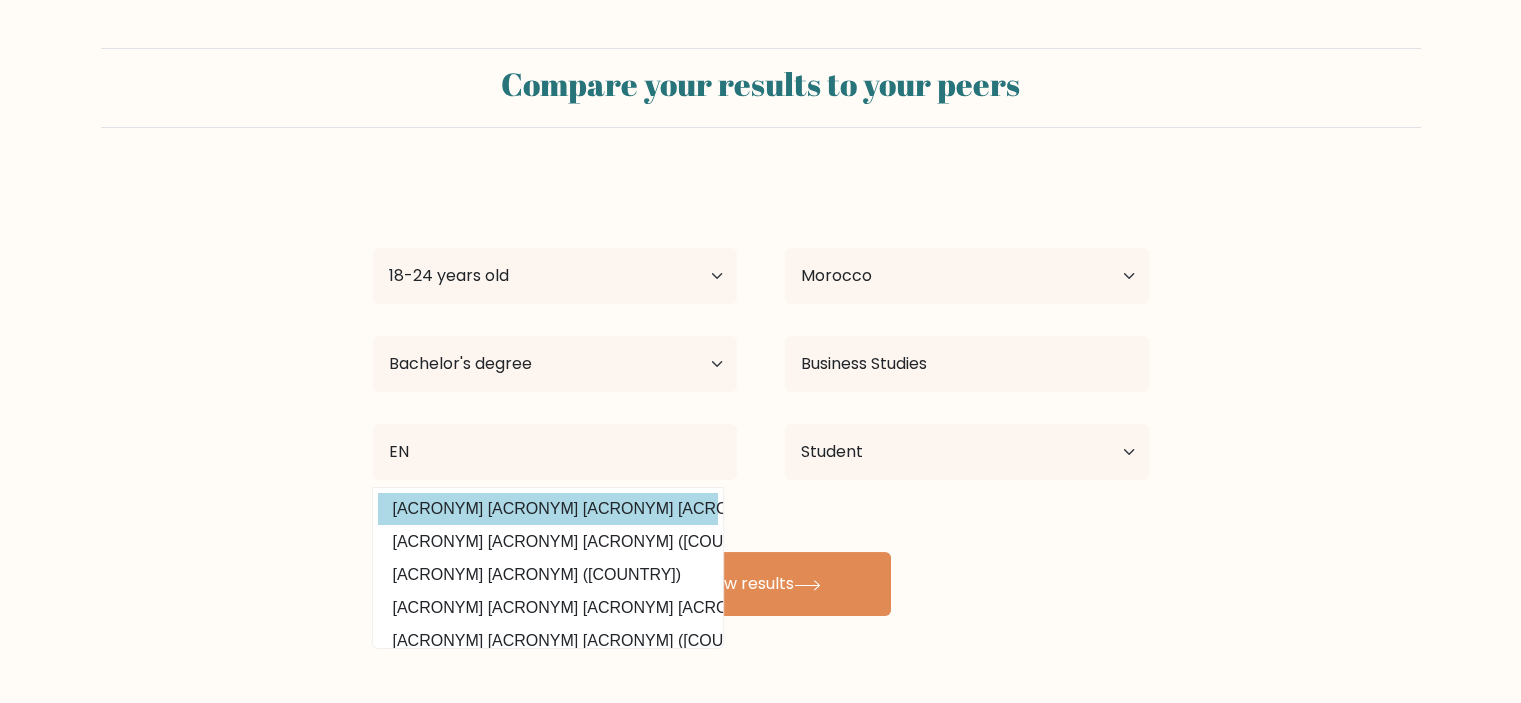 click on "École Nationale Supérieure en Statistique et en Economie Appliquée (Algeria)" at bounding box center (548, 509) 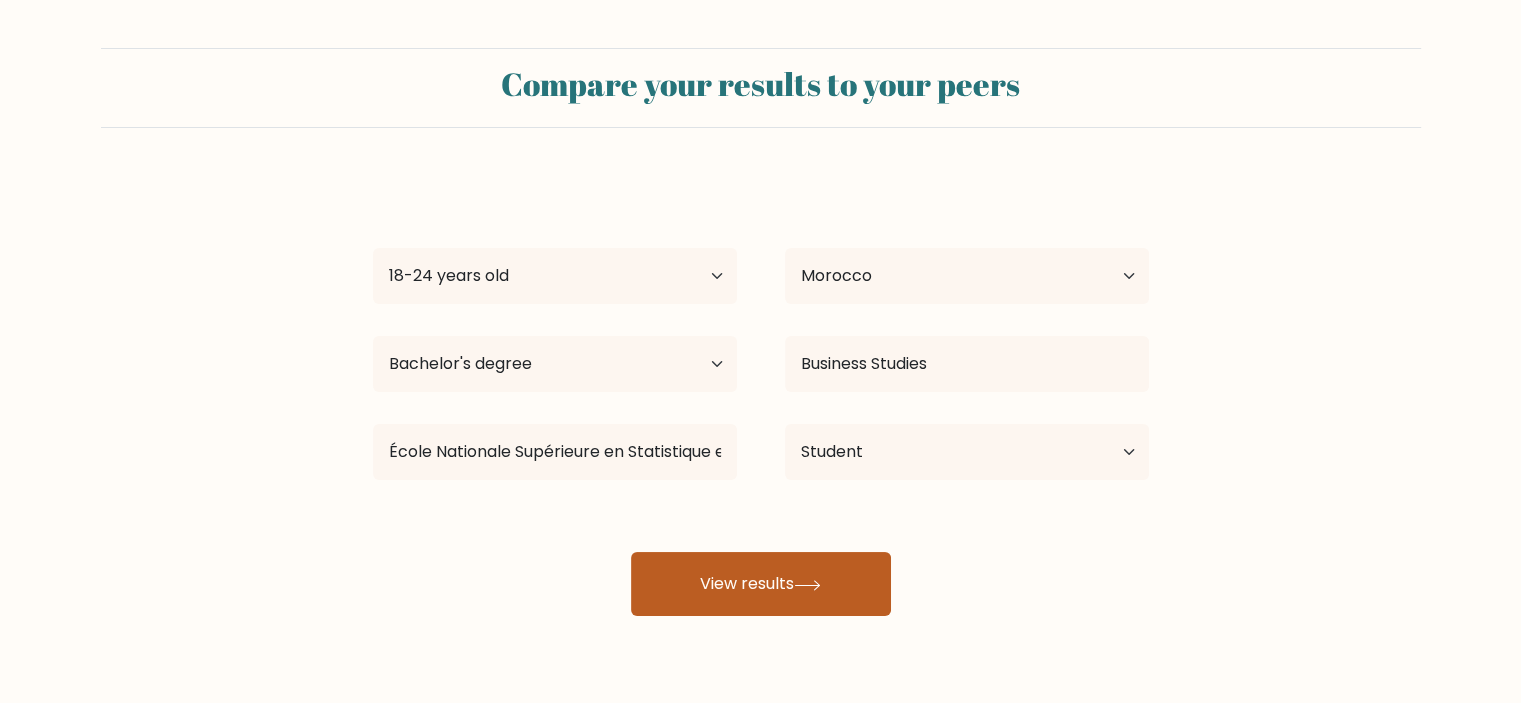 click 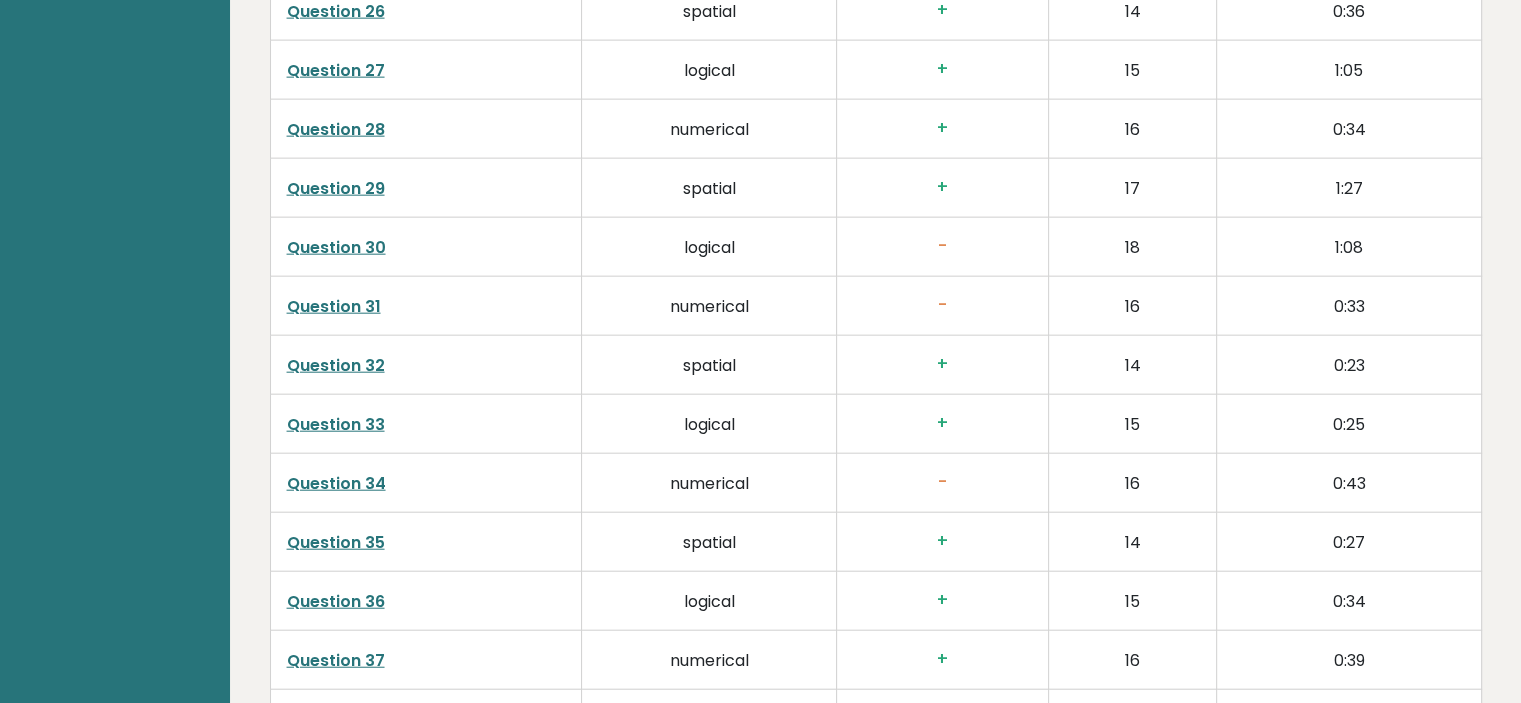 scroll, scrollTop: 5235, scrollLeft: 0, axis: vertical 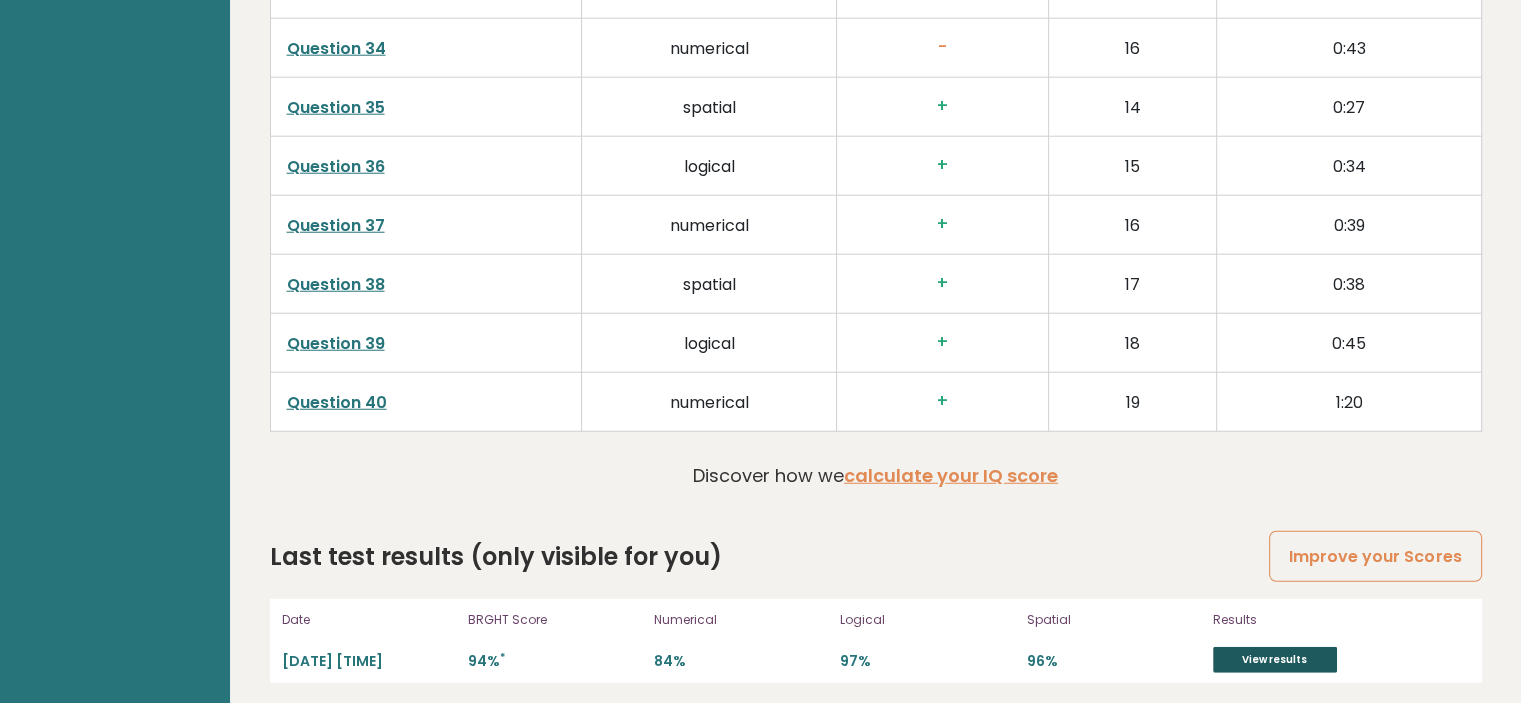 click on "View results" at bounding box center [1275, 660] 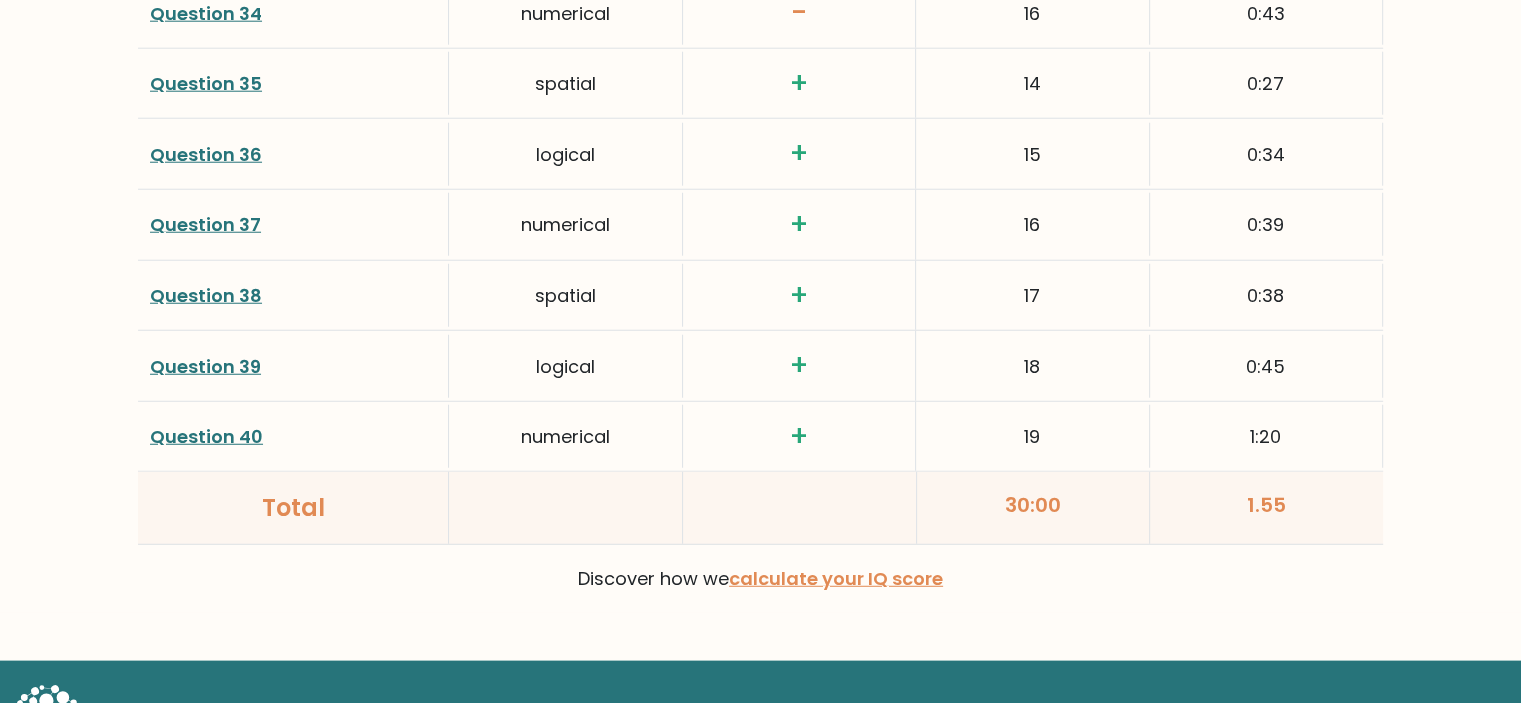 scroll, scrollTop: 5317, scrollLeft: 0, axis: vertical 